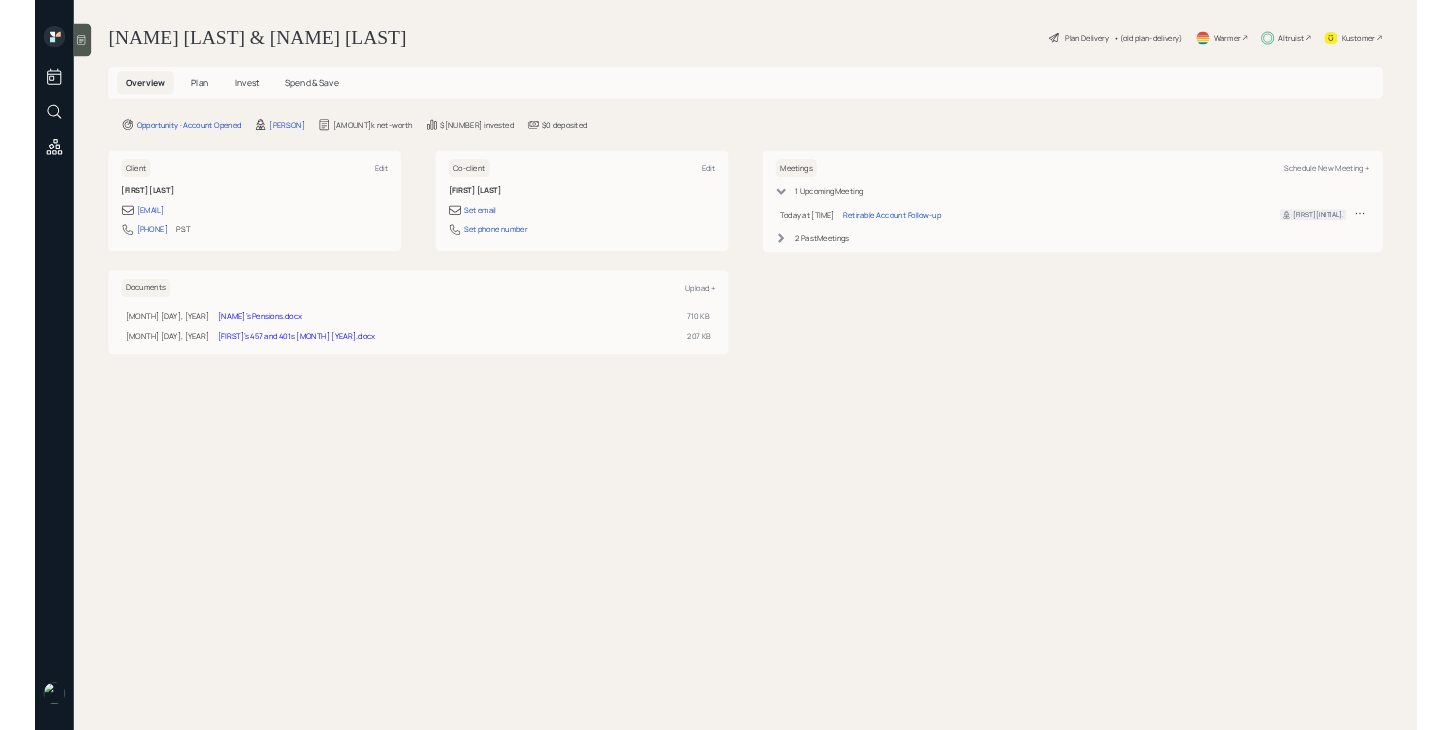 scroll, scrollTop: 0, scrollLeft: 0, axis: both 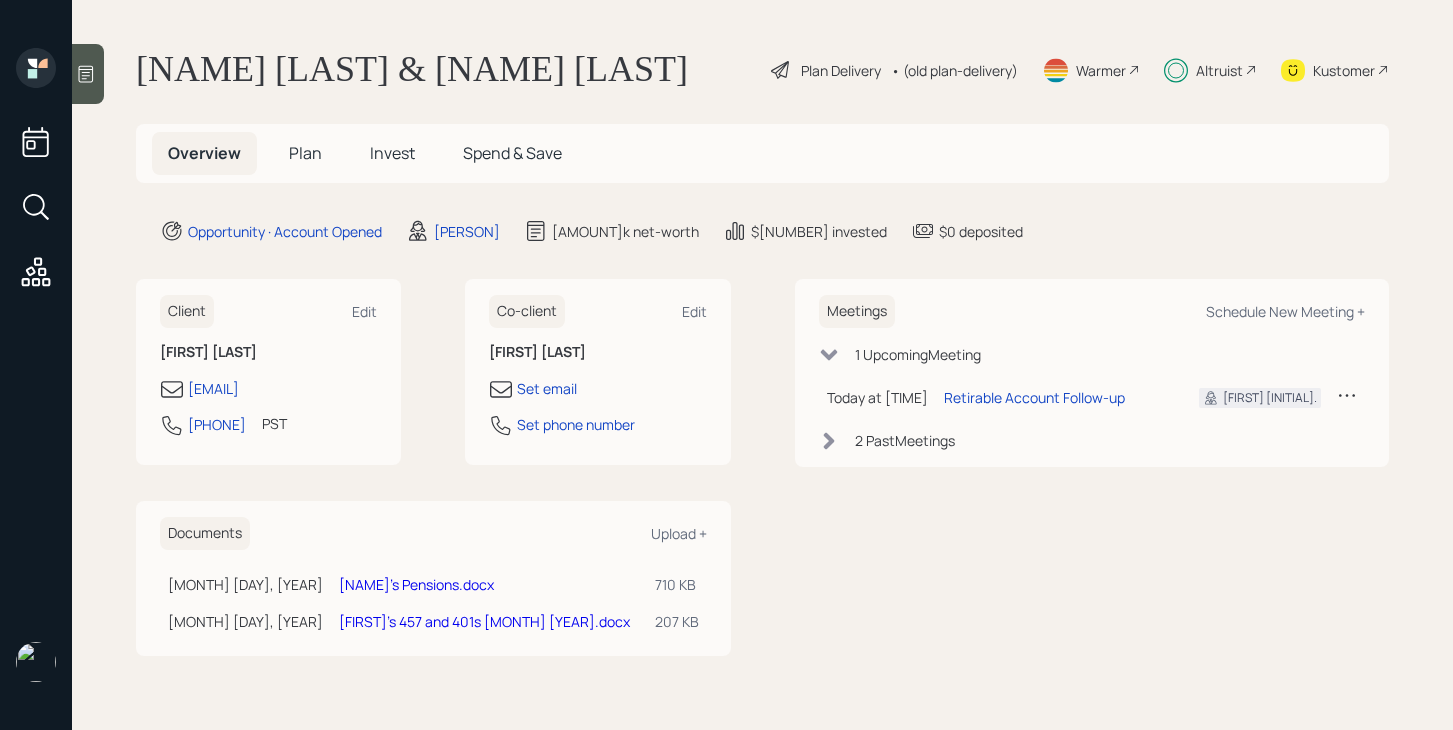 click on "Plan Delivery" at bounding box center [841, 70] 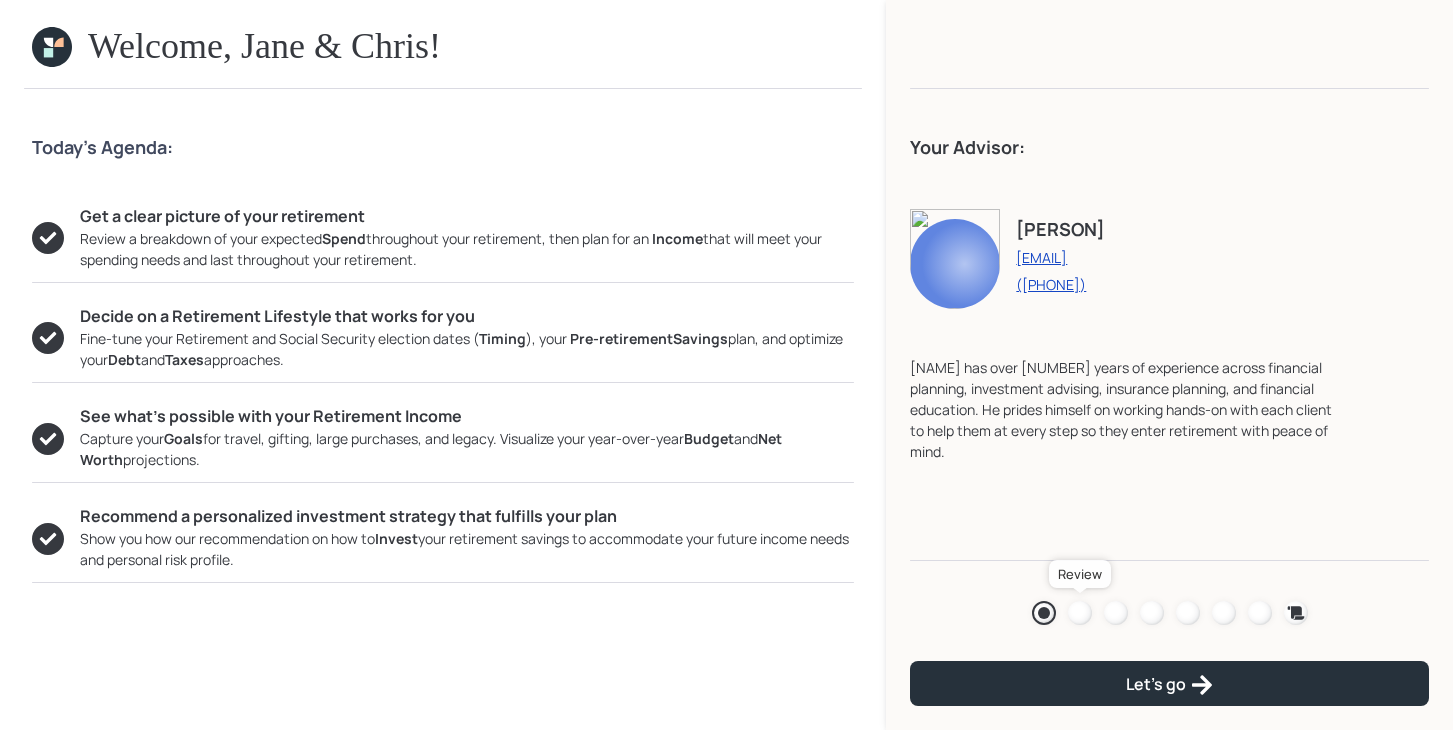 click at bounding box center [1080, 613] 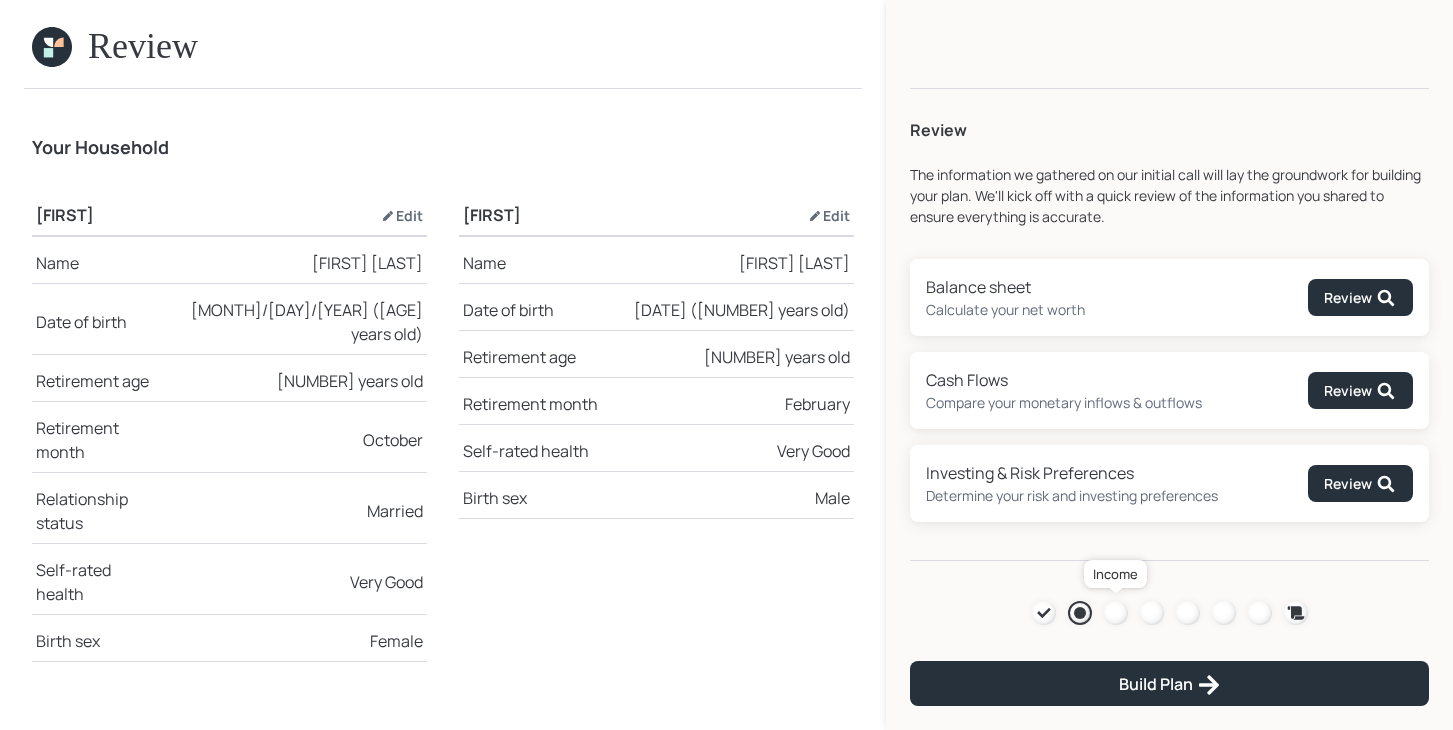 click at bounding box center [1116, 613] 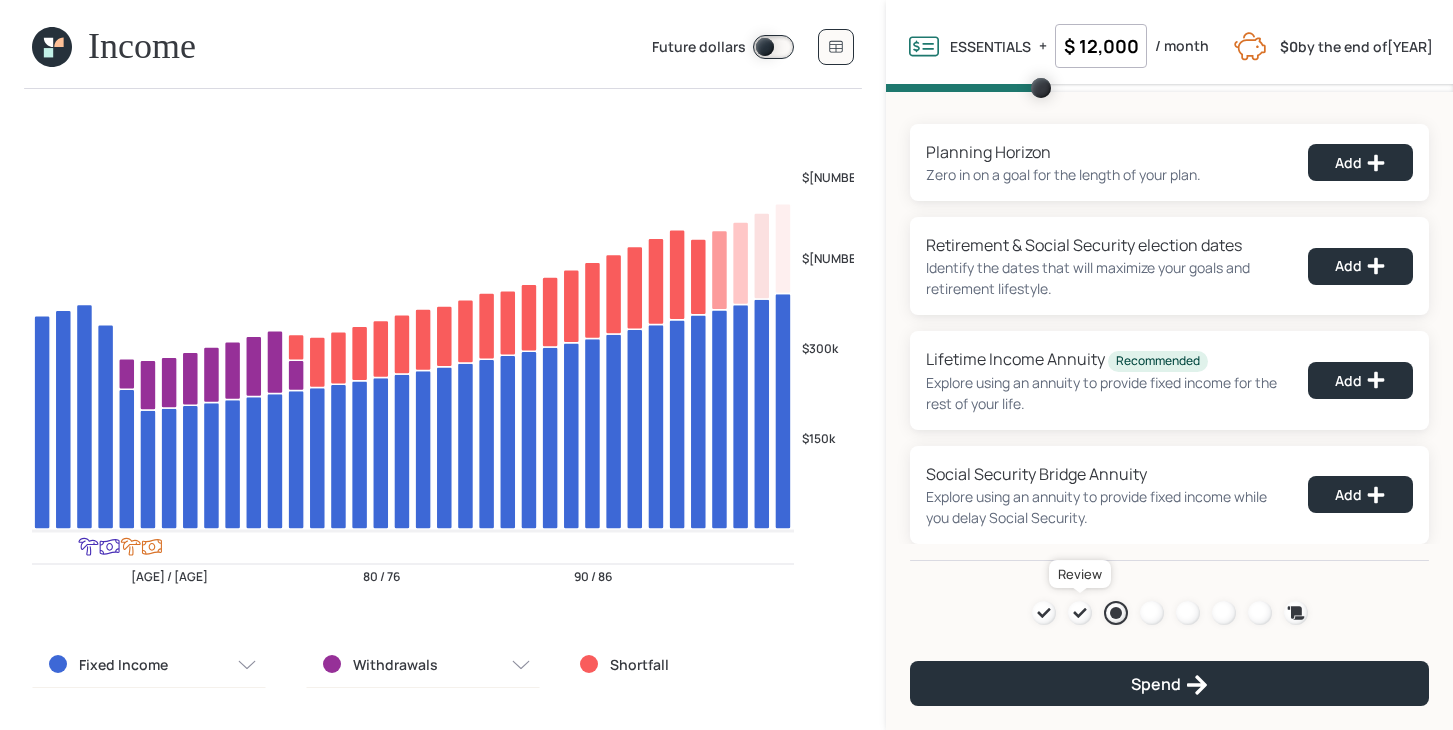 click at bounding box center (1079, 613) 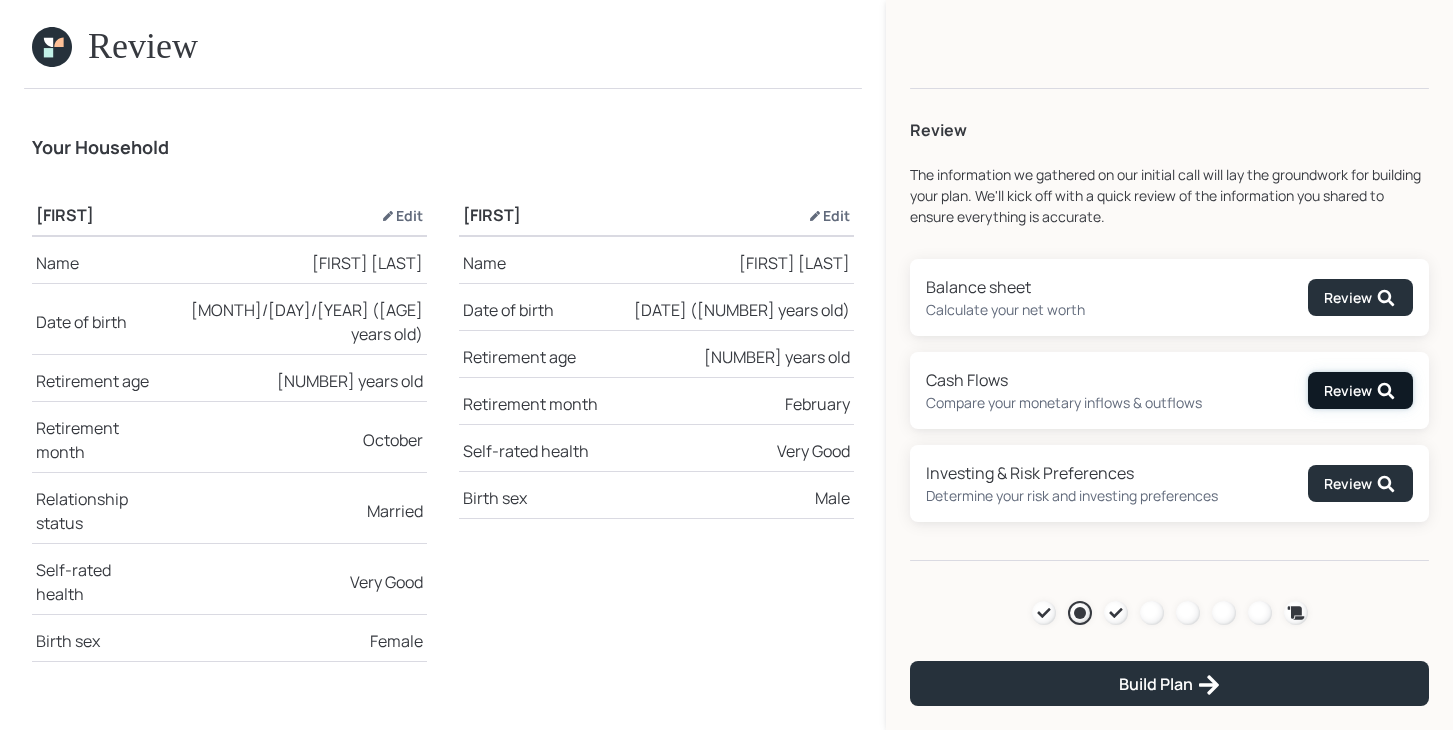 click on "Review" at bounding box center (1360, 298) 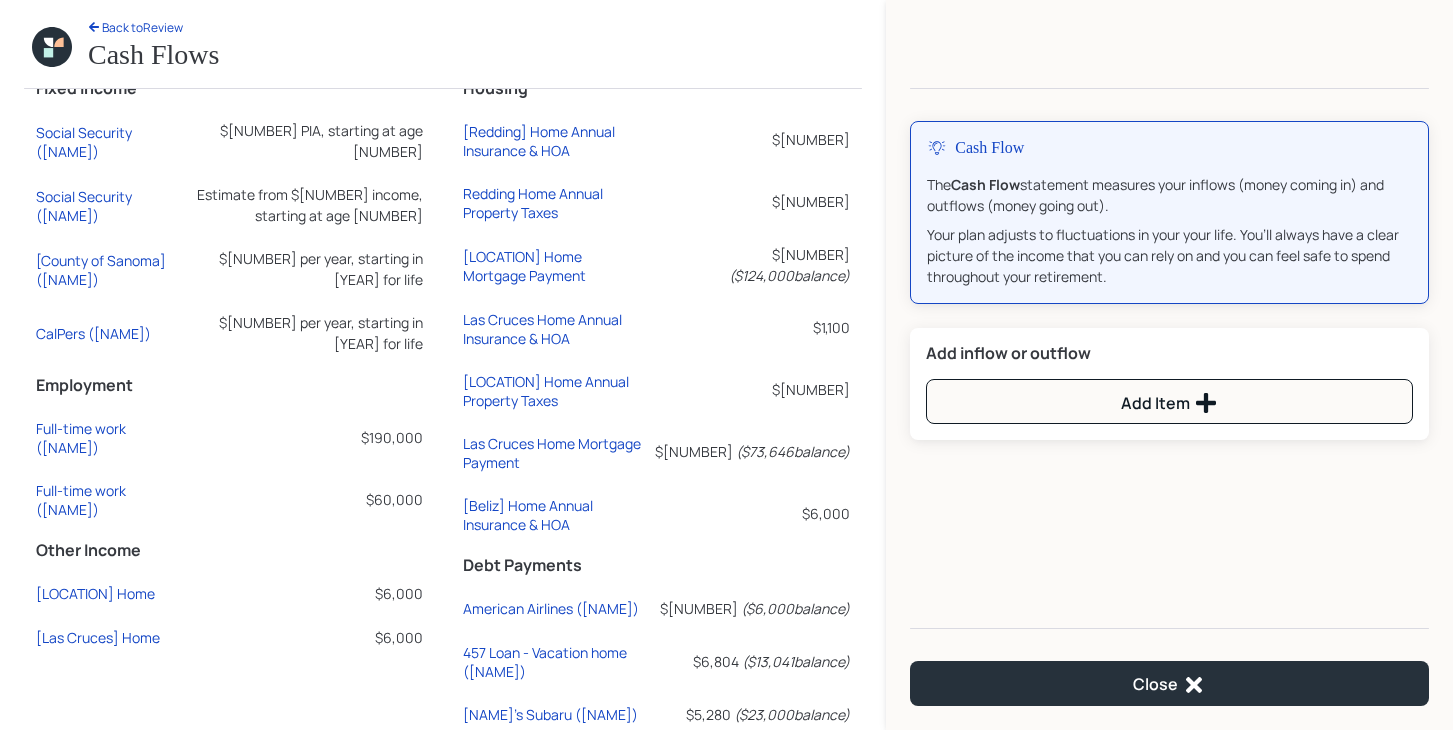 scroll, scrollTop: 113, scrollLeft: 0, axis: vertical 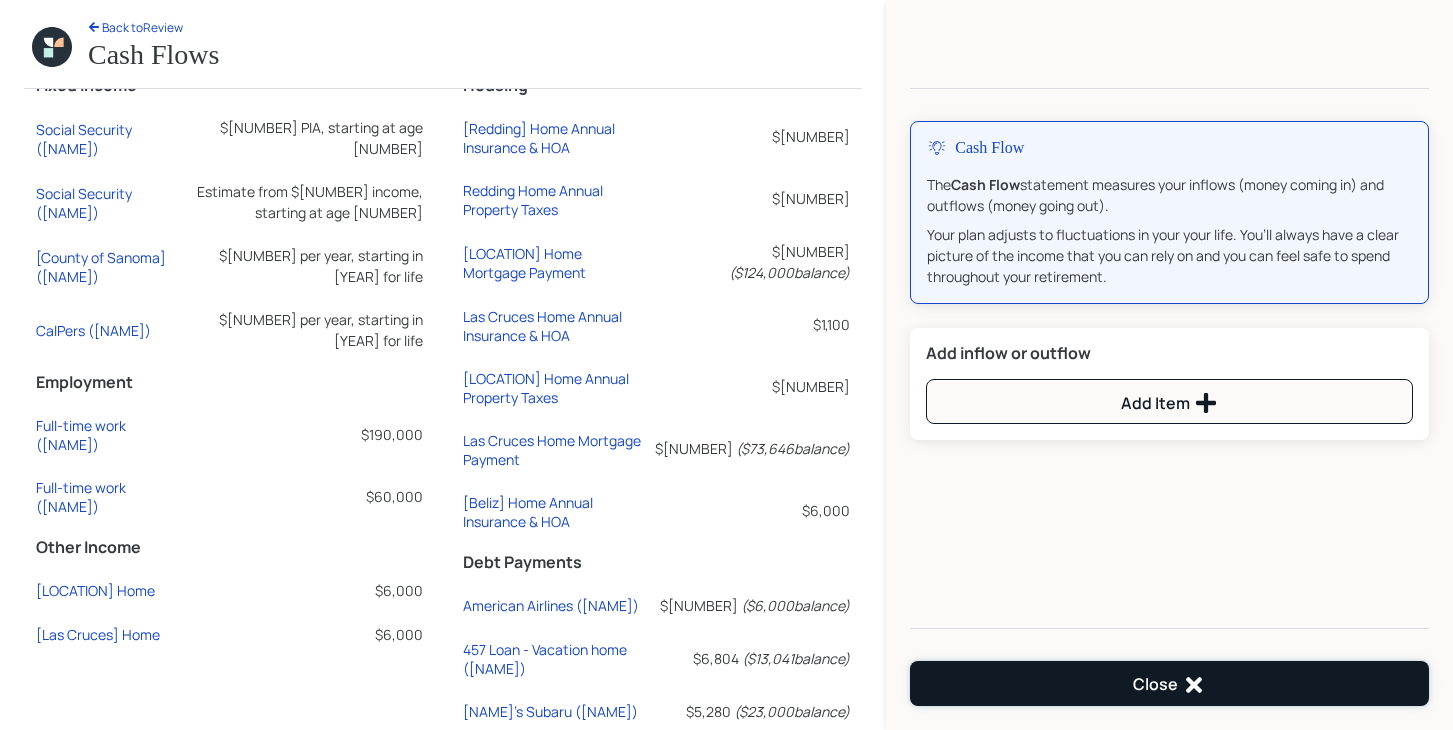click on "Close" at bounding box center (1169, 685) 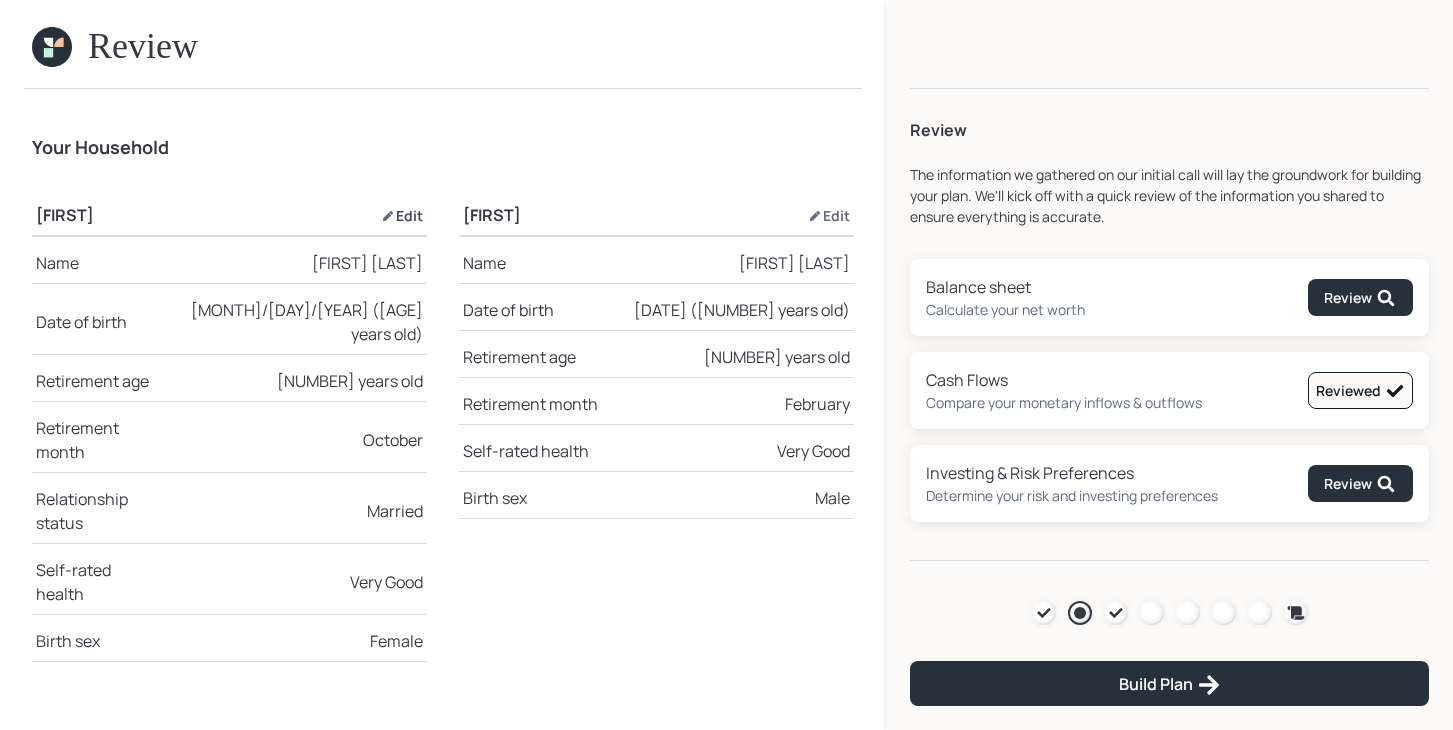 click on "Edit" at bounding box center [402, 215] 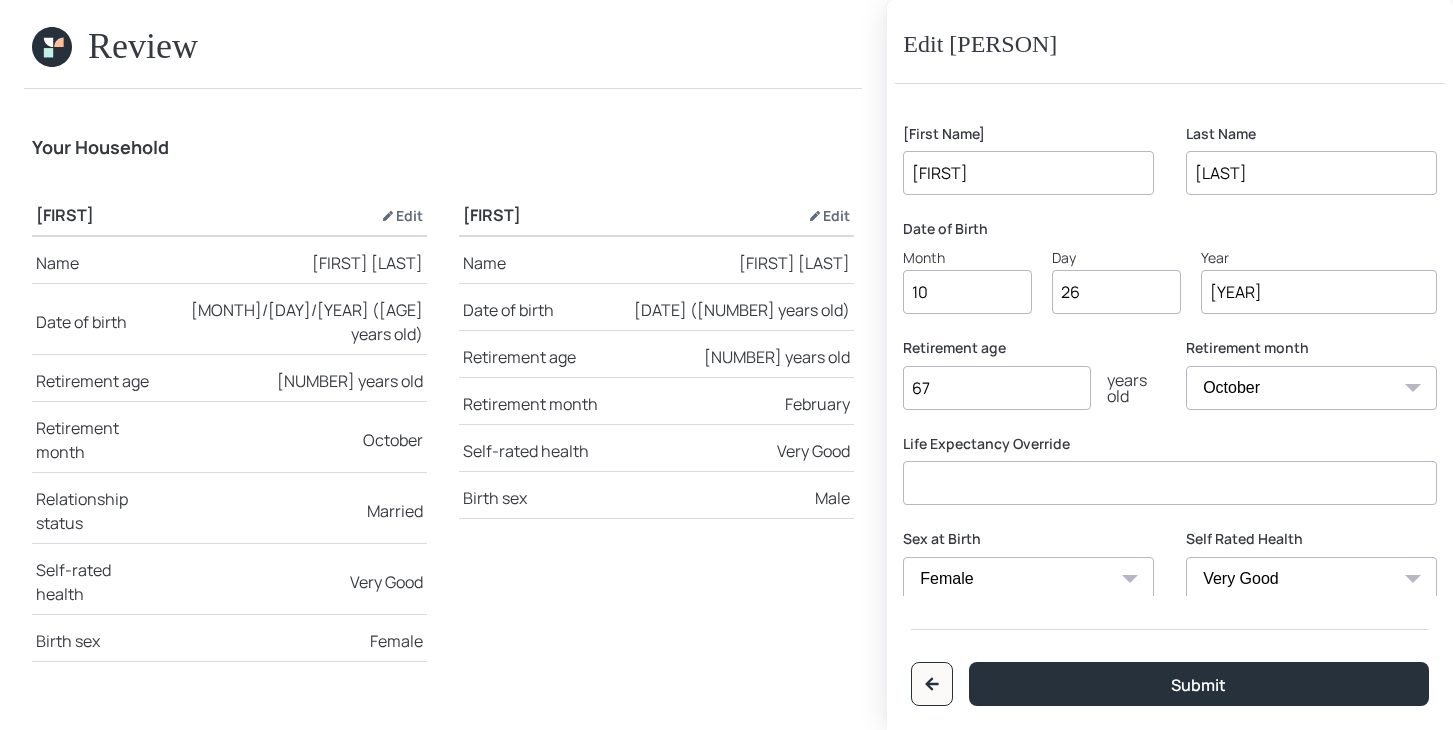click on "January February March April May June July August September October November December" at bounding box center [1311, 388] 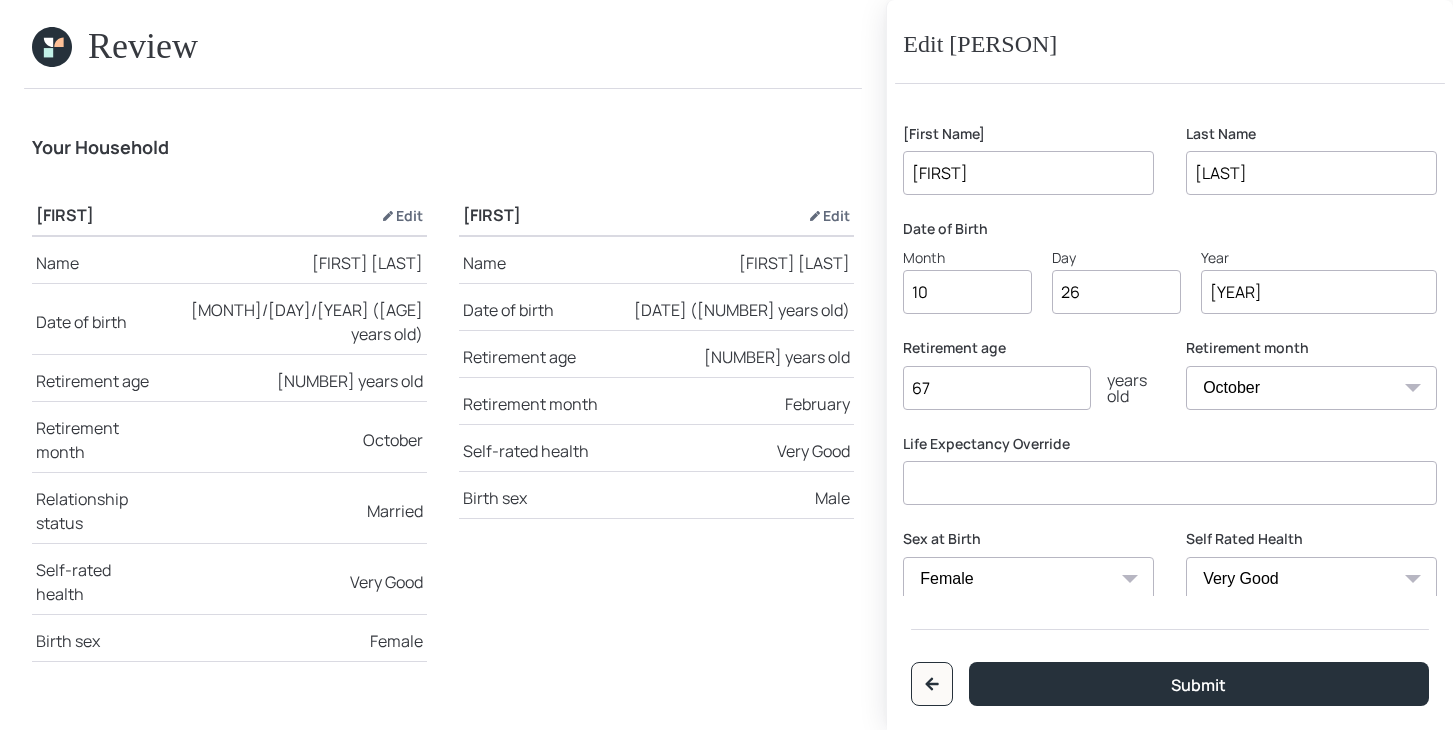 select on "1" 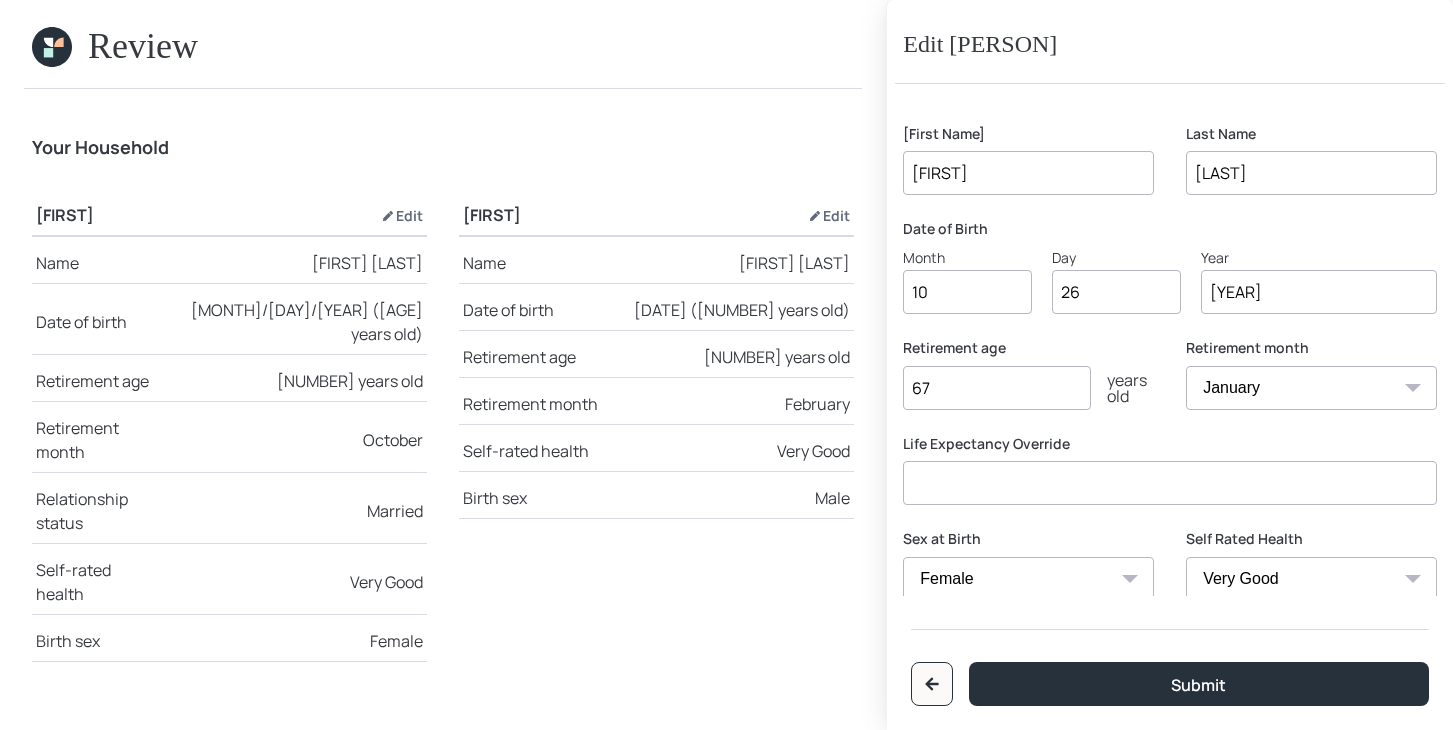 click on "67" at bounding box center [997, 388] 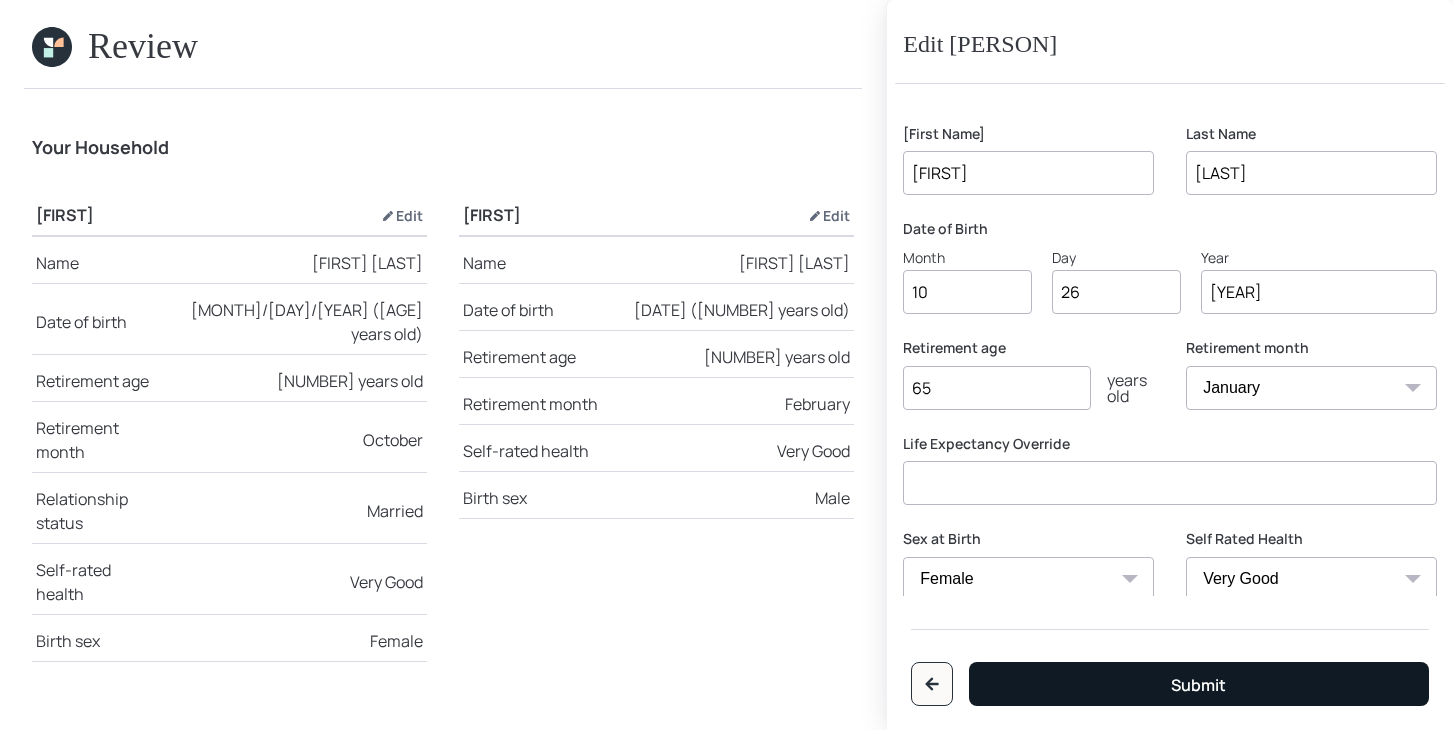 type on "65" 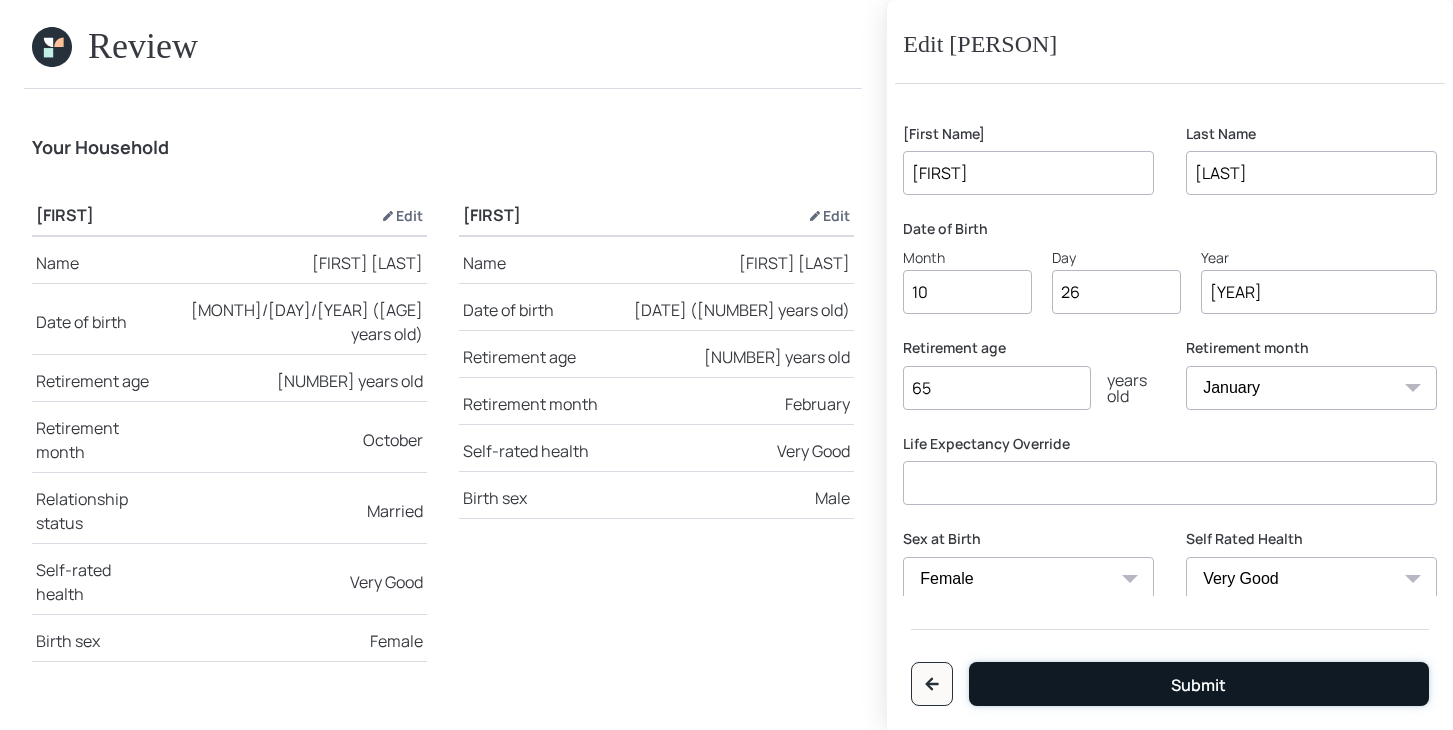 click on "Submit" at bounding box center (1199, 684) 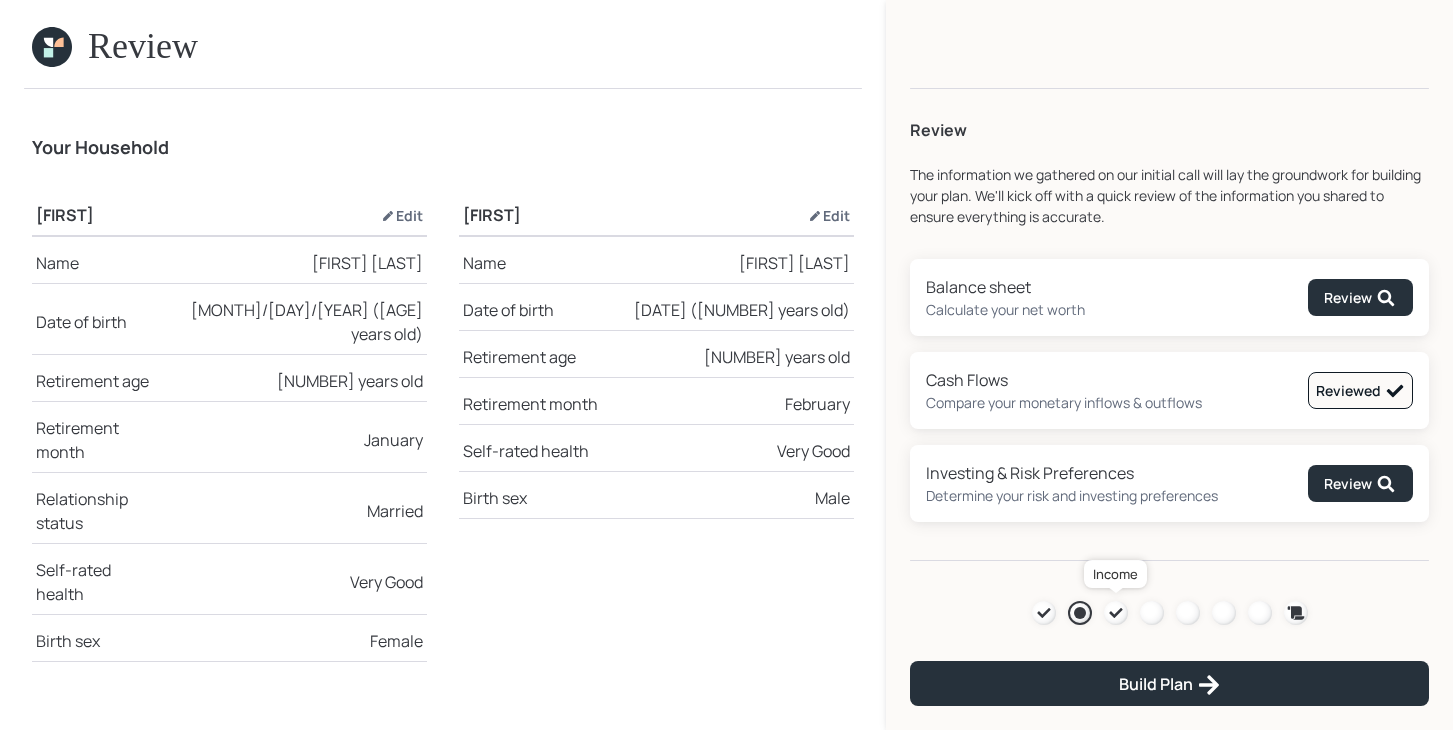 click at bounding box center (1116, 613) 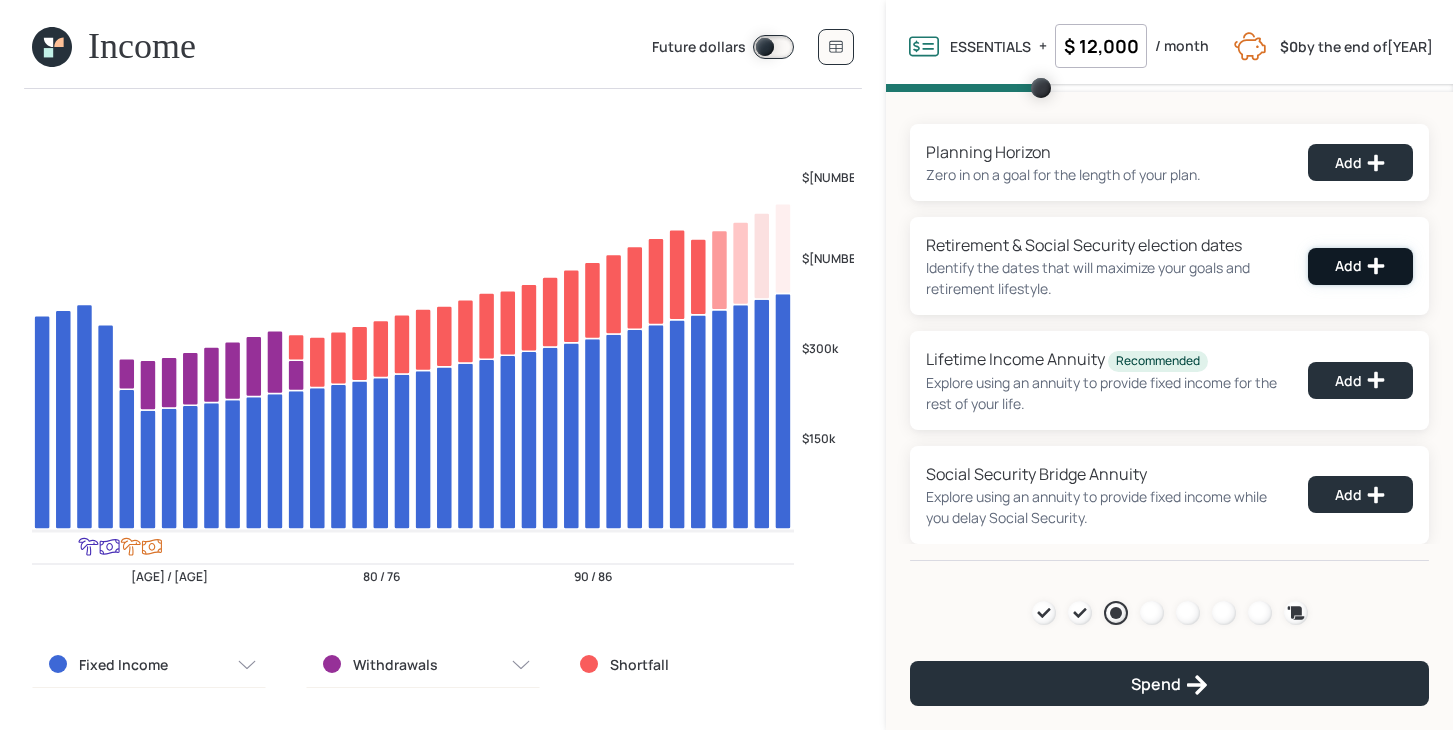 click on "Add" at bounding box center (1360, 163) 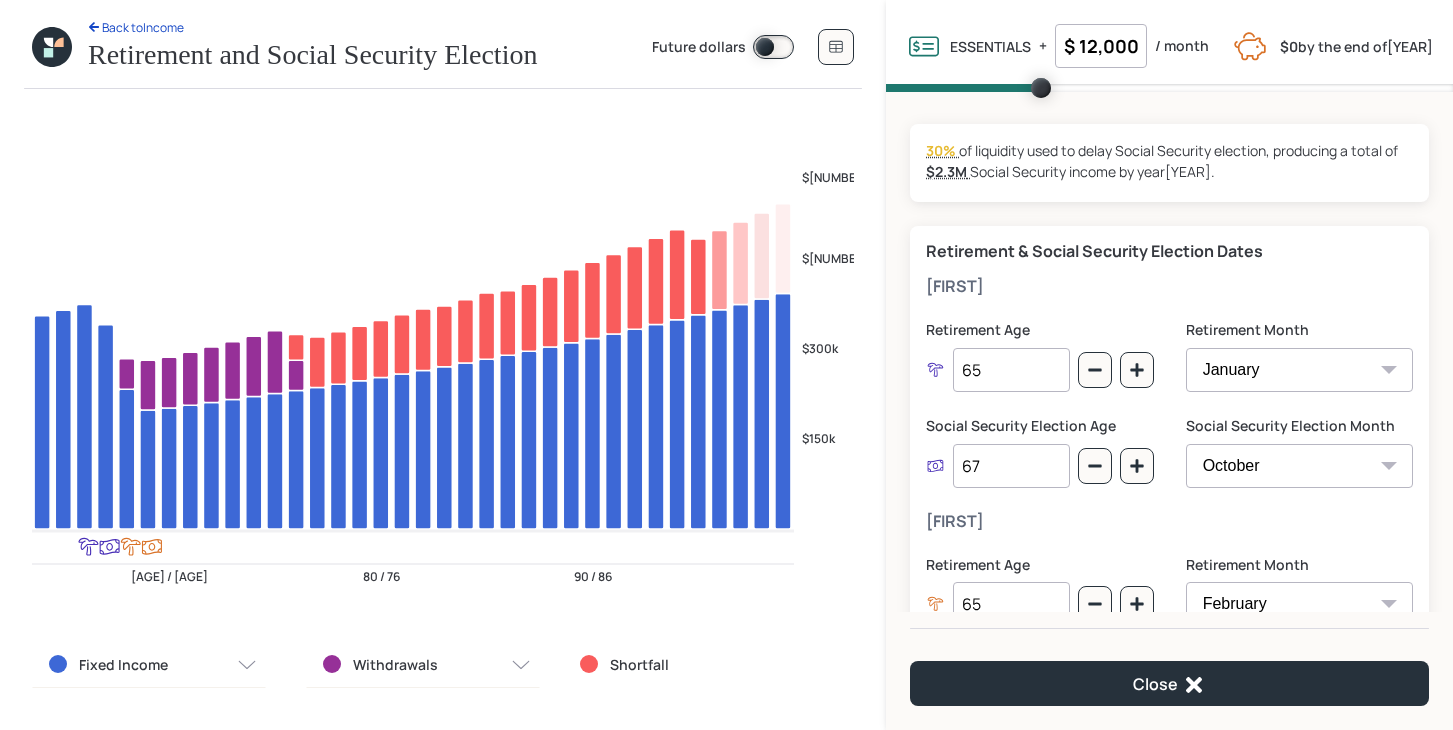 click on "Fixed Income" at bounding box center [123, 665] 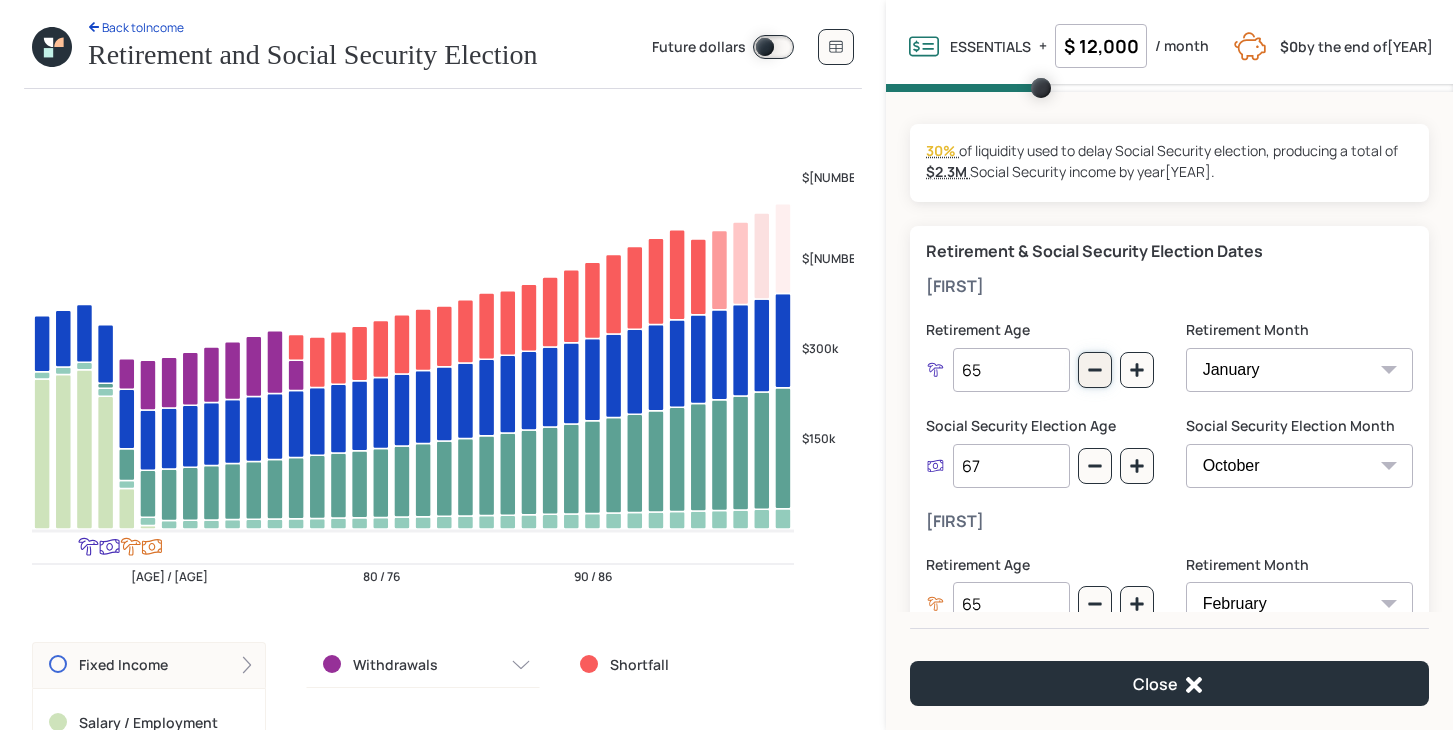 click at bounding box center [1095, 370] 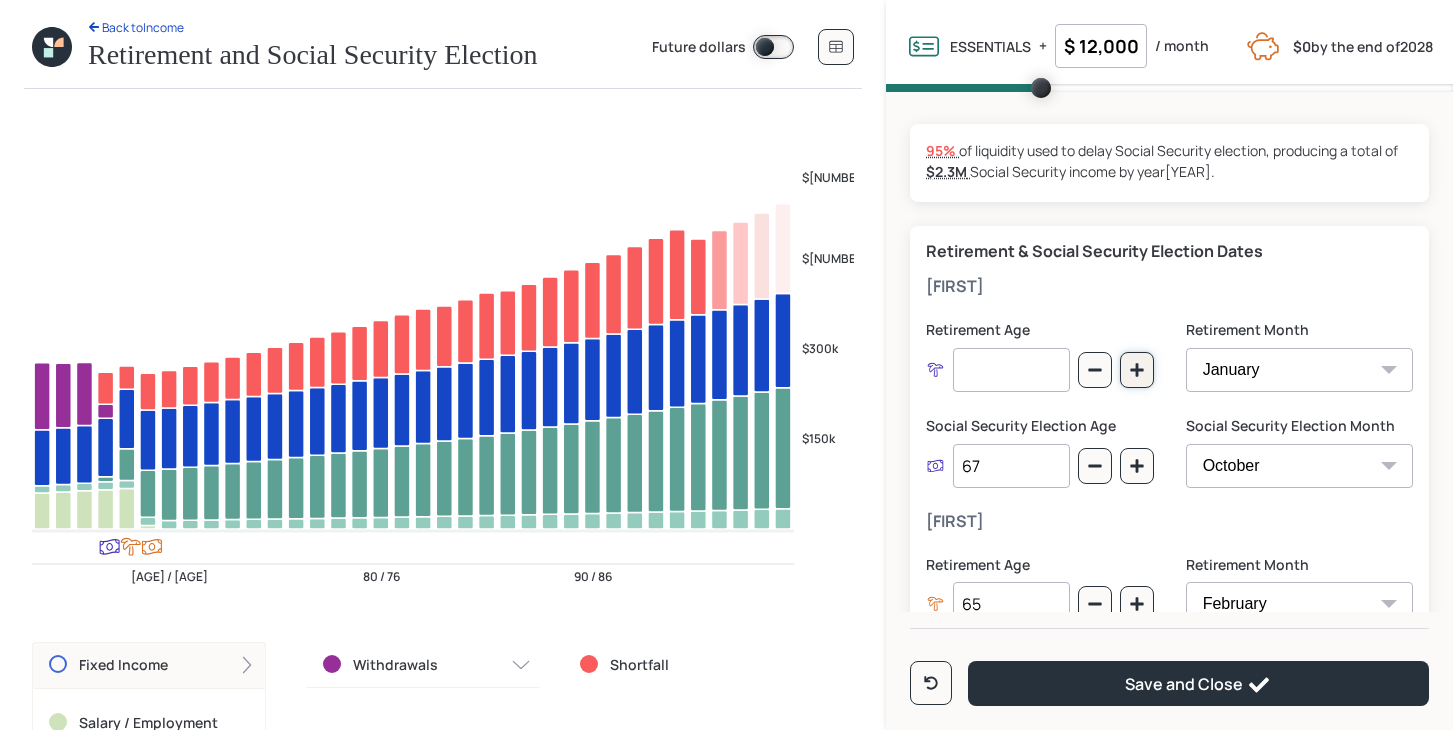 click at bounding box center [1137, 370] 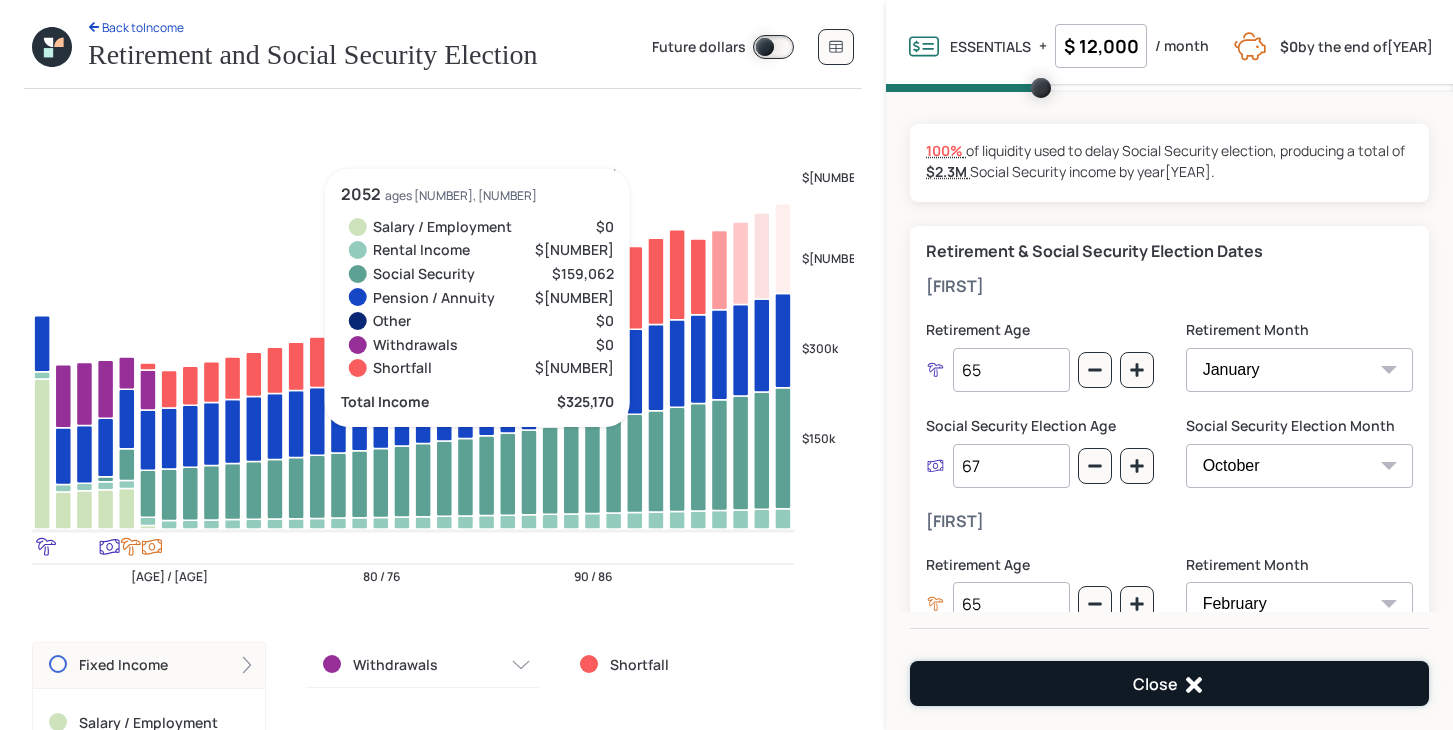 click on "Close" at bounding box center [1169, 683] 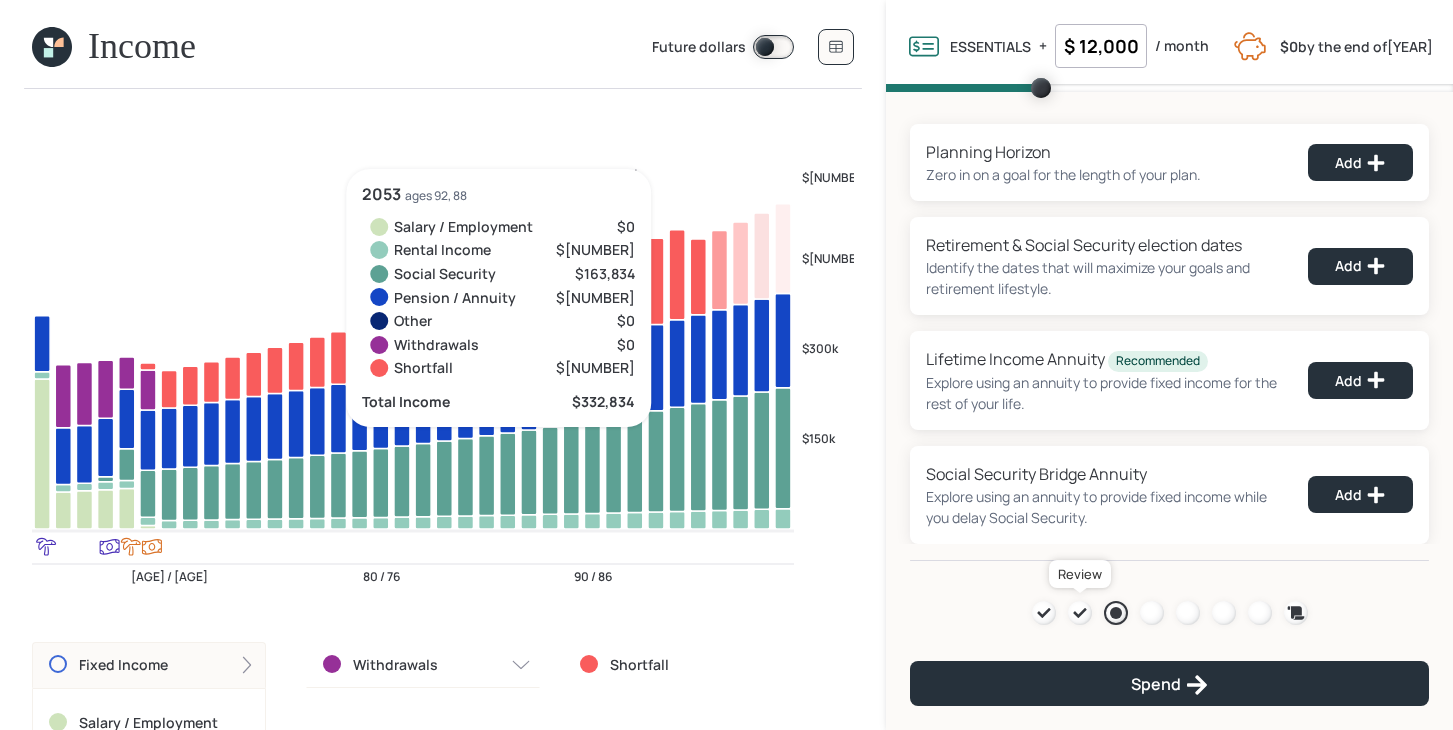 click at bounding box center [1080, 613] 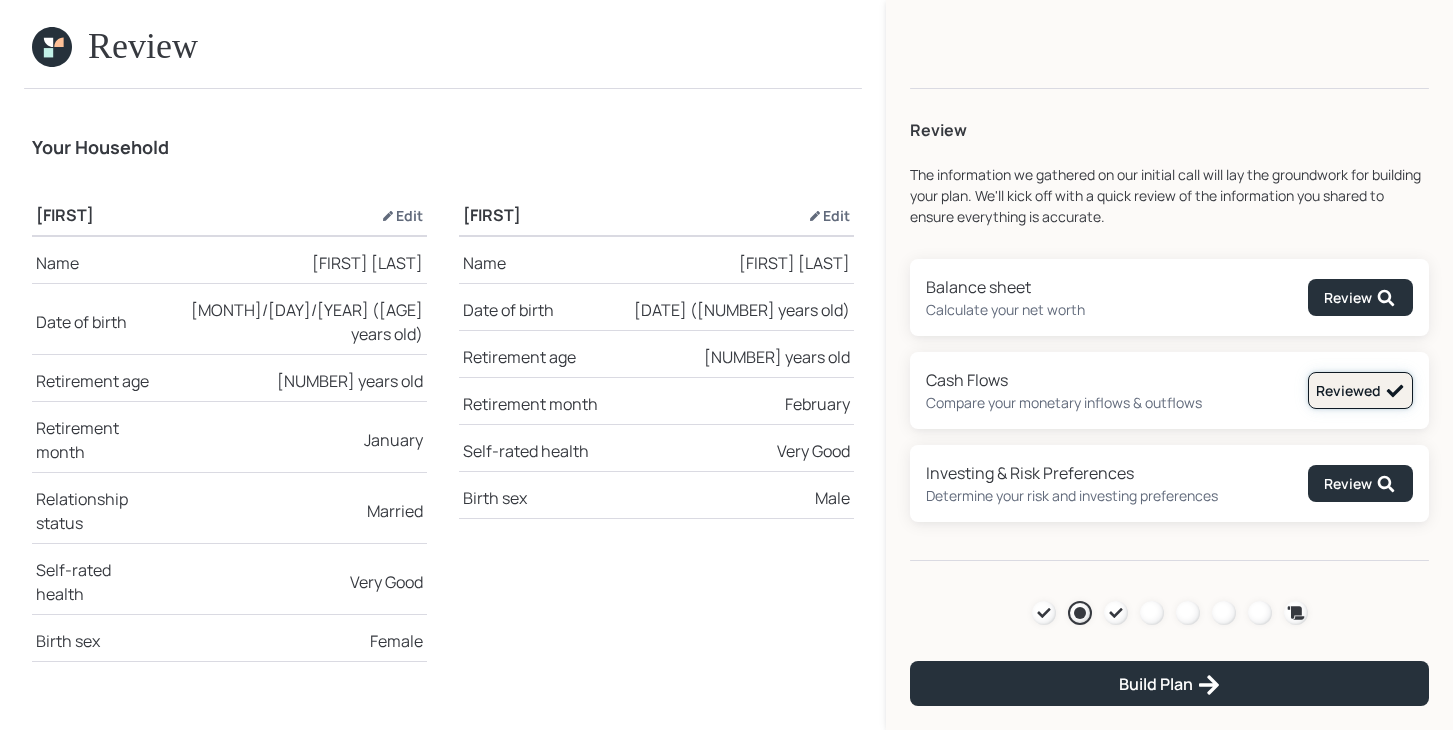 click at bounding box center [1395, 391] 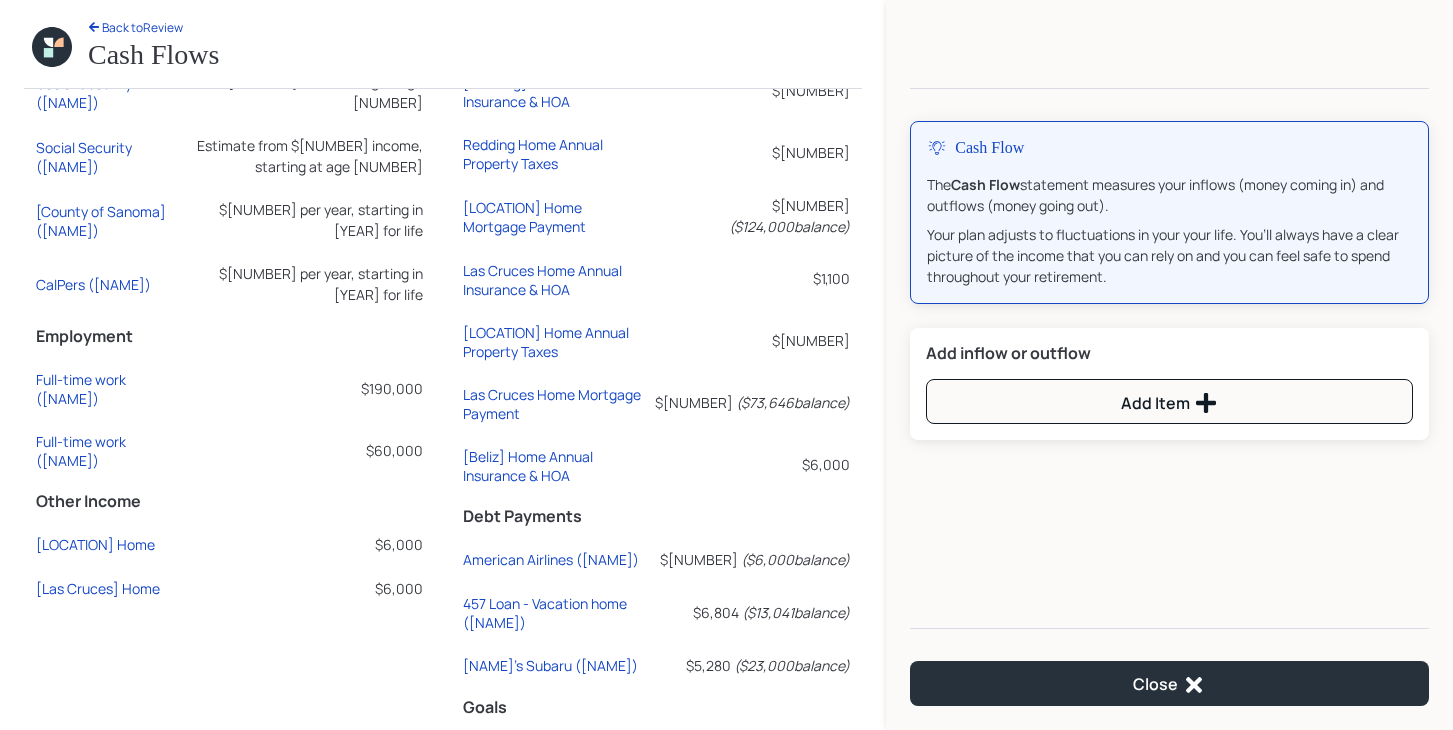 scroll, scrollTop: 193, scrollLeft: 0, axis: vertical 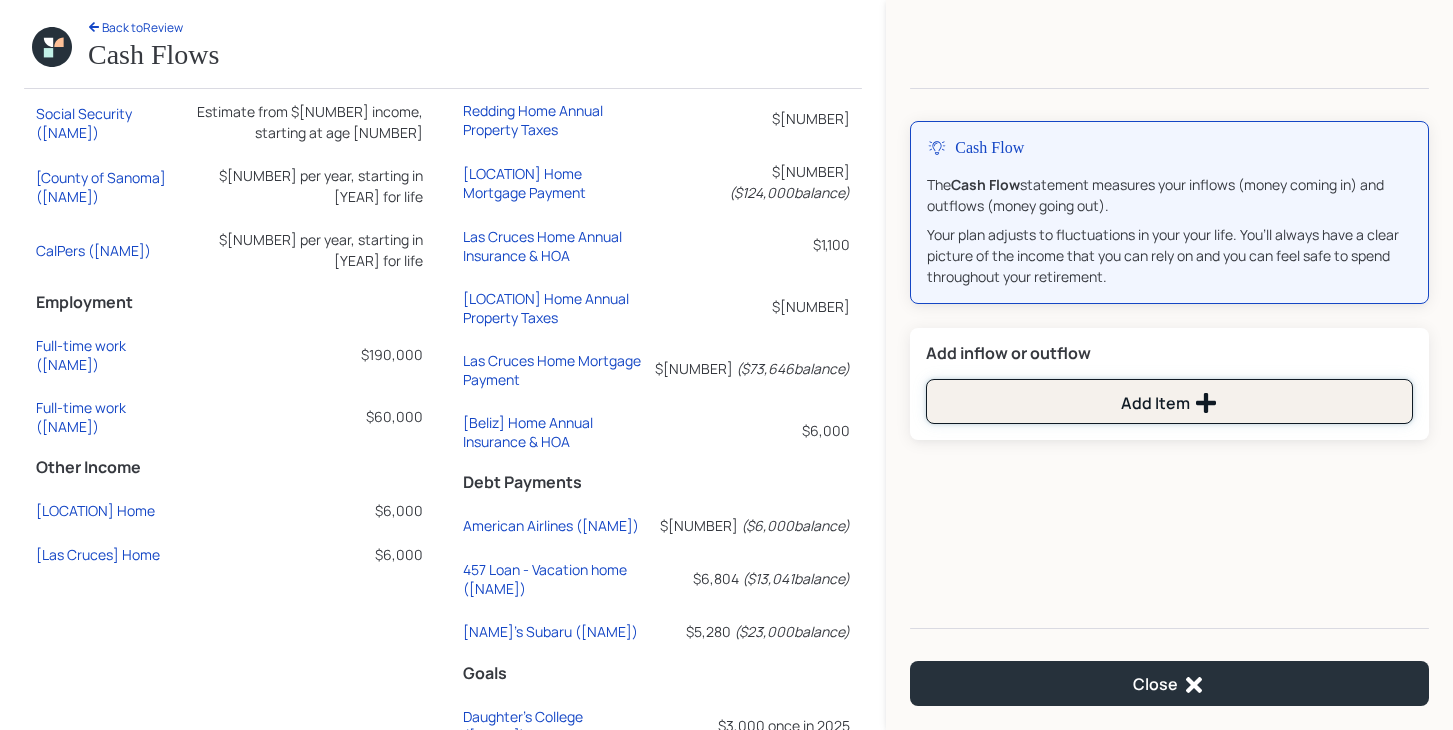 click on "Add Item" at bounding box center [1169, 401] 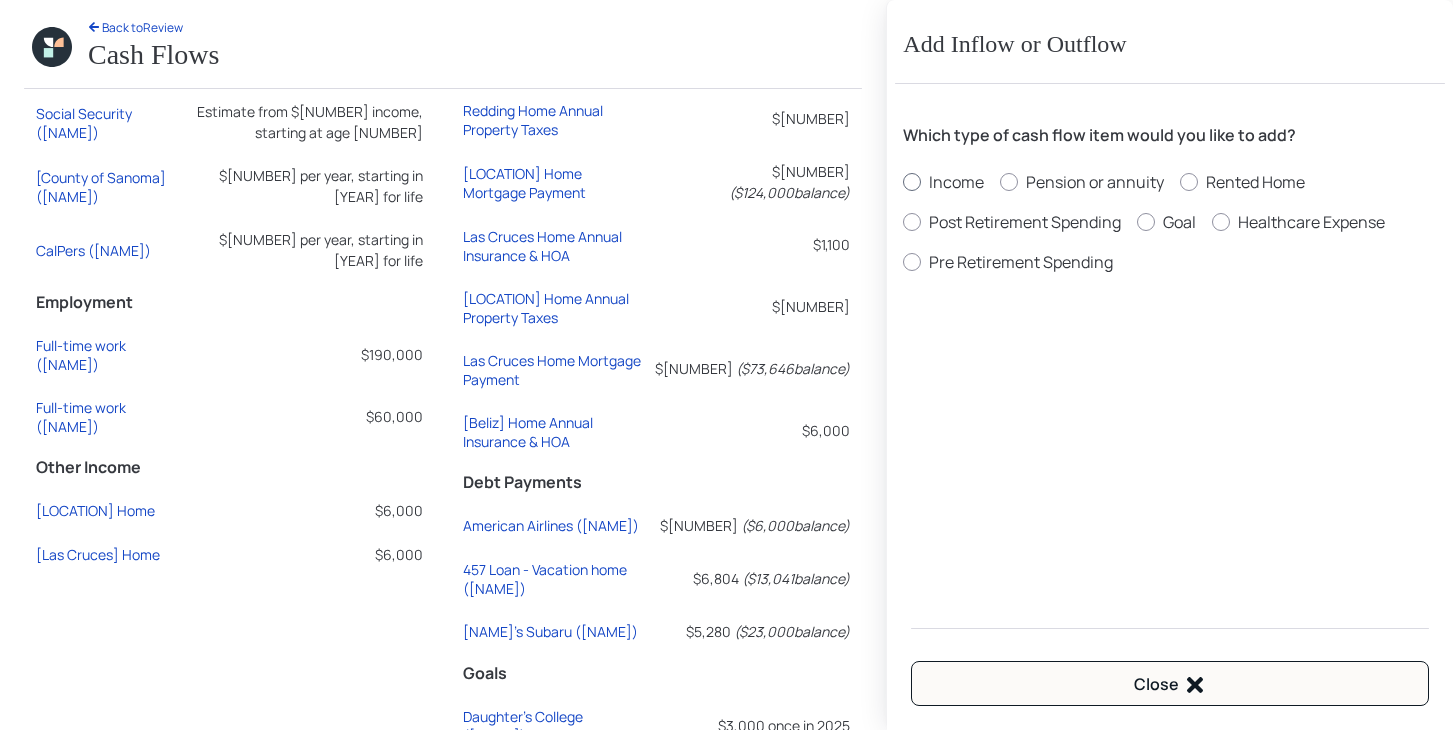 click on "Income" at bounding box center [943, 182] 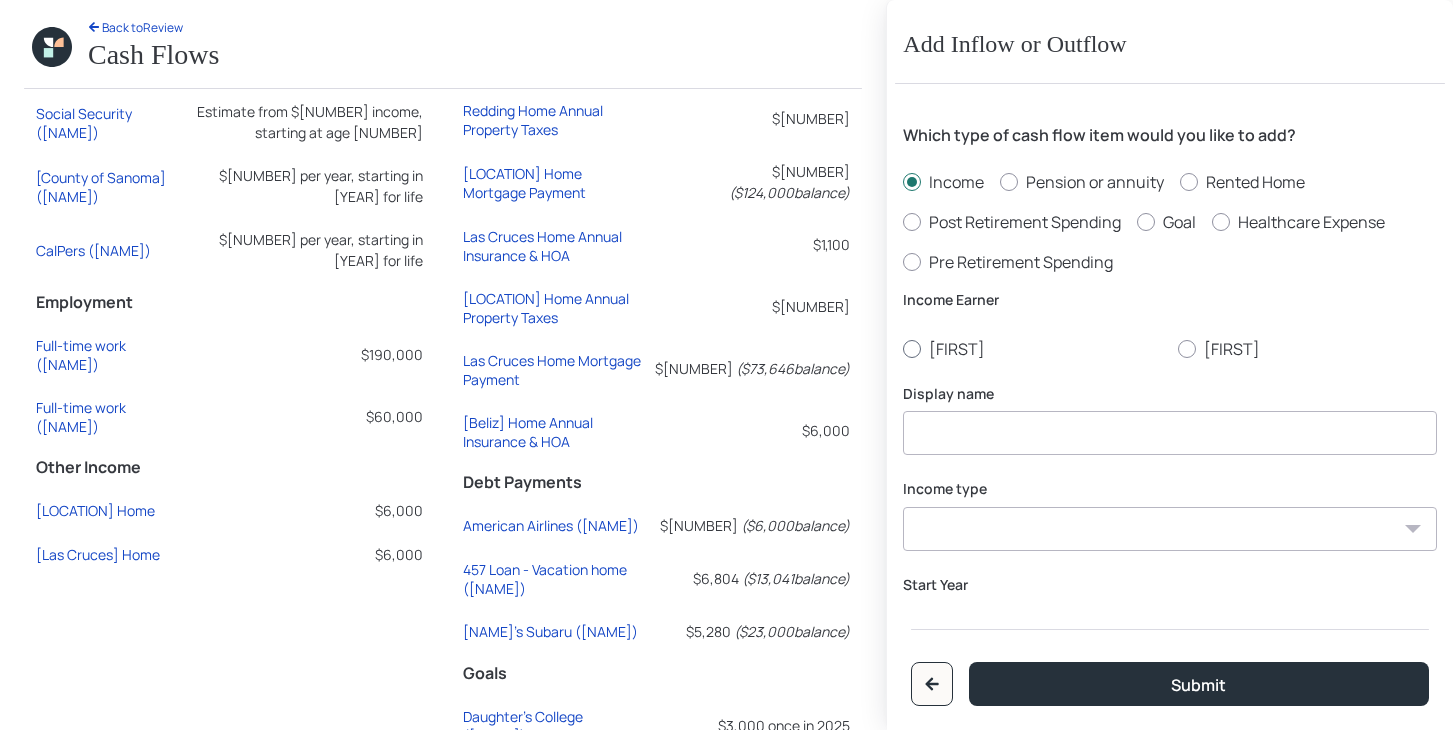 click on "[FIRST]" at bounding box center (1032, 349) 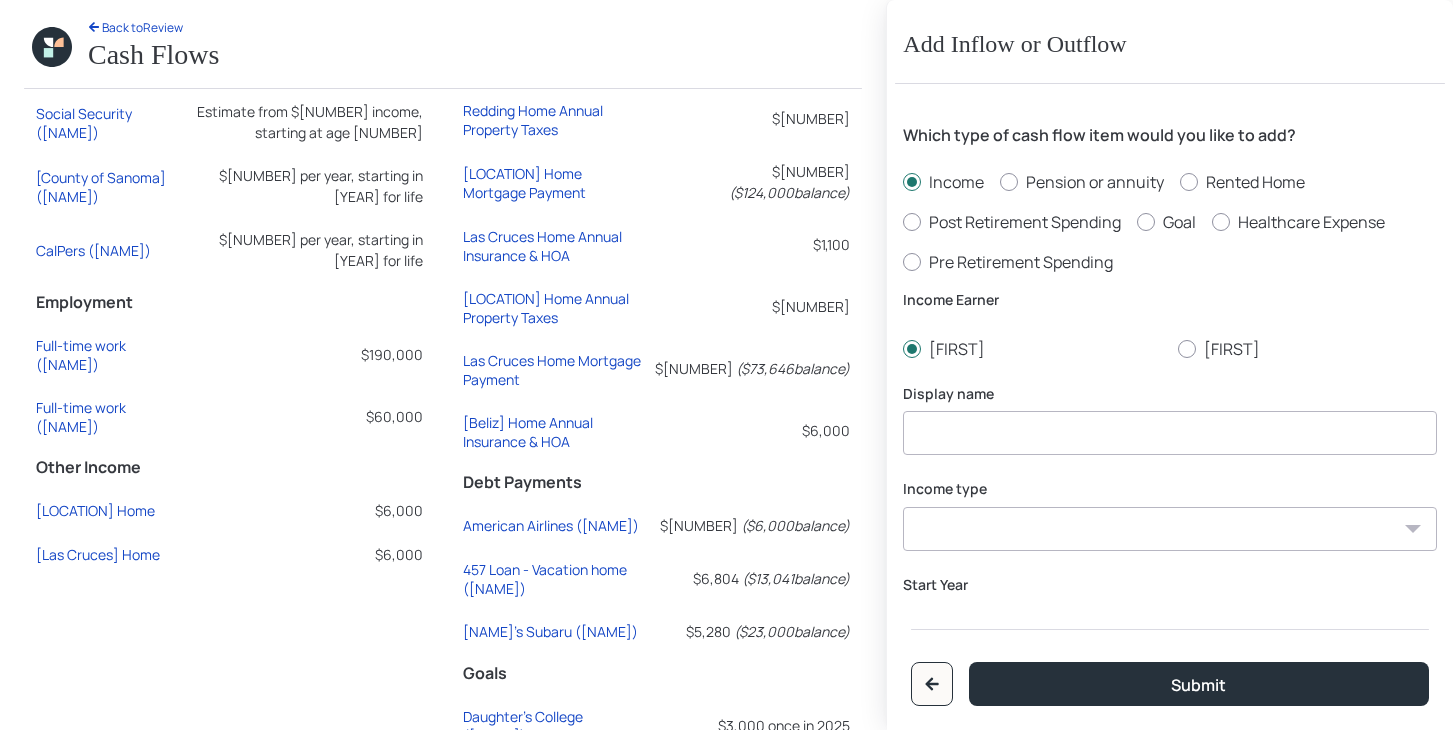 click at bounding box center [1170, 433] 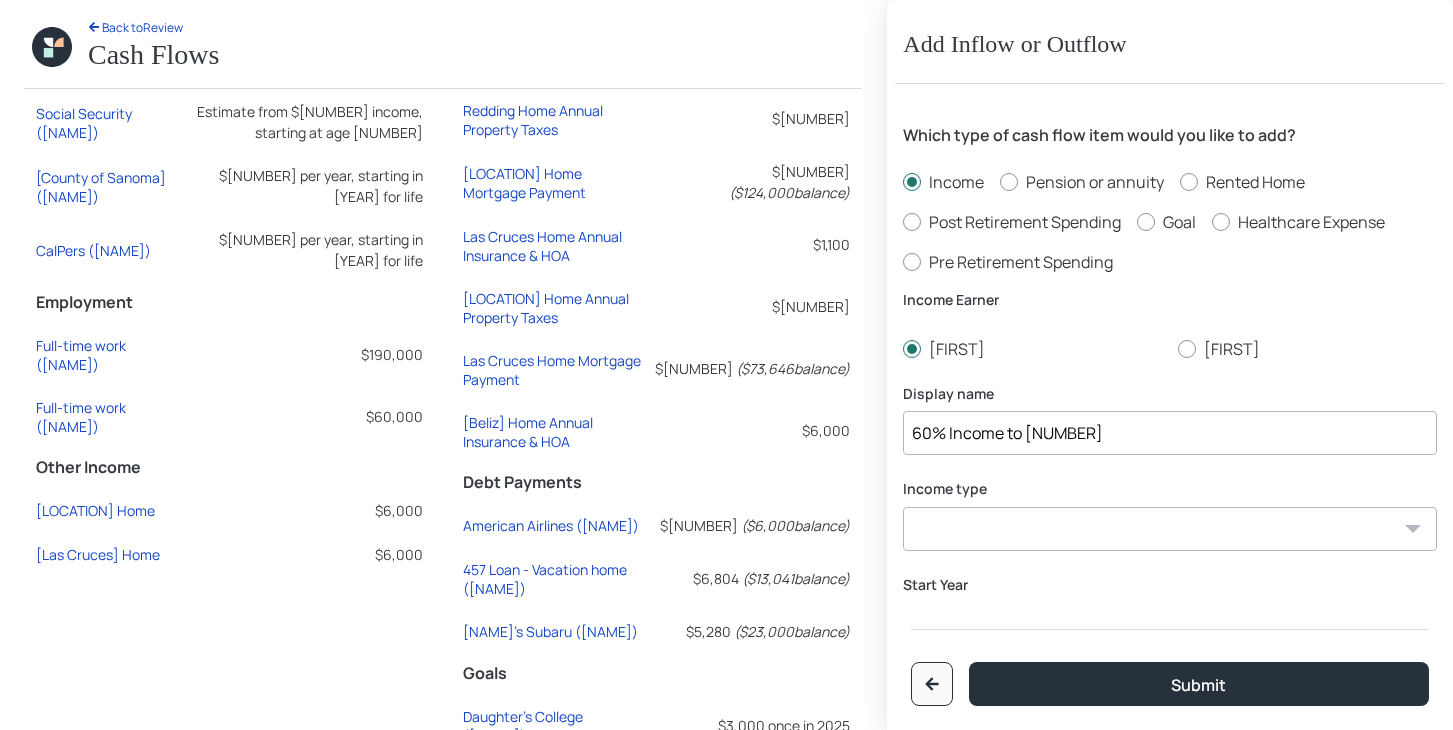 type on "60% Income to [NUMBER]" 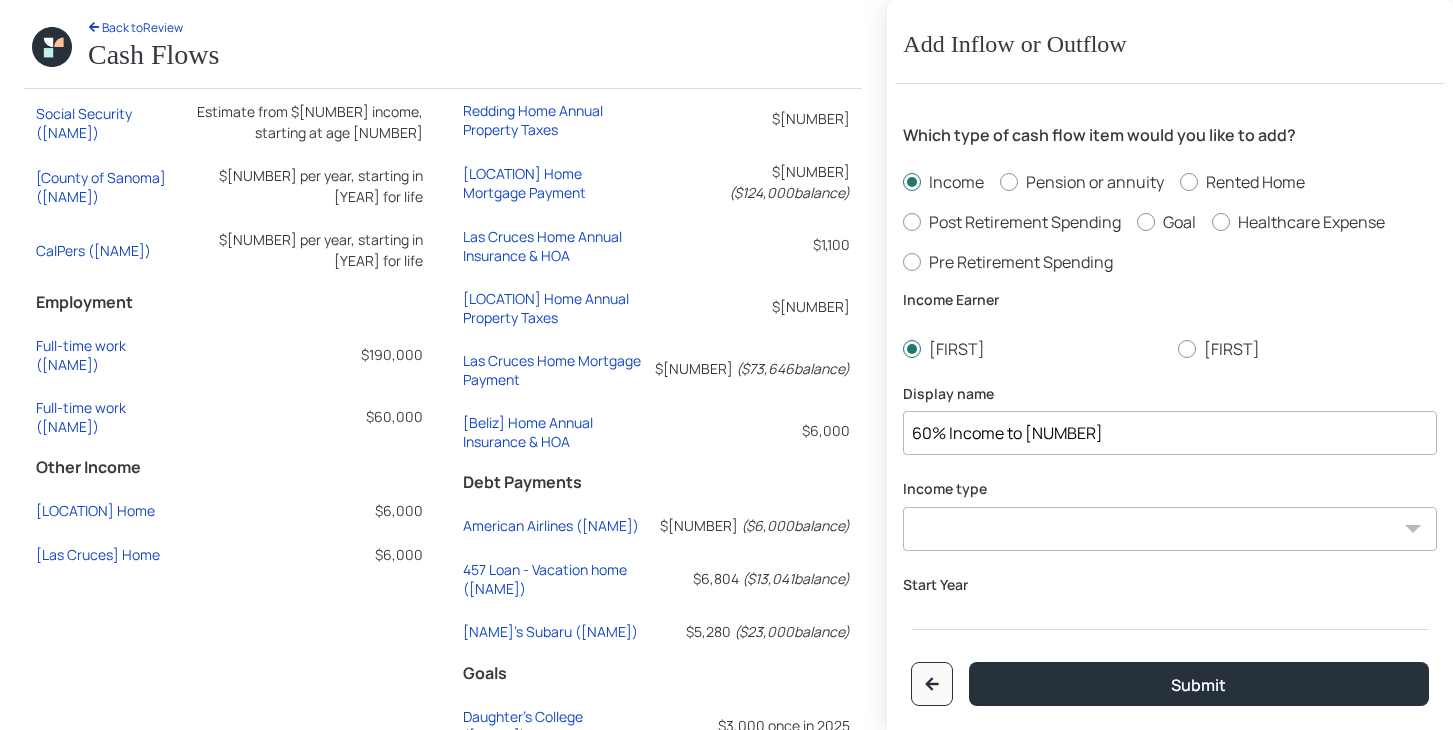 click on "Full-time work Part-time work Self employment Other" at bounding box center [1170, 529] 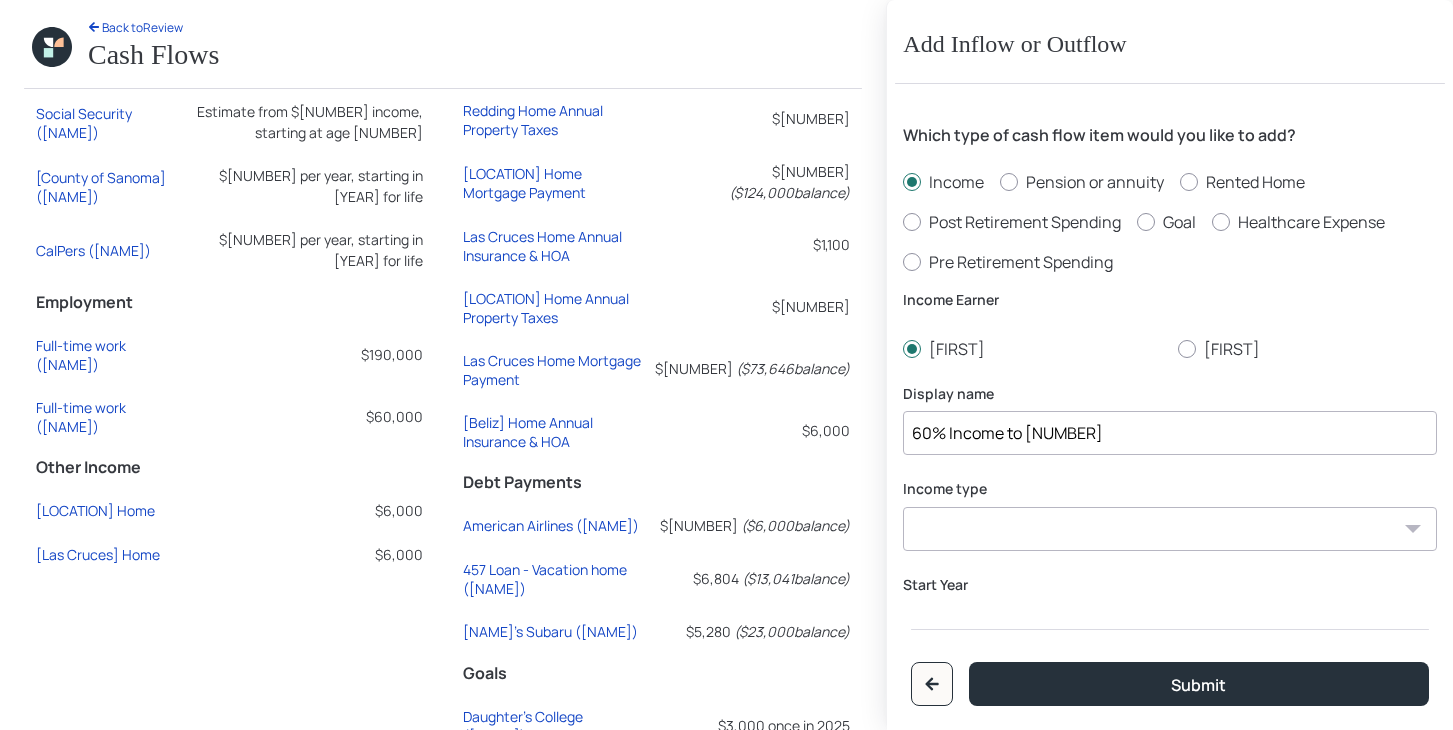 select on "part_time" 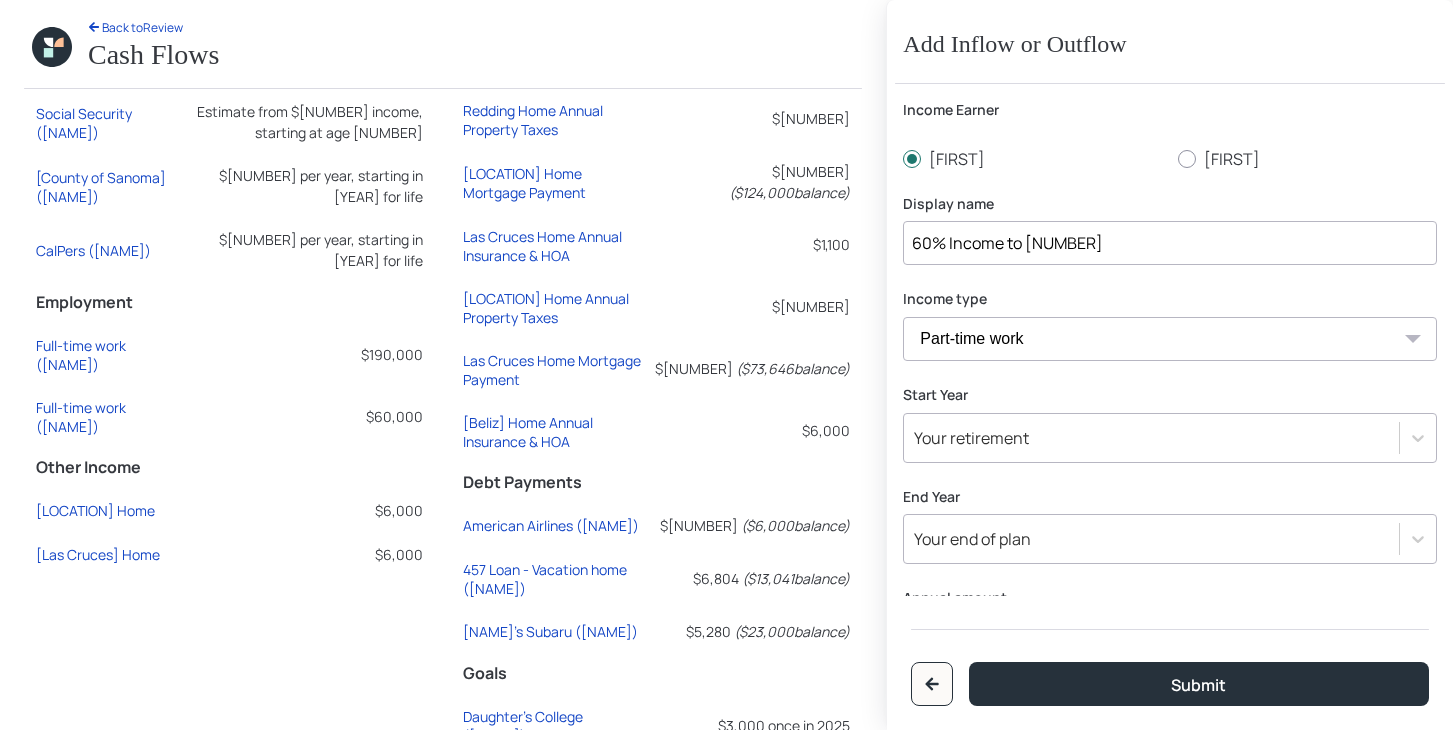 scroll, scrollTop: 198, scrollLeft: 0, axis: vertical 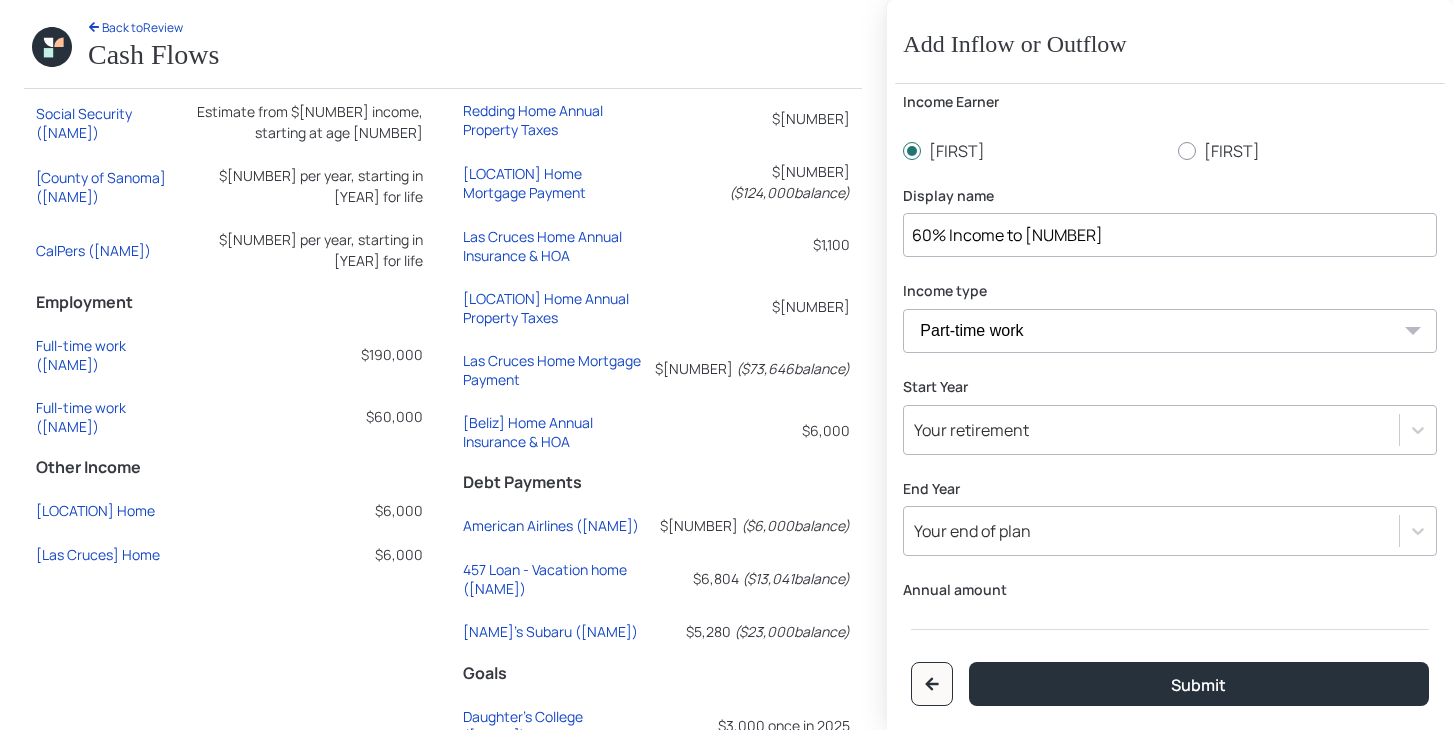 click on "Your retirement" at bounding box center (1151, 430) 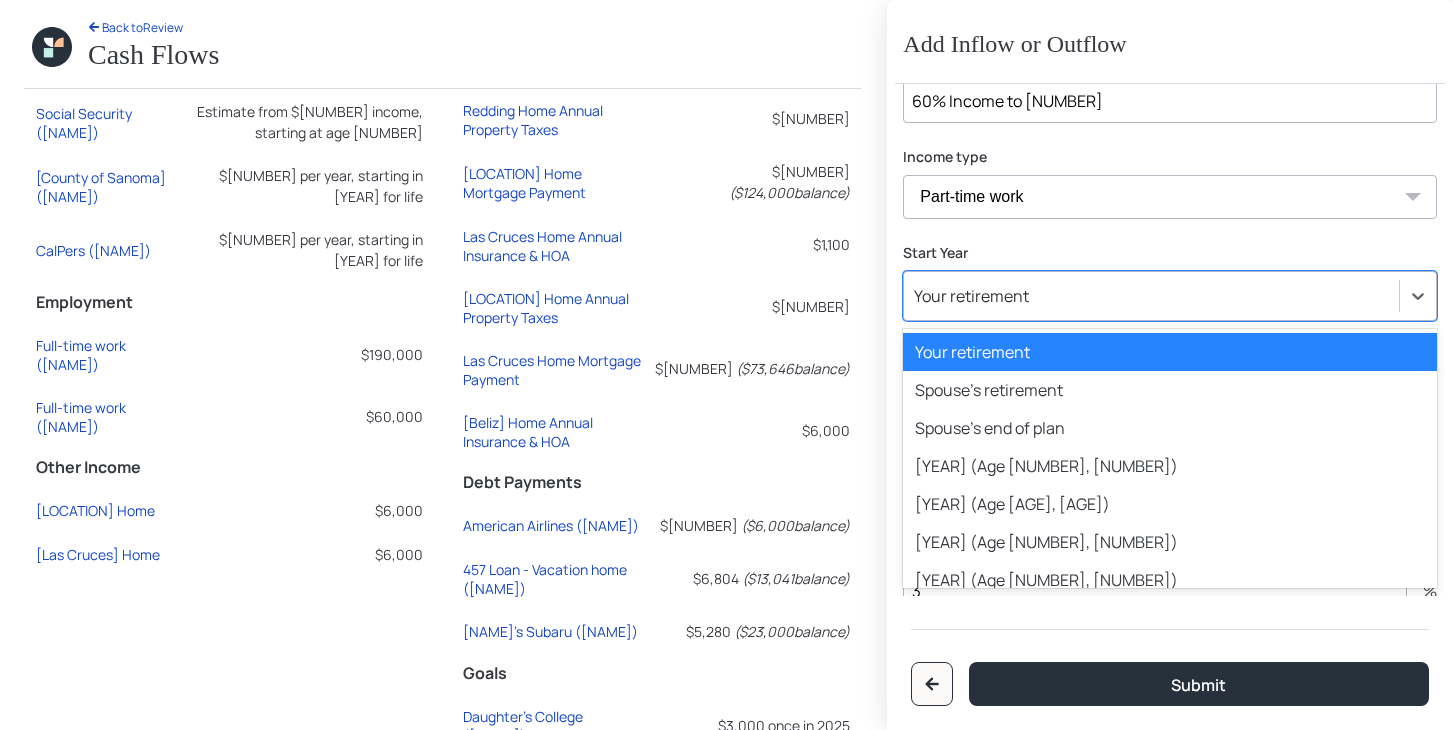 scroll, scrollTop: 343, scrollLeft: 0, axis: vertical 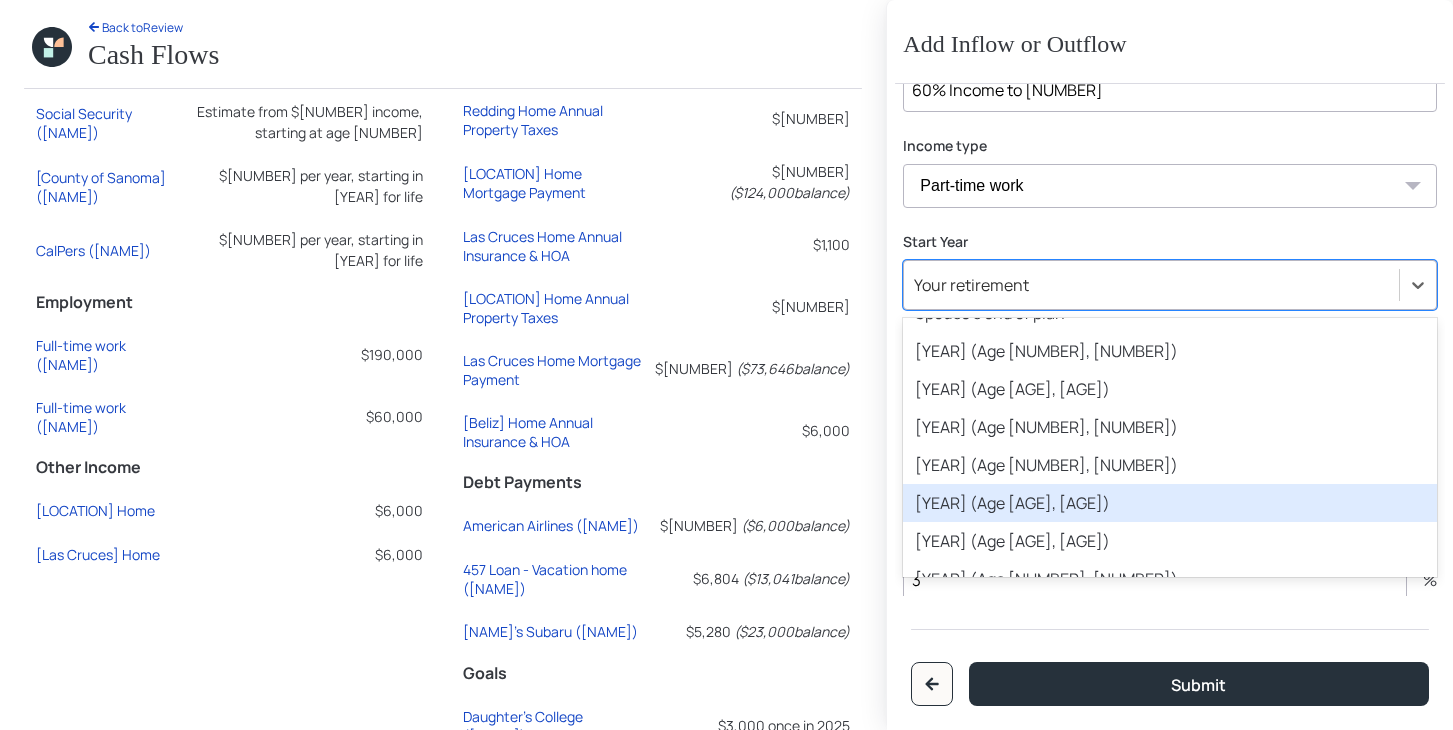 click on "[YEAR] (Age [AGE], [AGE])" at bounding box center [1170, 503] 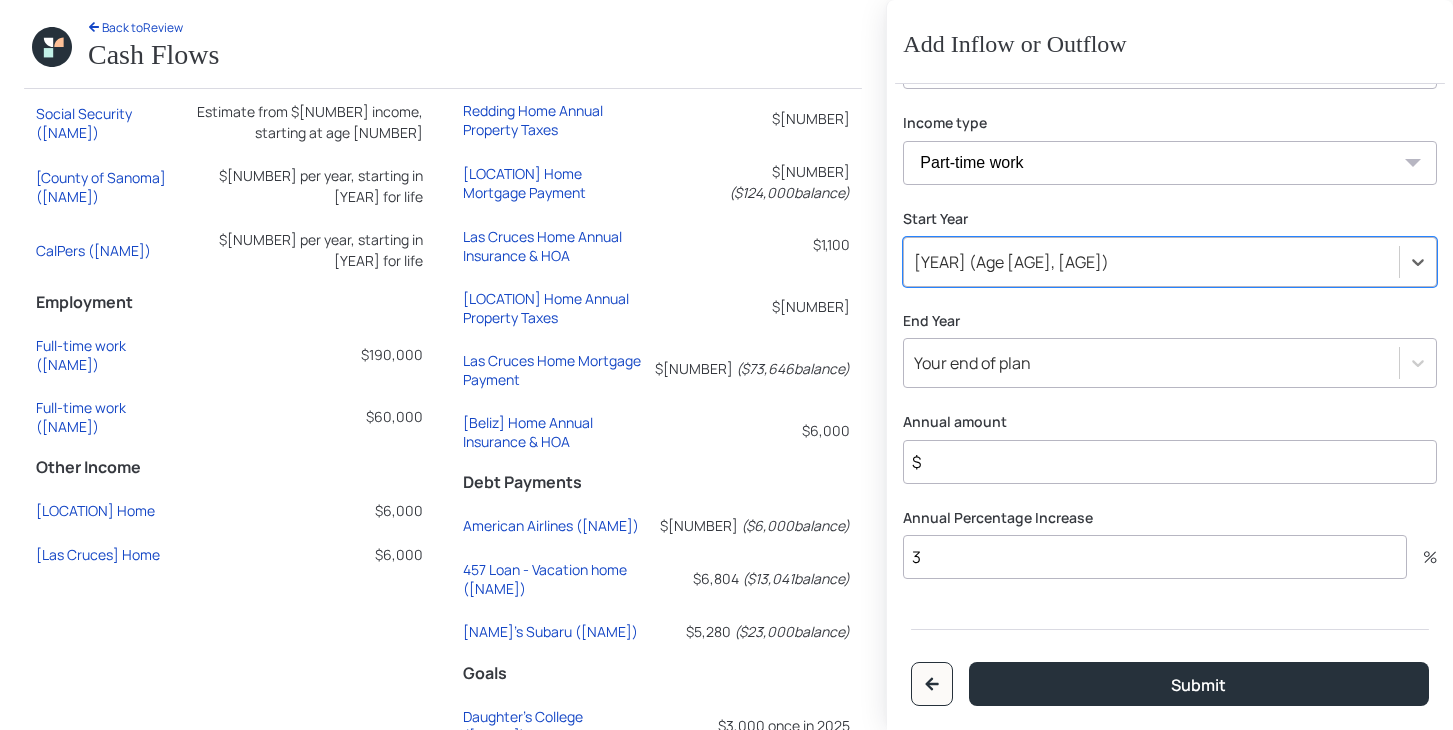 scroll, scrollTop: 373, scrollLeft: 0, axis: vertical 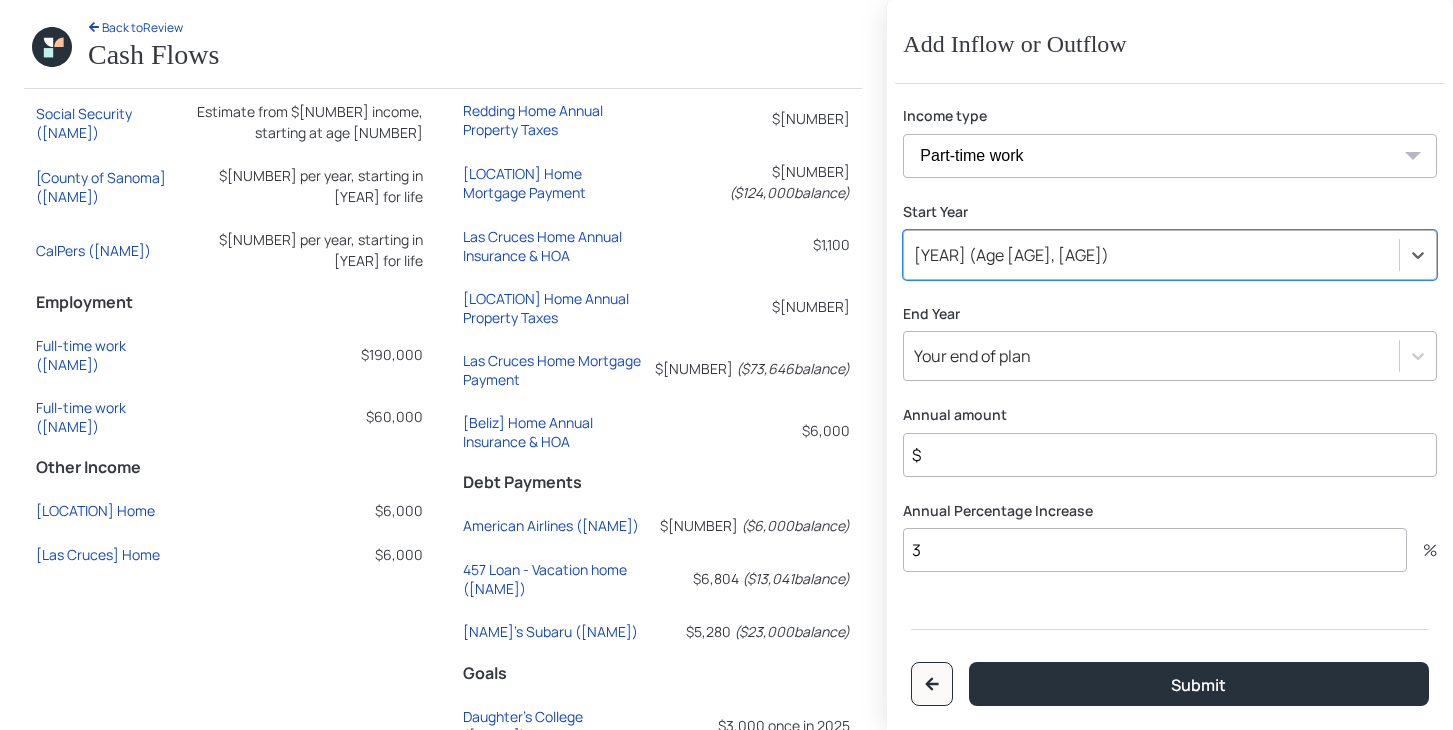 click on "Your end of plan" at bounding box center [972, 356] 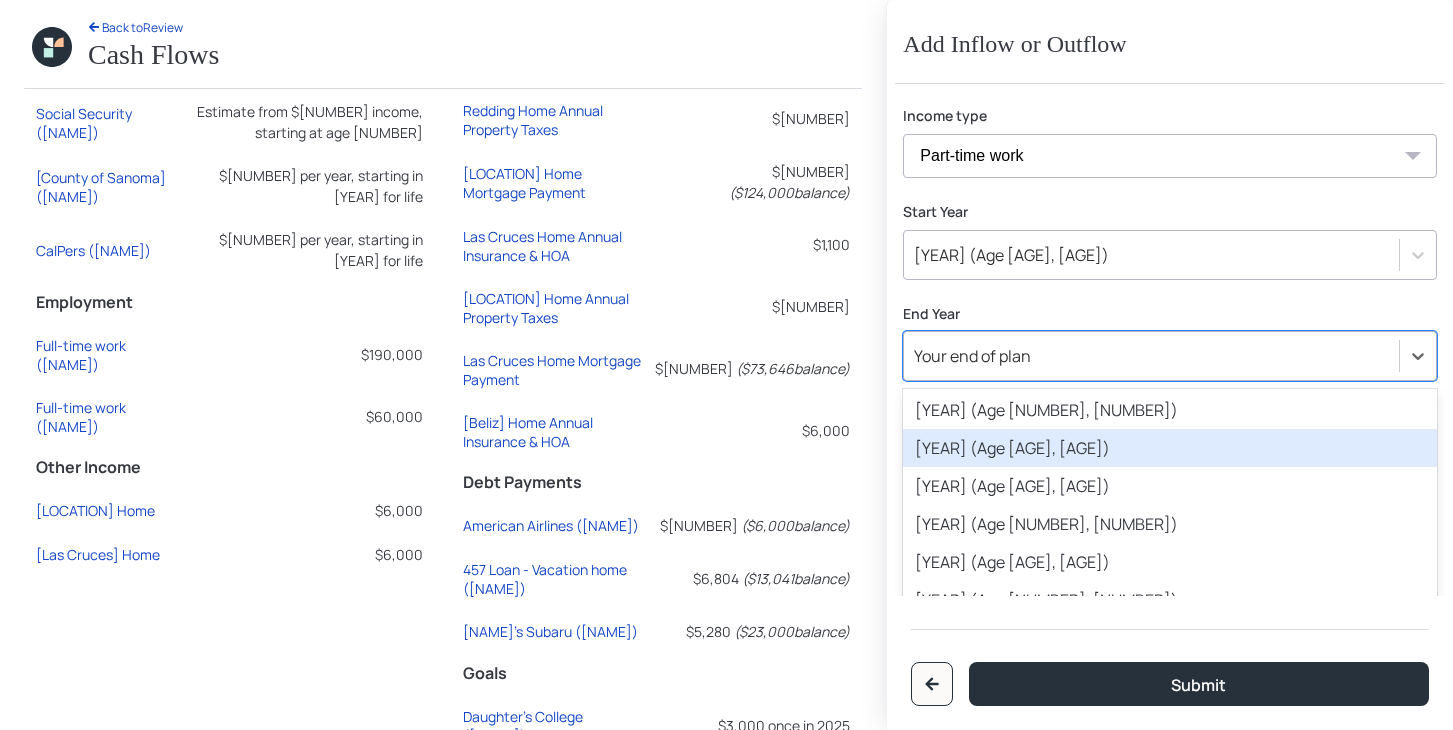 scroll, scrollTop: 267, scrollLeft: 0, axis: vertical 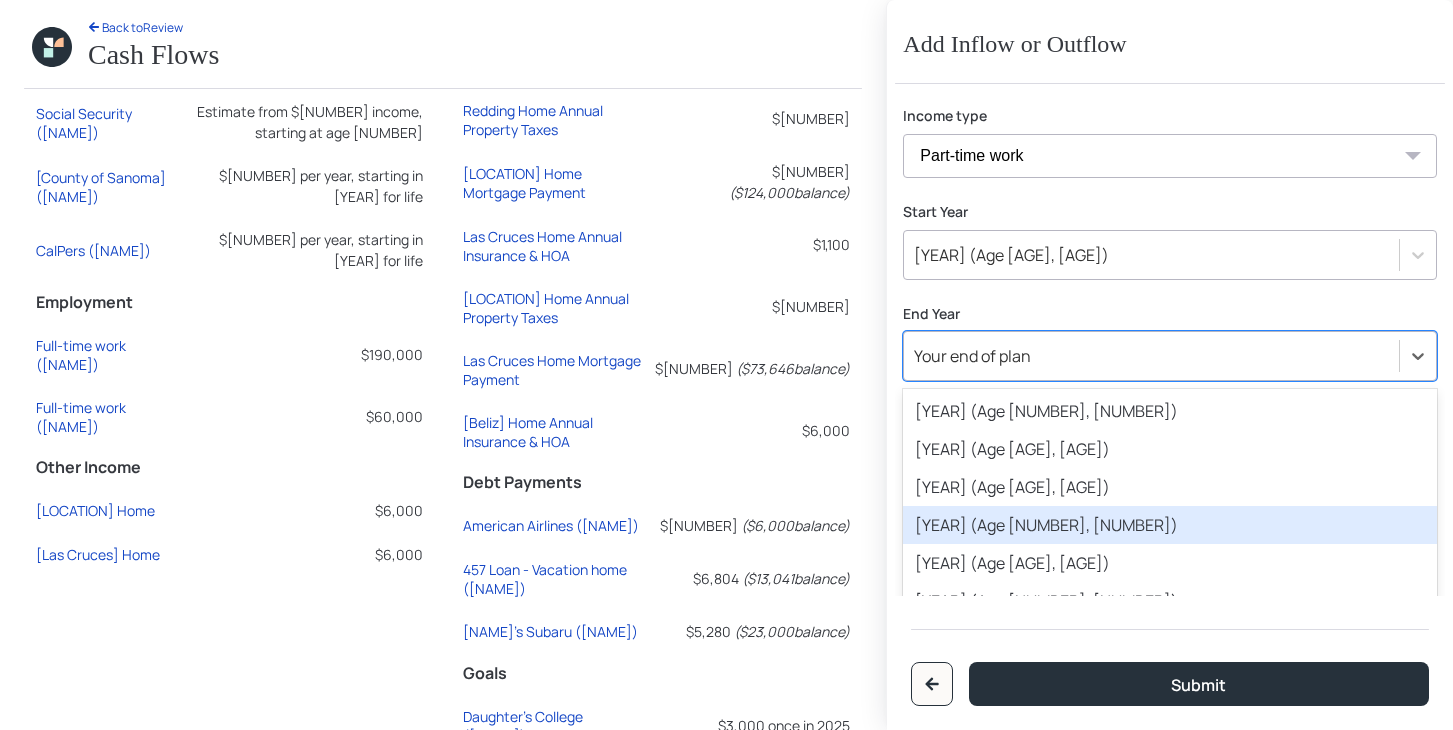 click on "[YEAR] (Age [NUMBER], [NUMBER])" at bounding box center [1170, 525] 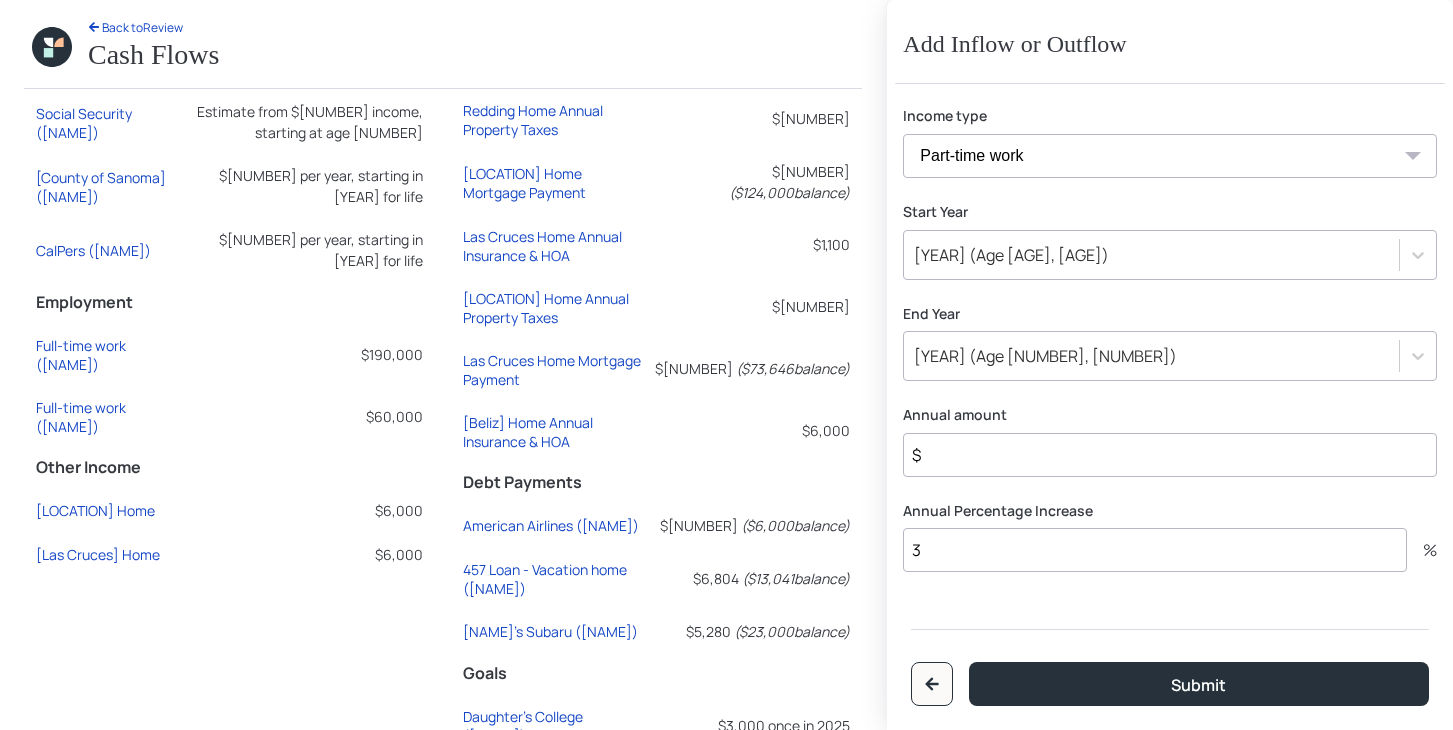 click on "3" at bounding box center [1155, 550] 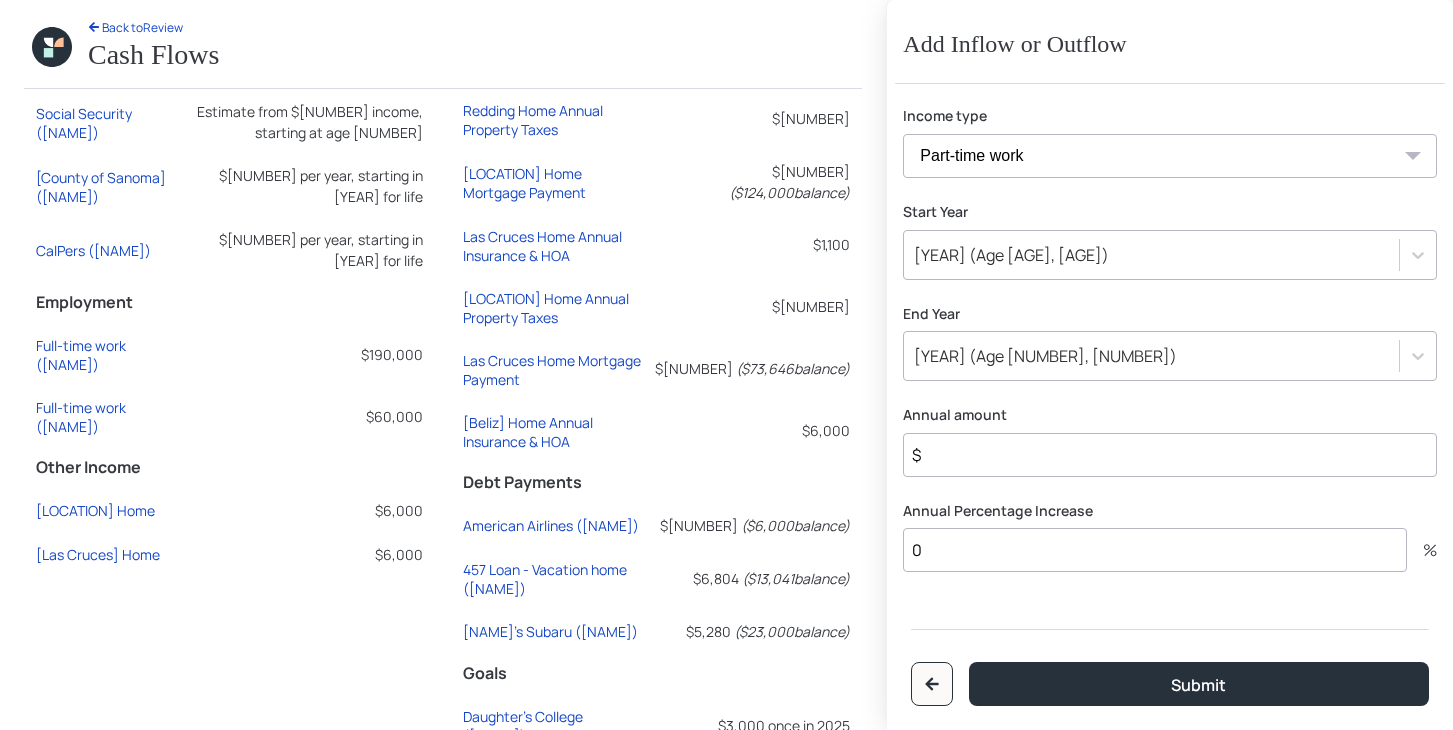 type on "0" 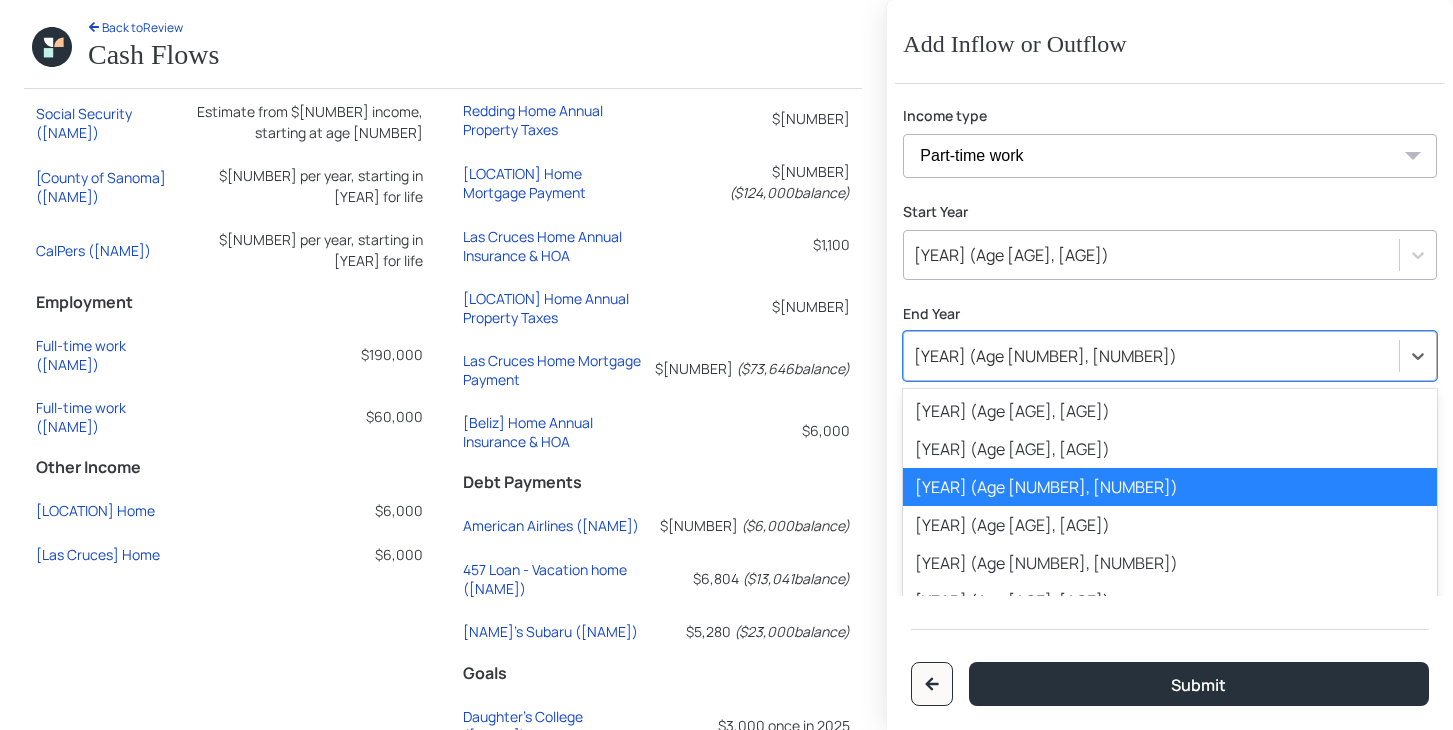 scroll, scrollTop: 323, scrollLeft: 0, axis: vertical 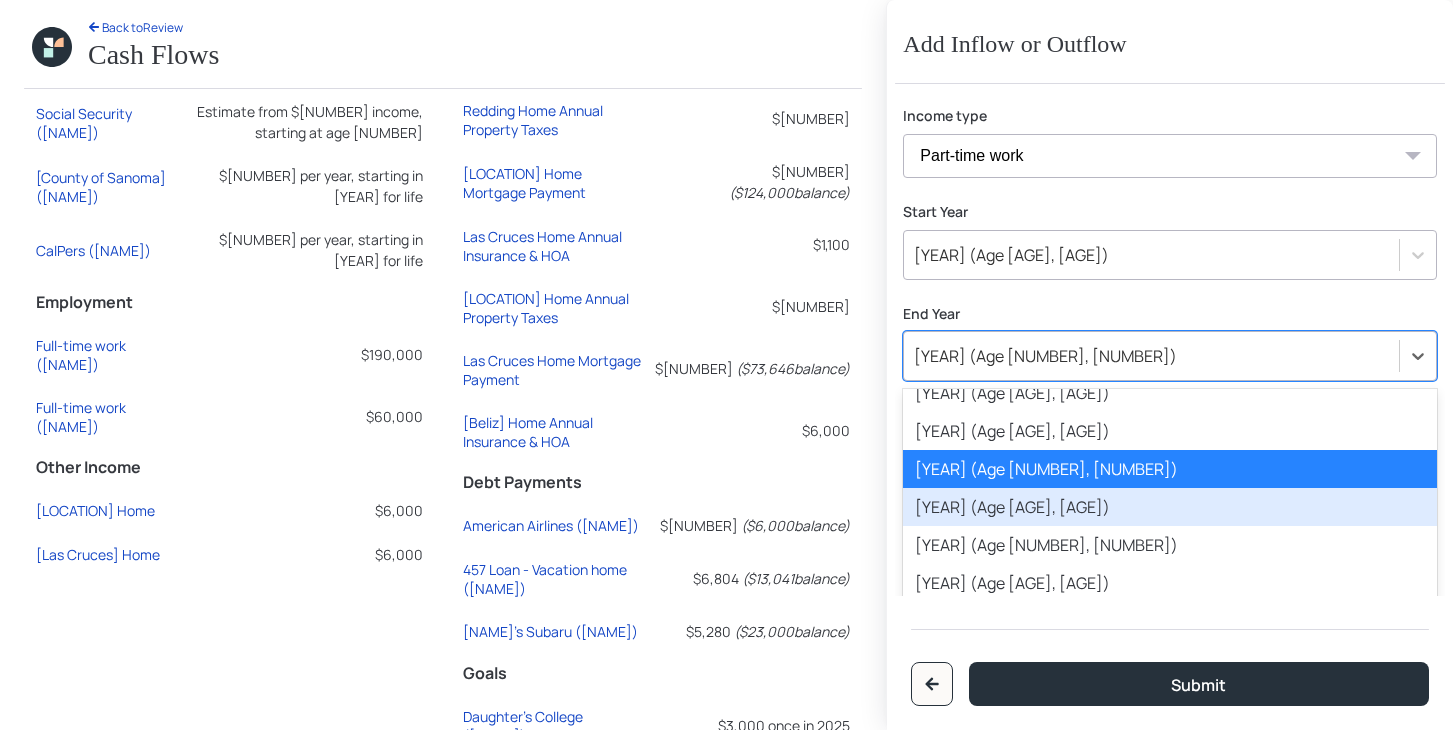 click on "[YEAR] (Age [AGE], [AGE])" at bounding box center (1170, 507) 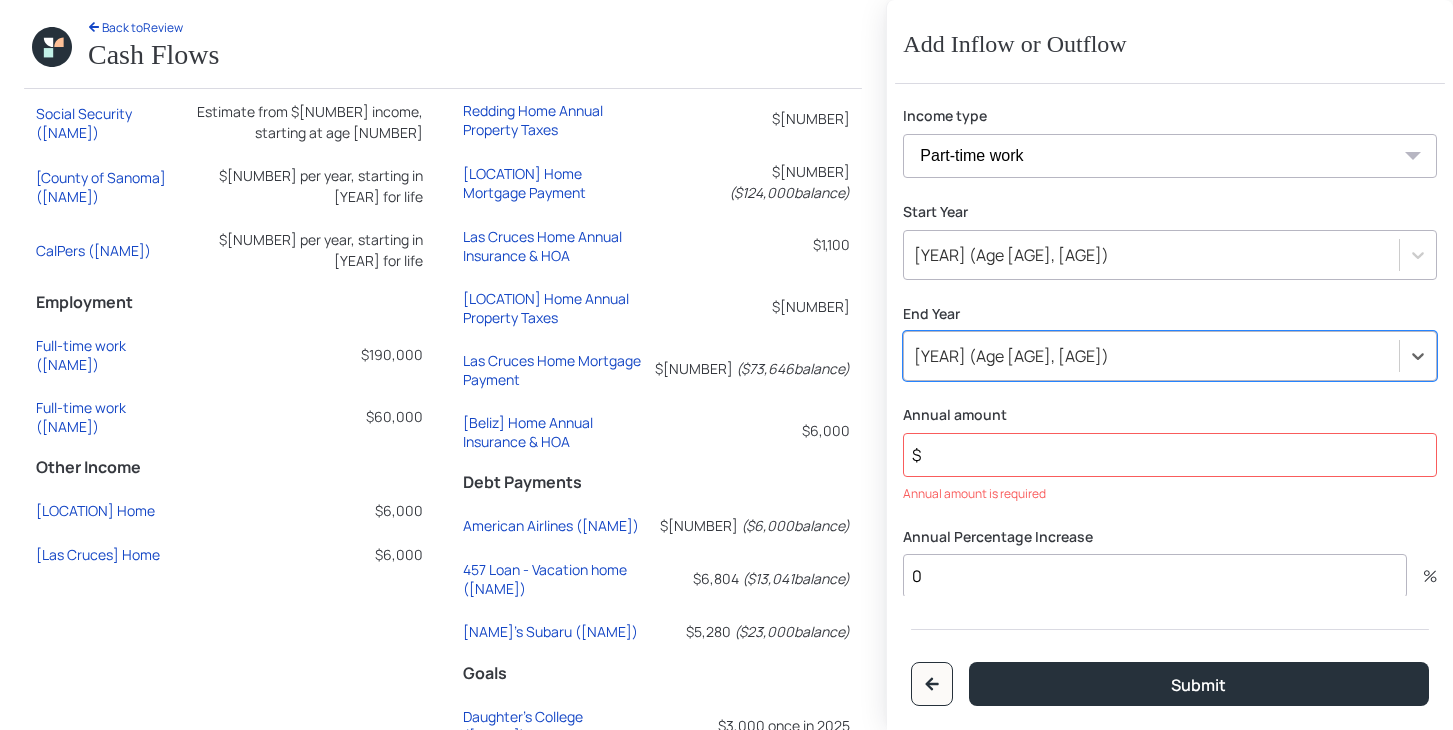 click on "$" at bounding box center [1170, 455] 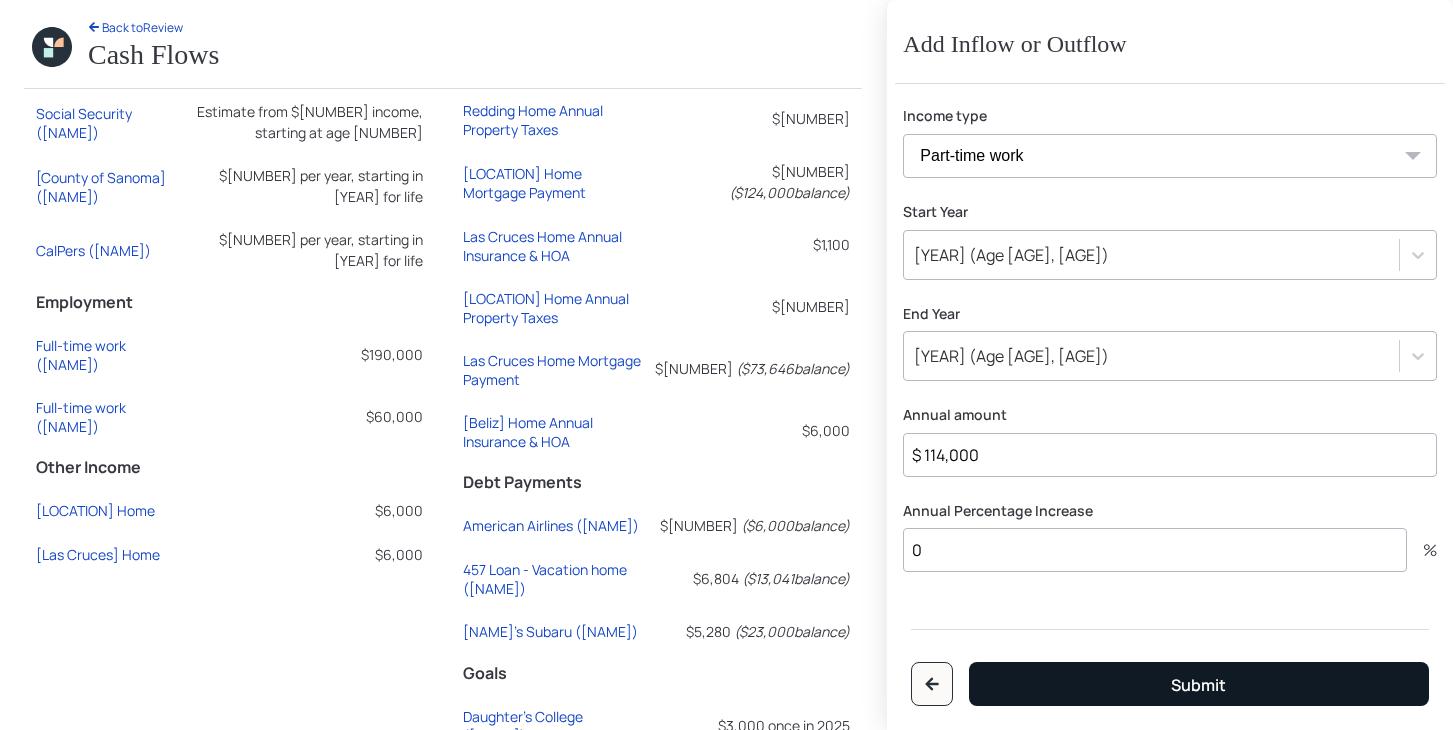 type on "$ 114,000" 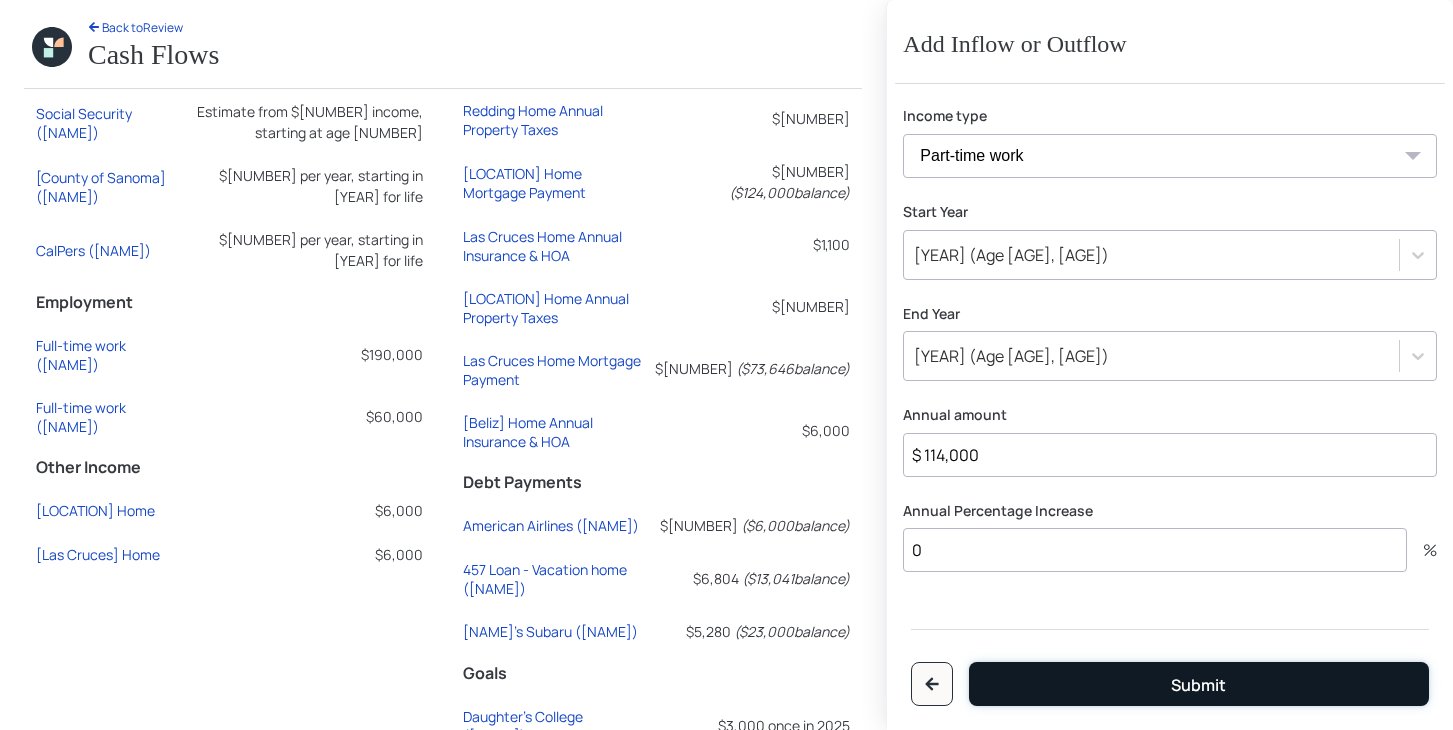 click on "Submit" at bounding box center [1198, 685] 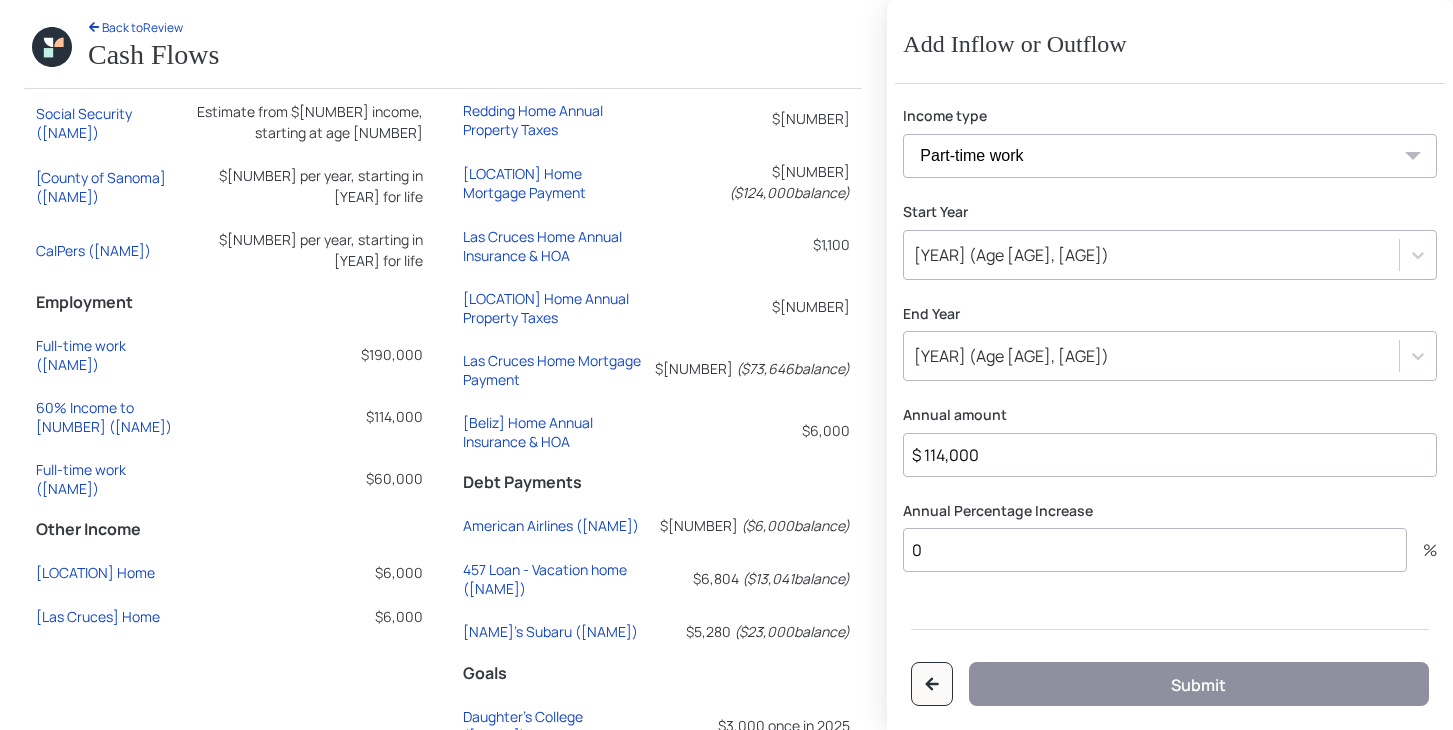 scroll, scrollTop: 0, scrollLeft: 0, axis: both 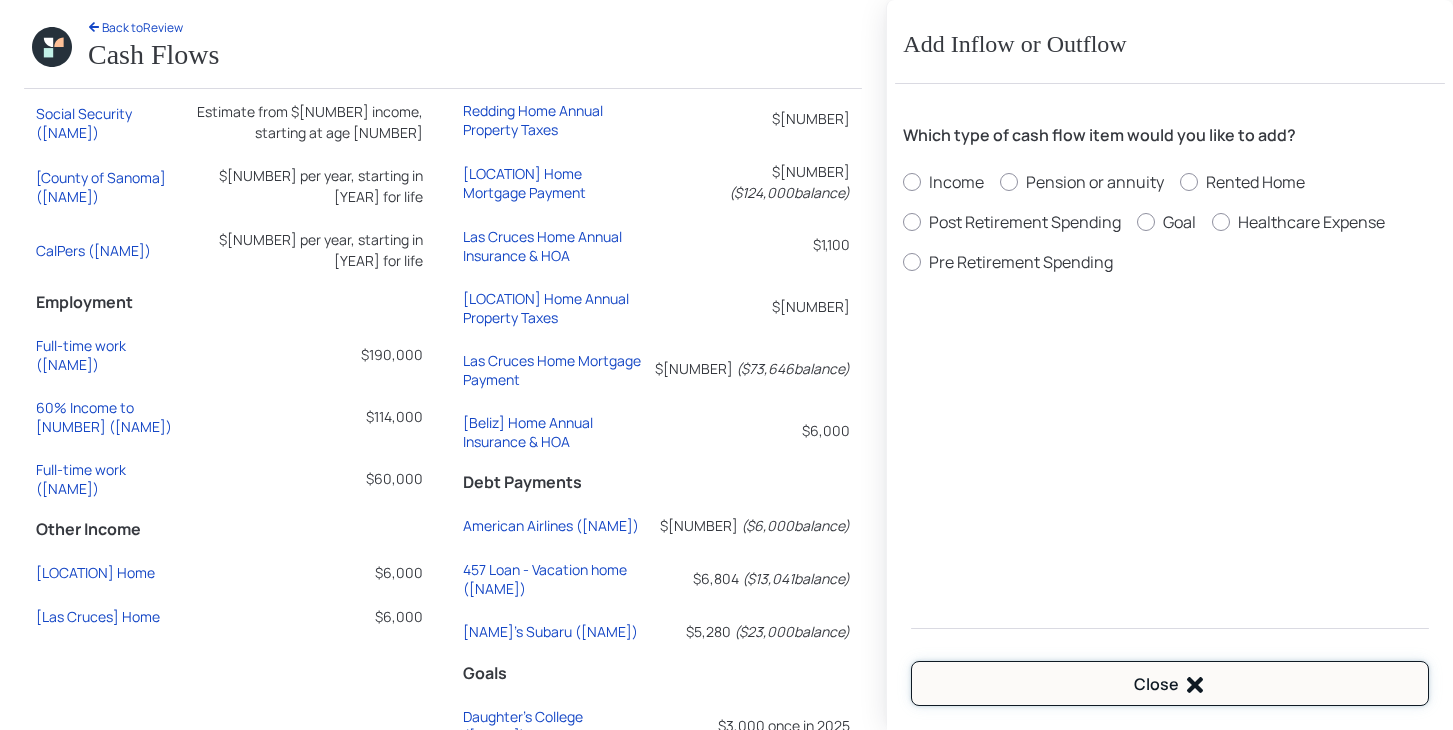 click at bounding box center [1195, 685] 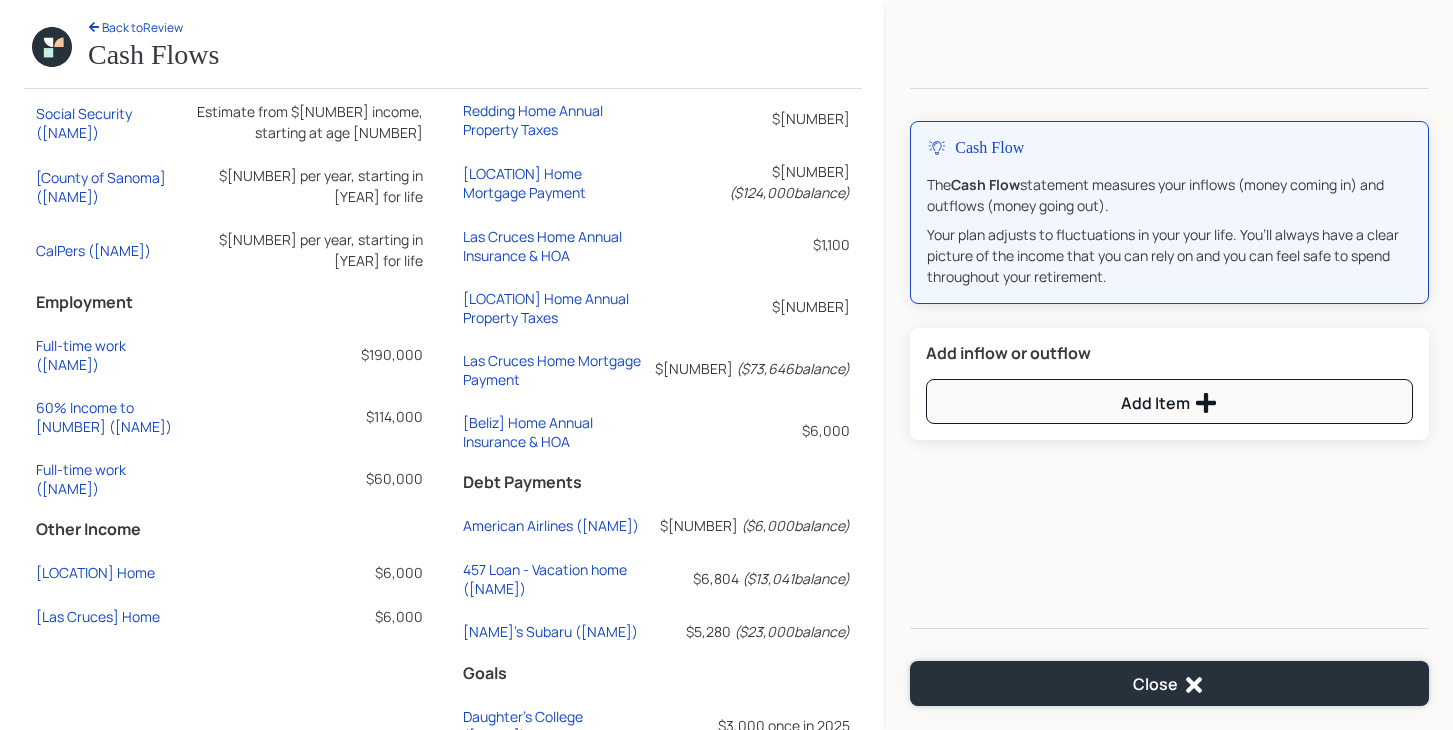 click at bounding box center (1194, 685) 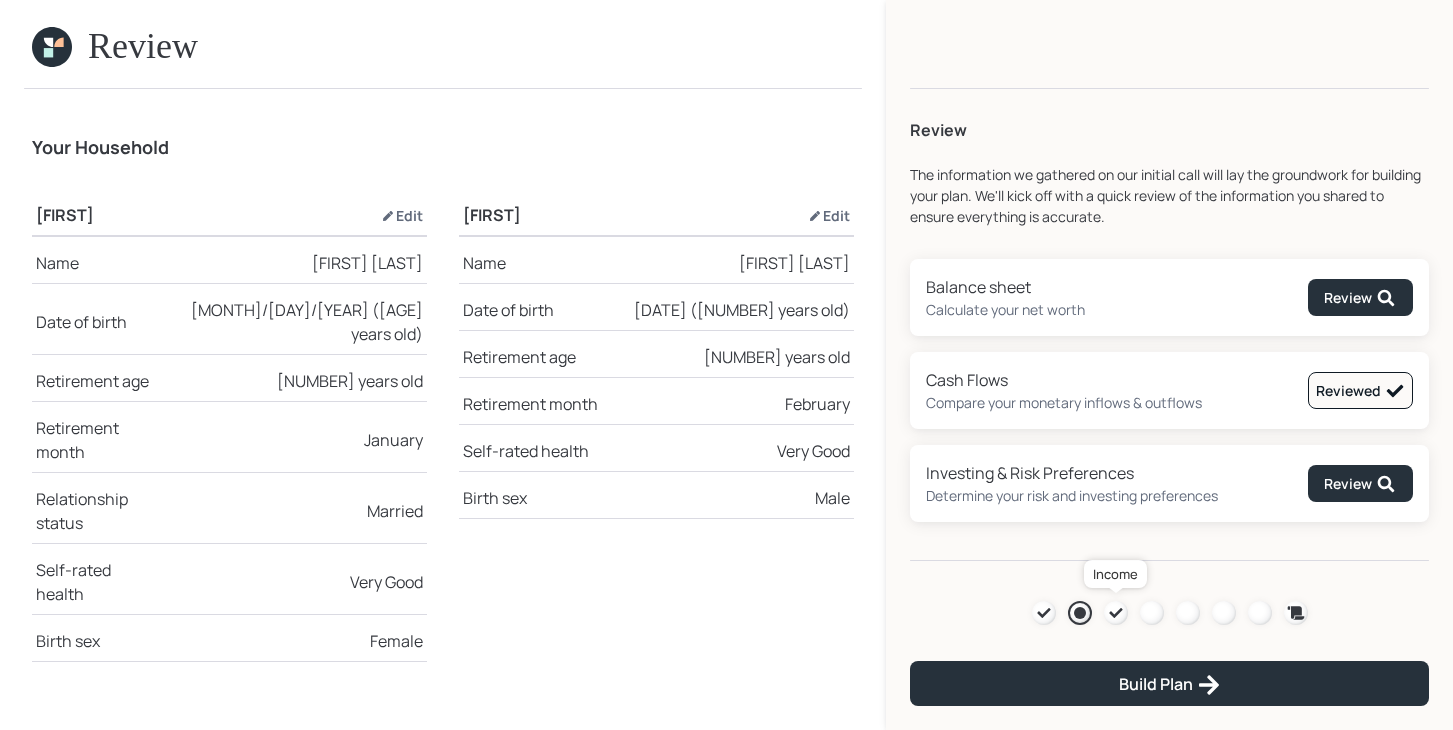 click at bounding box center [1116, 613] 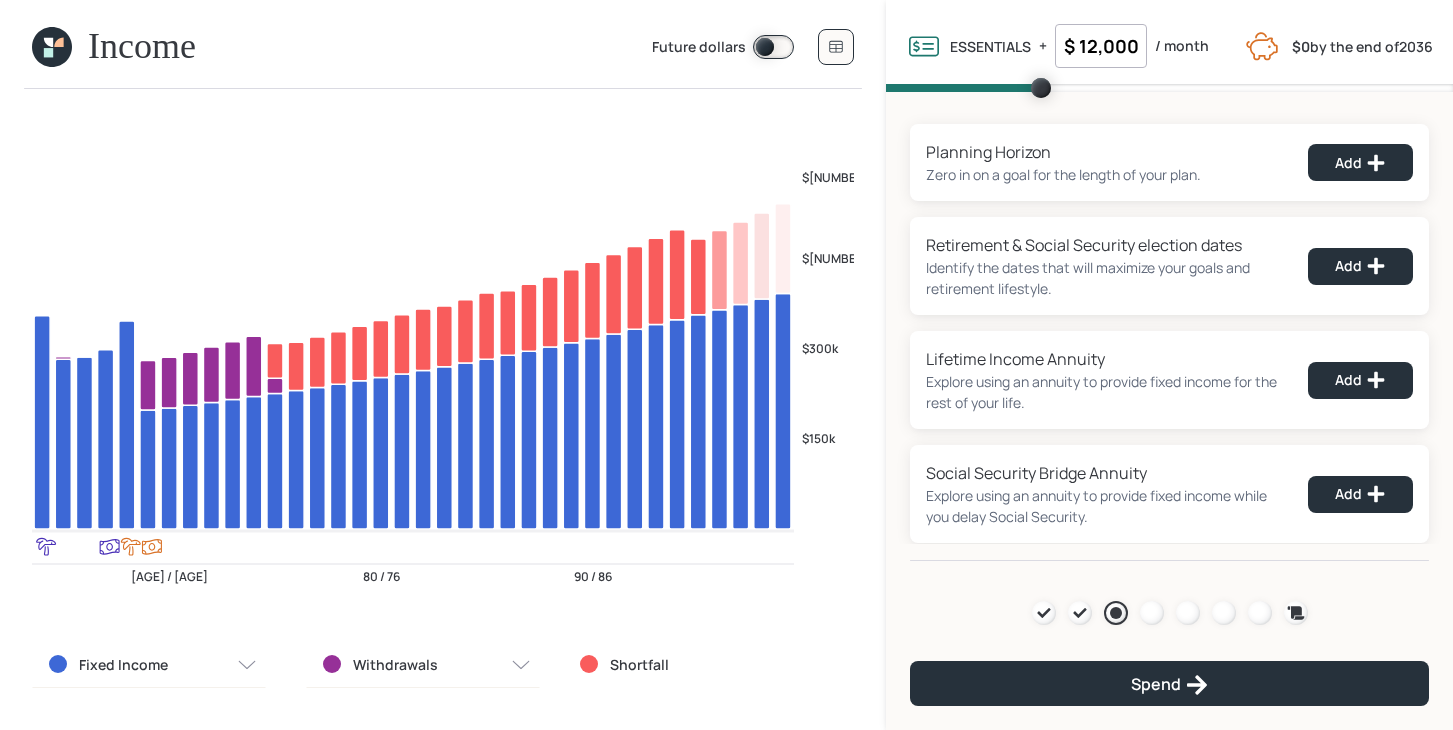 click on "Fixed Income" at bounding box center (149, 665) 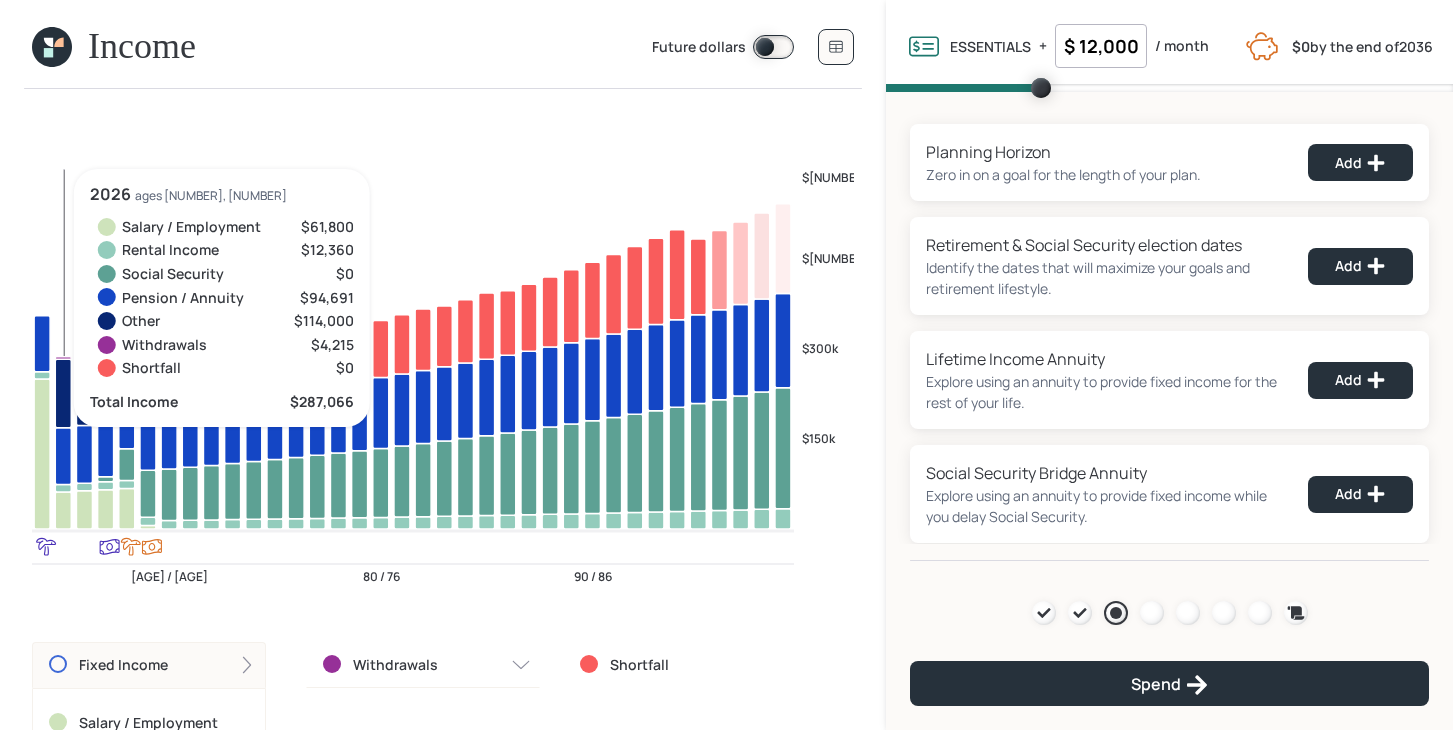 click at bounding box center [63, 510] 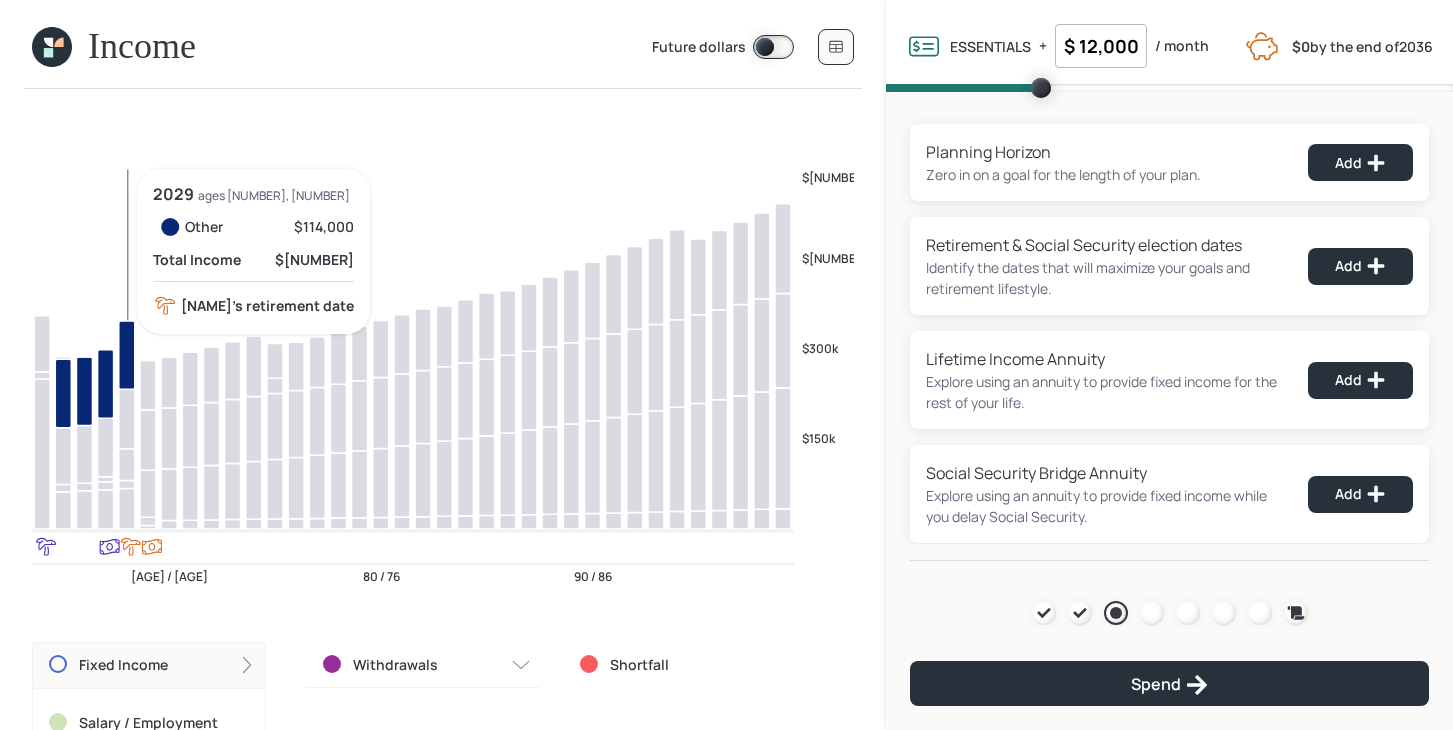 click at bounding box center [127, 508] 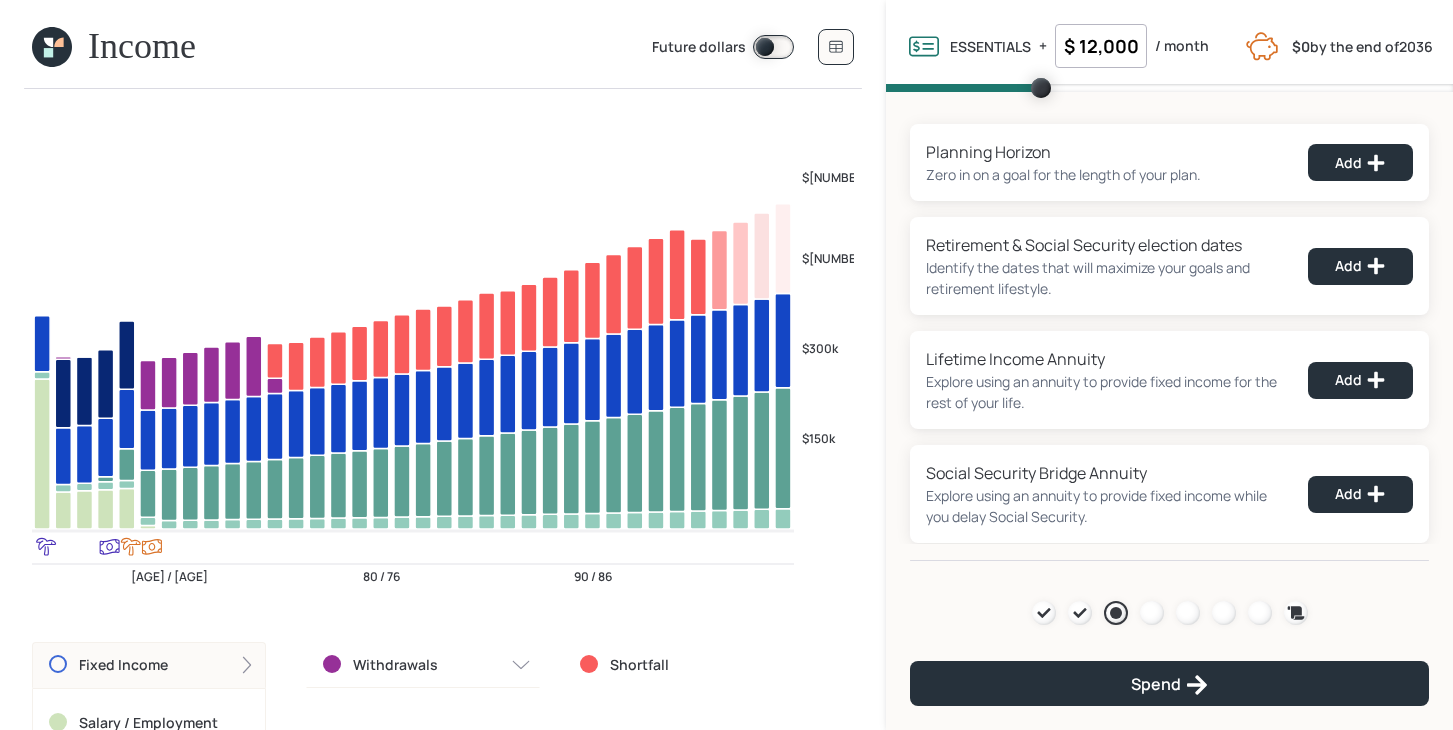 click on "Fixed Income" at bounding box center [149, 665] 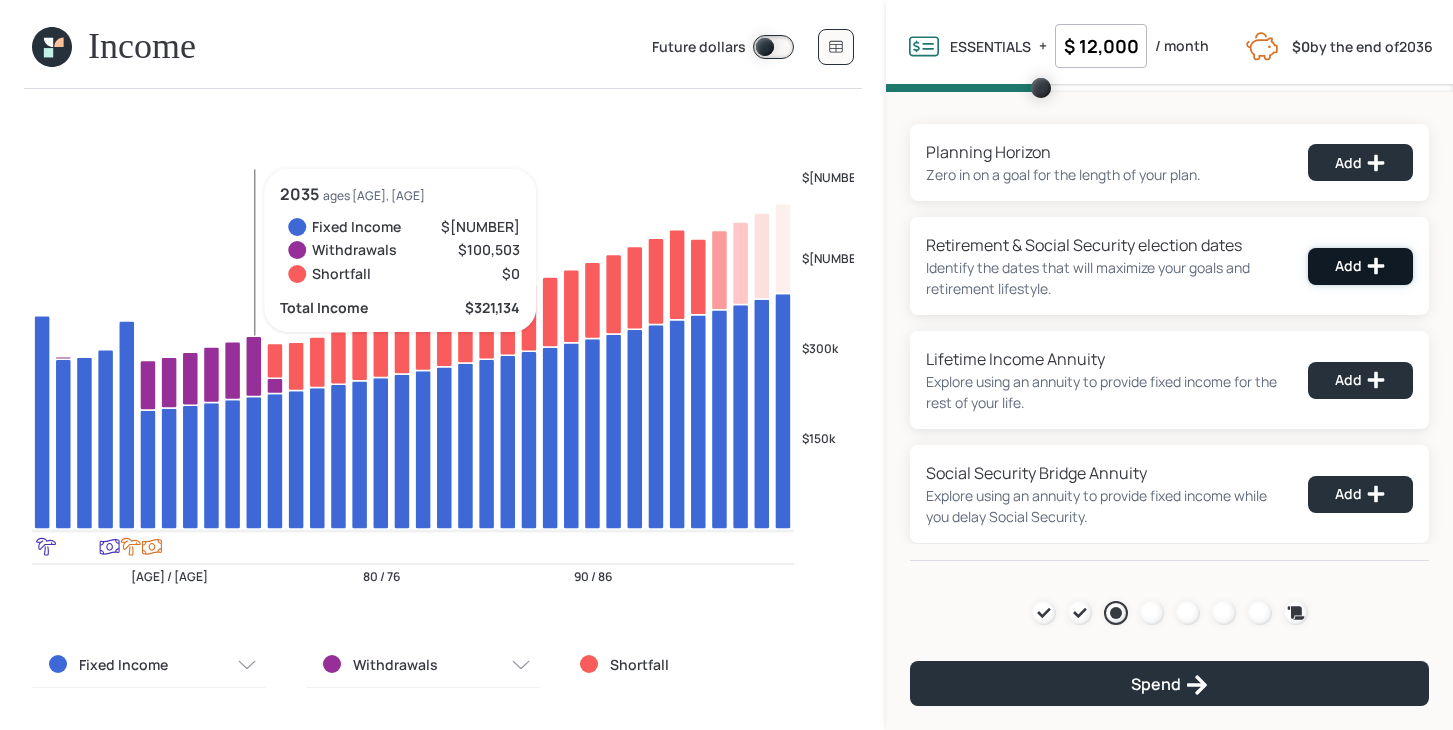 click on "Add" at bounding box center [1360, 163] 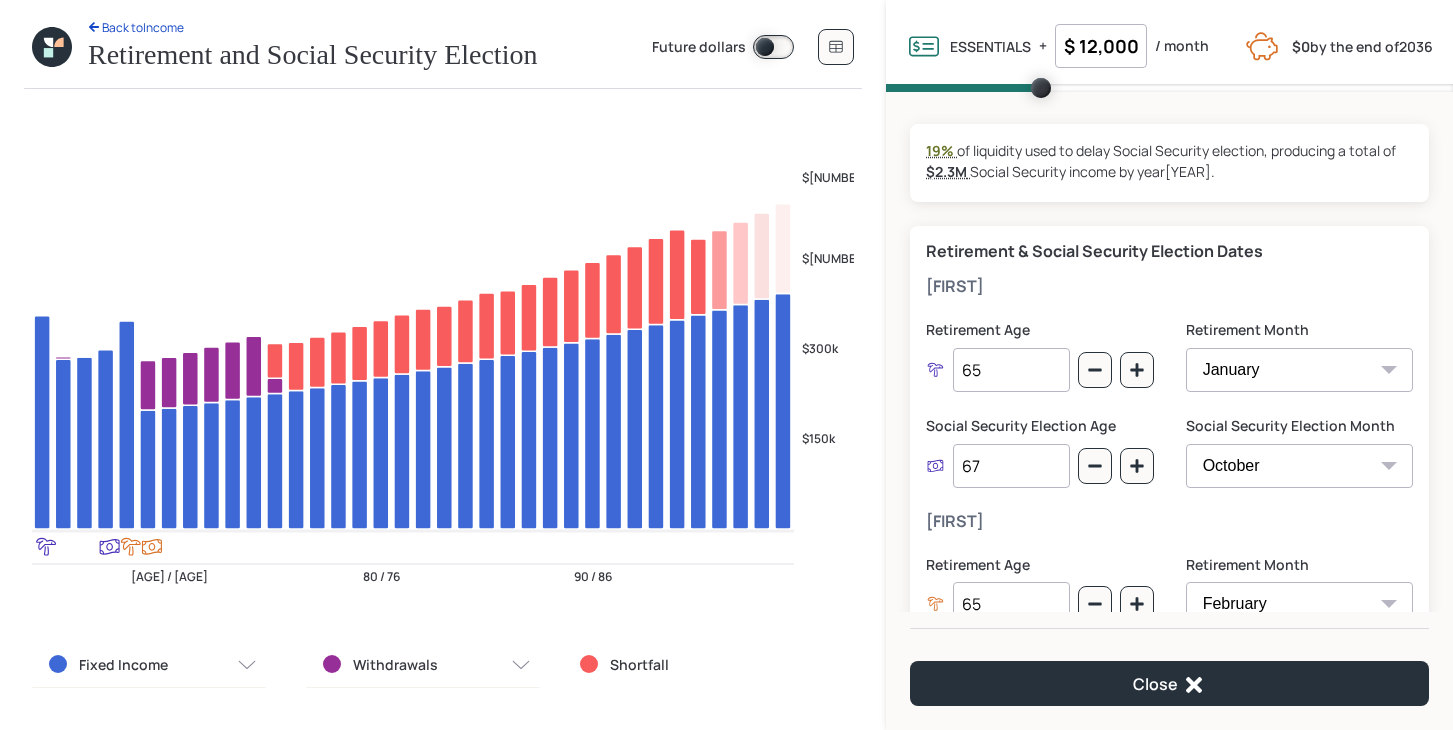click on "Fixed Income" at bounding box center (123, 665) 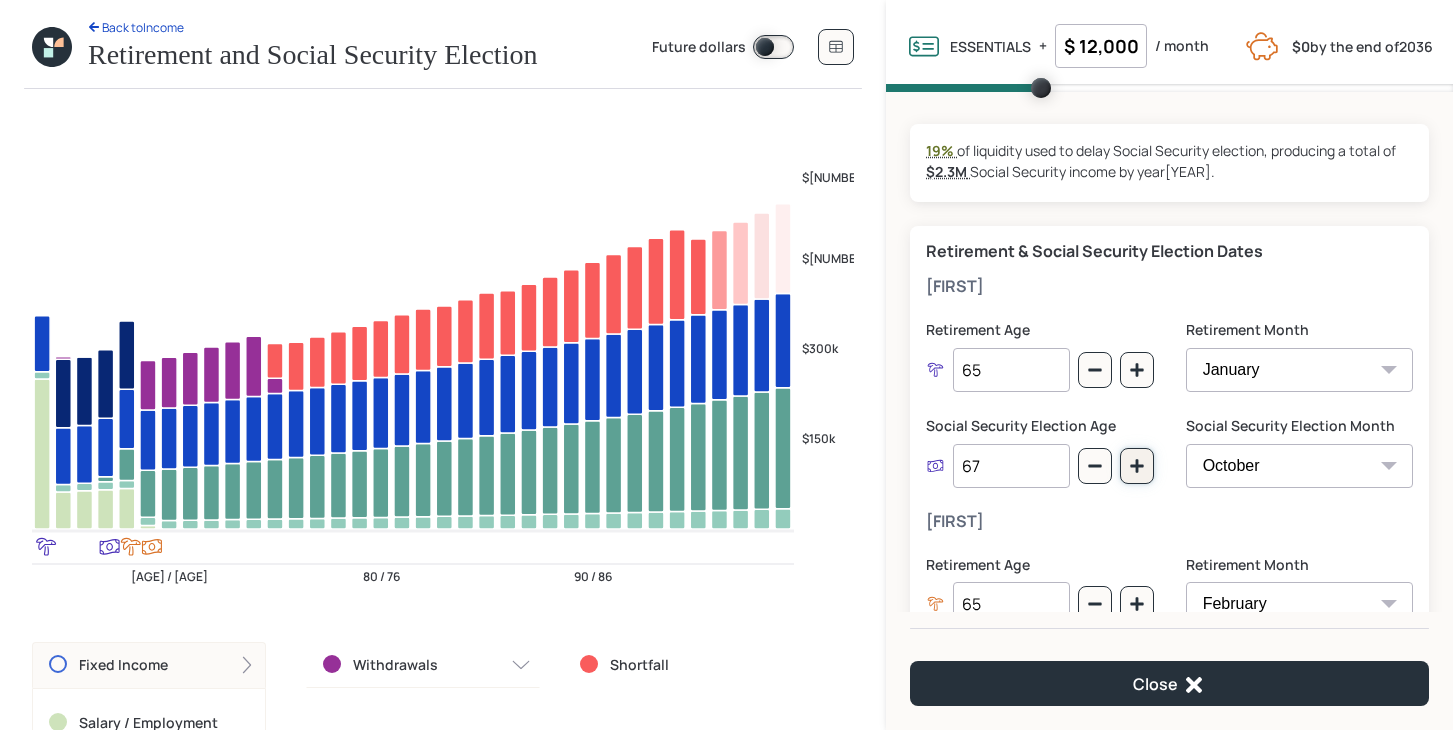 click at bounding box center [1137, 370] 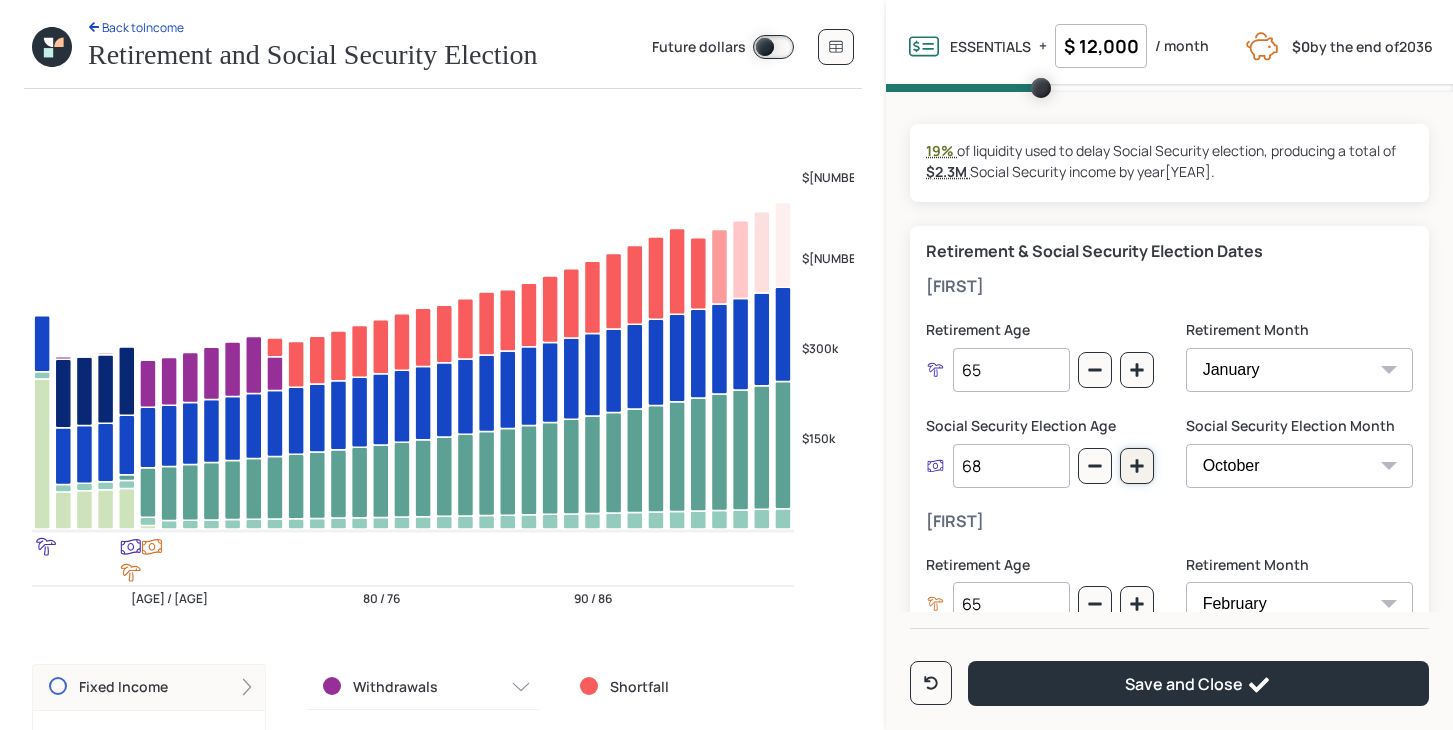 click at bounding box center [1137, 370] 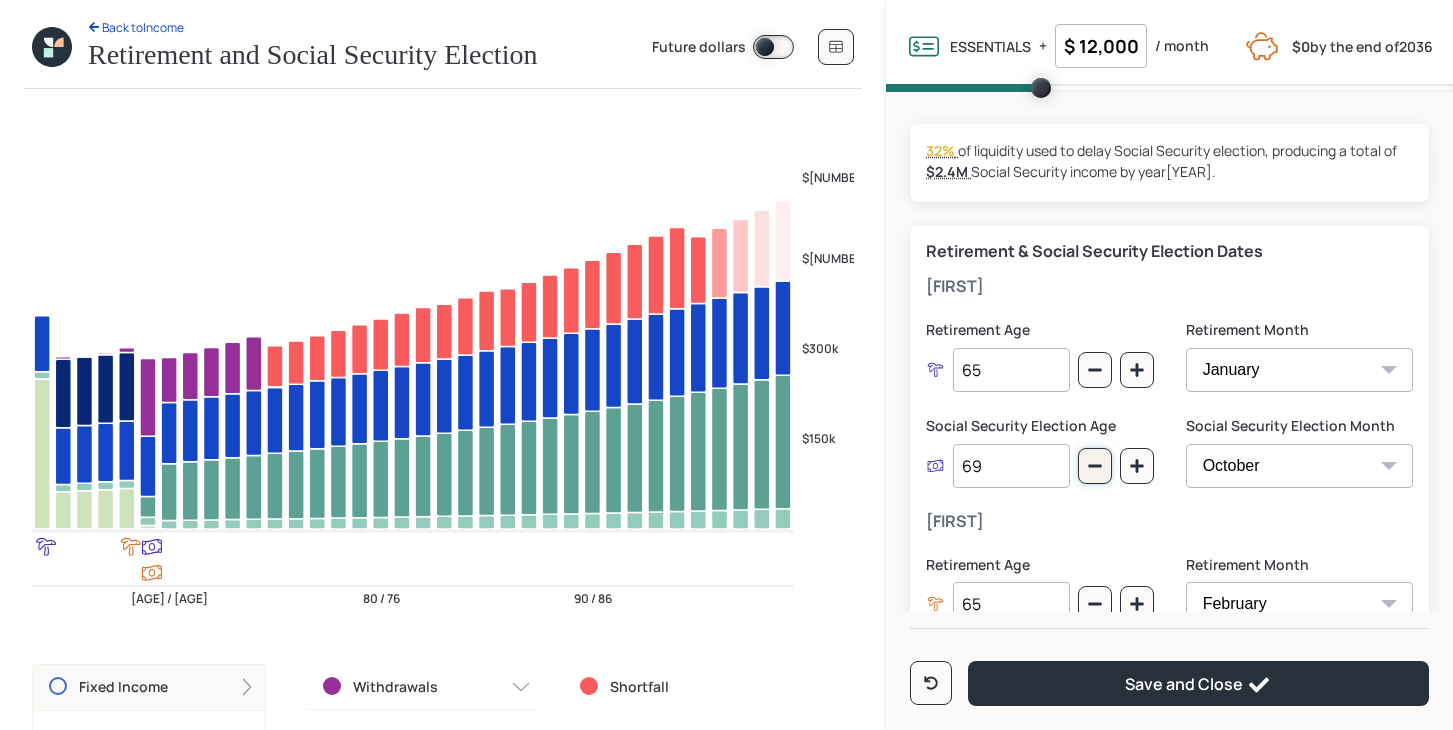 click at bounding box center (1095, 370) 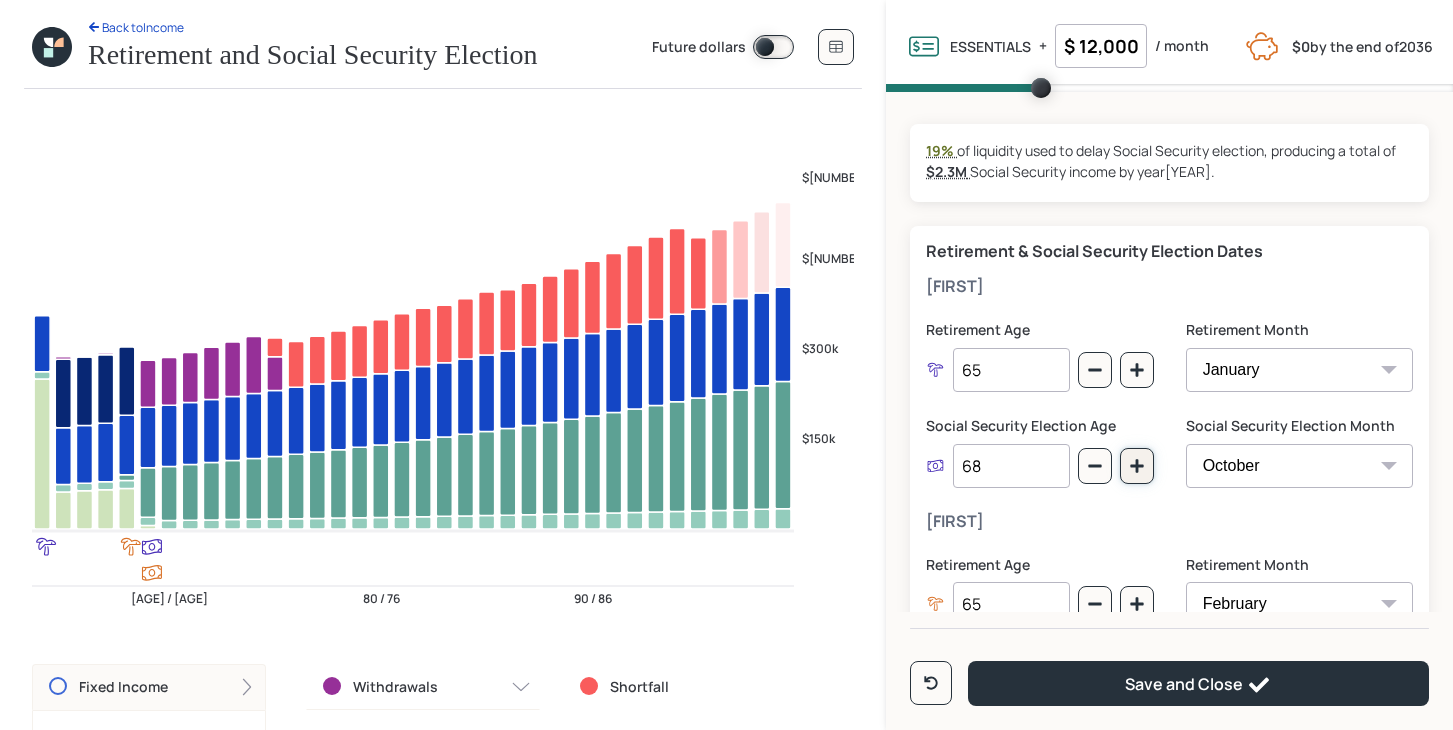 click at bounding box center (1137, 370) 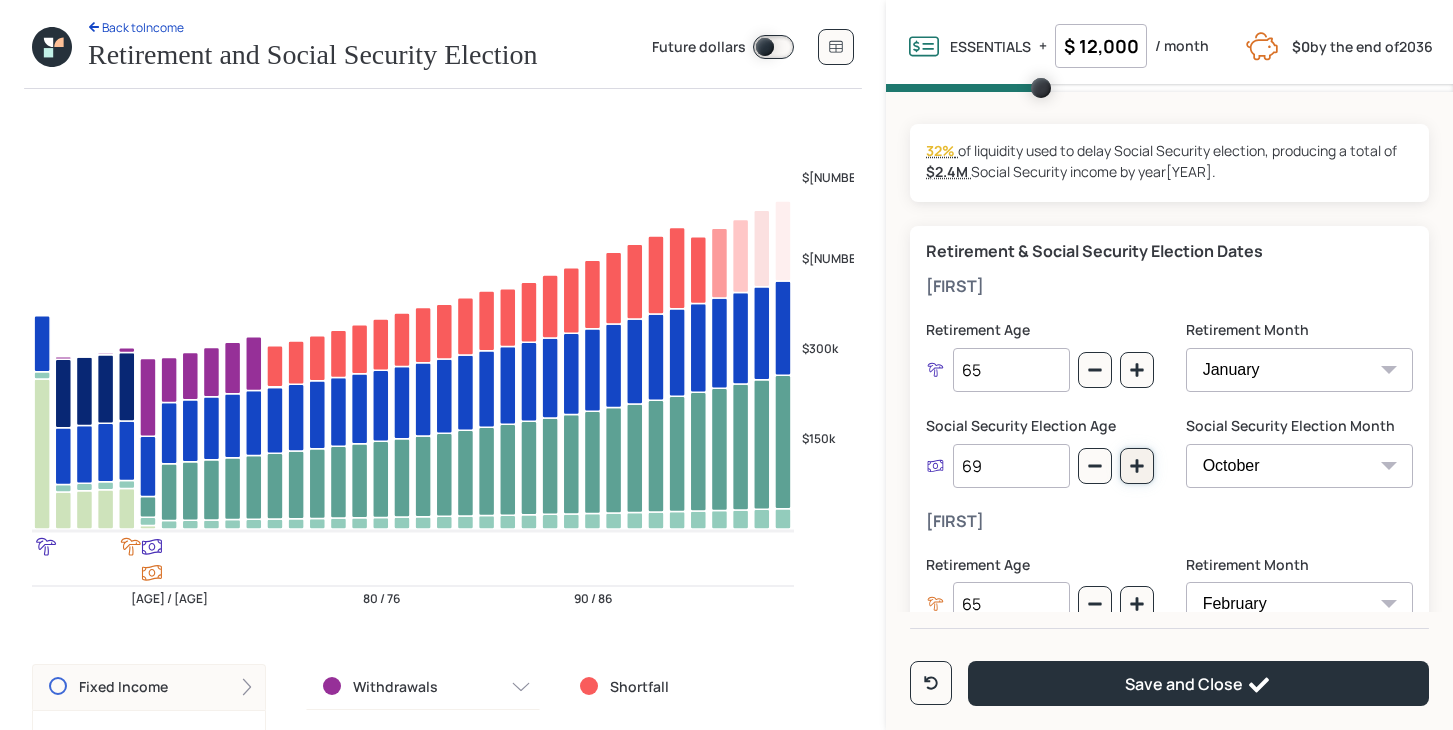 click at bounding box center [1137, 370] 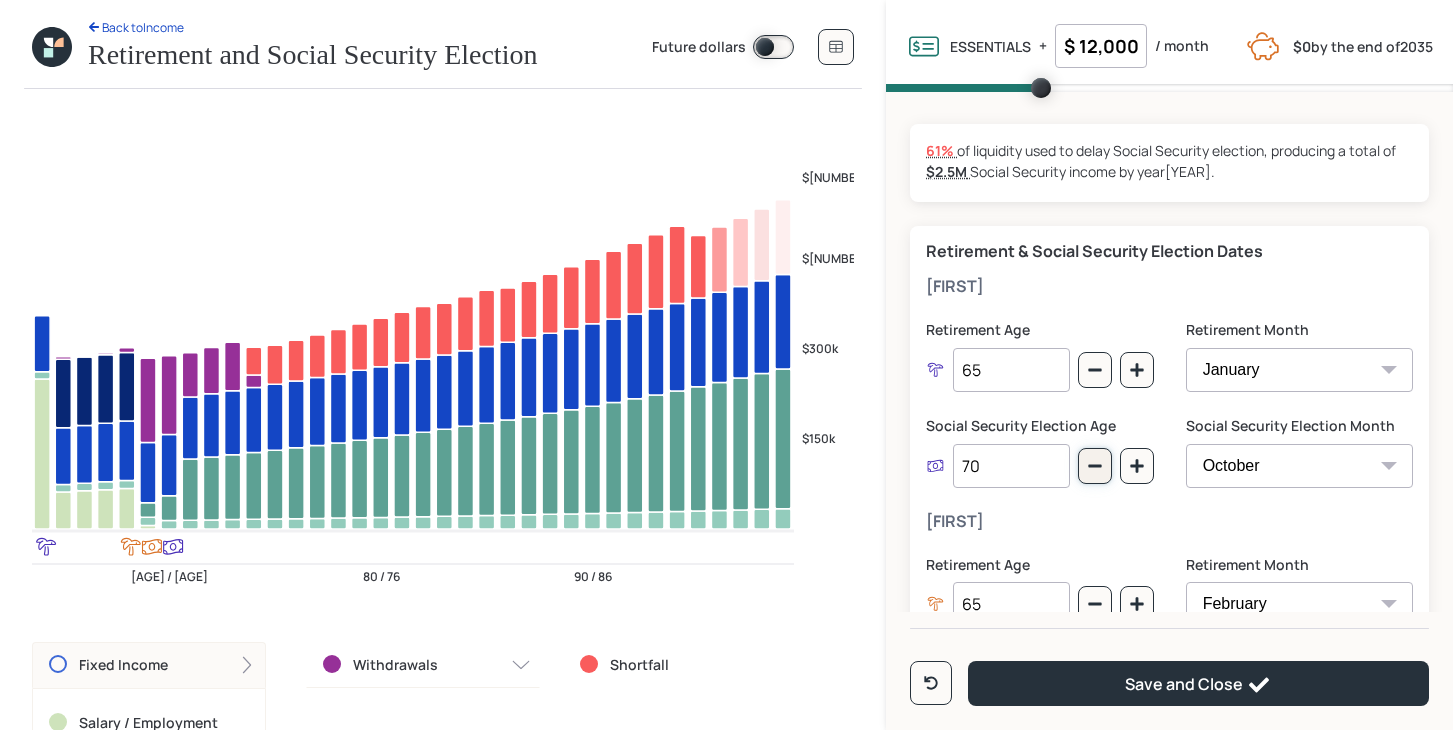 click at bounding box center [1095, 370] 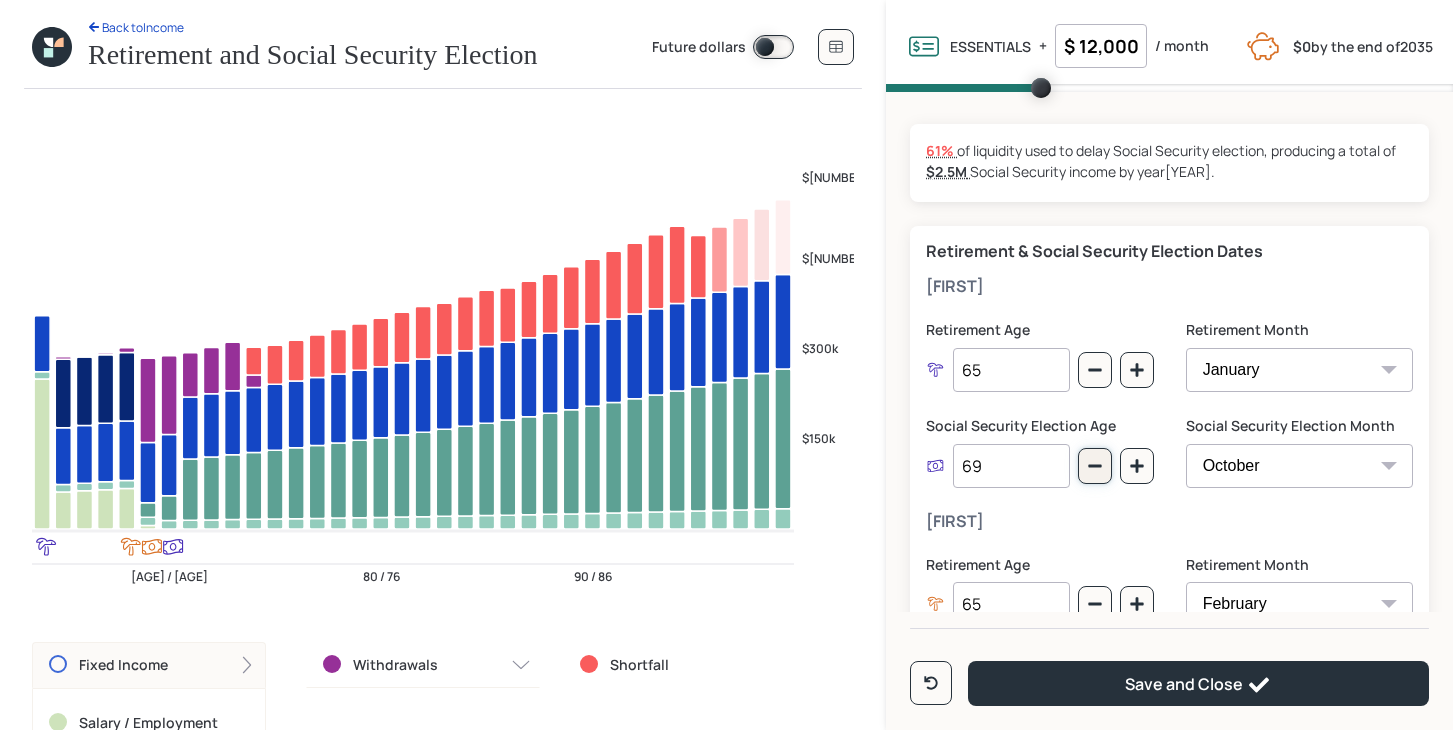 click at bounding box center (1095, 370) 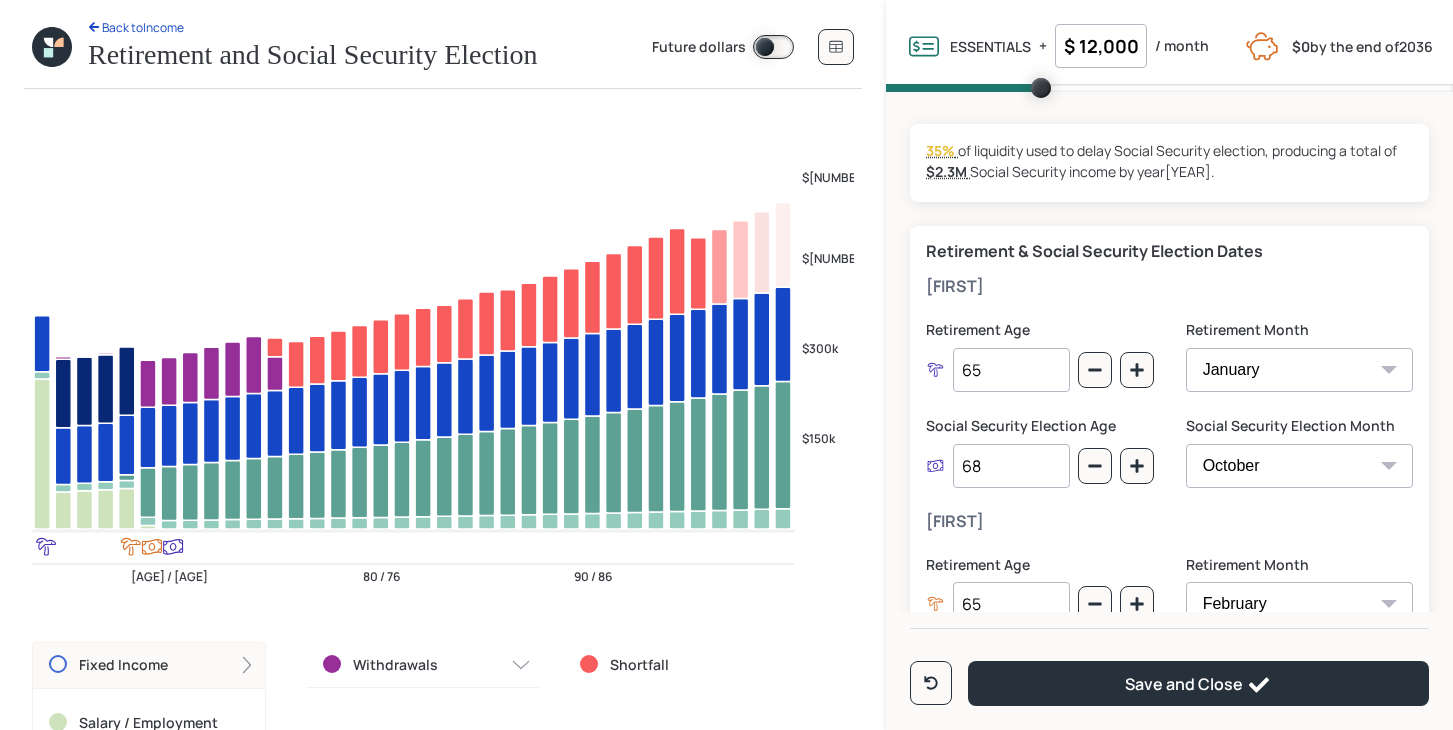 click on "Fixed Income" at bounding box center [149, 665] 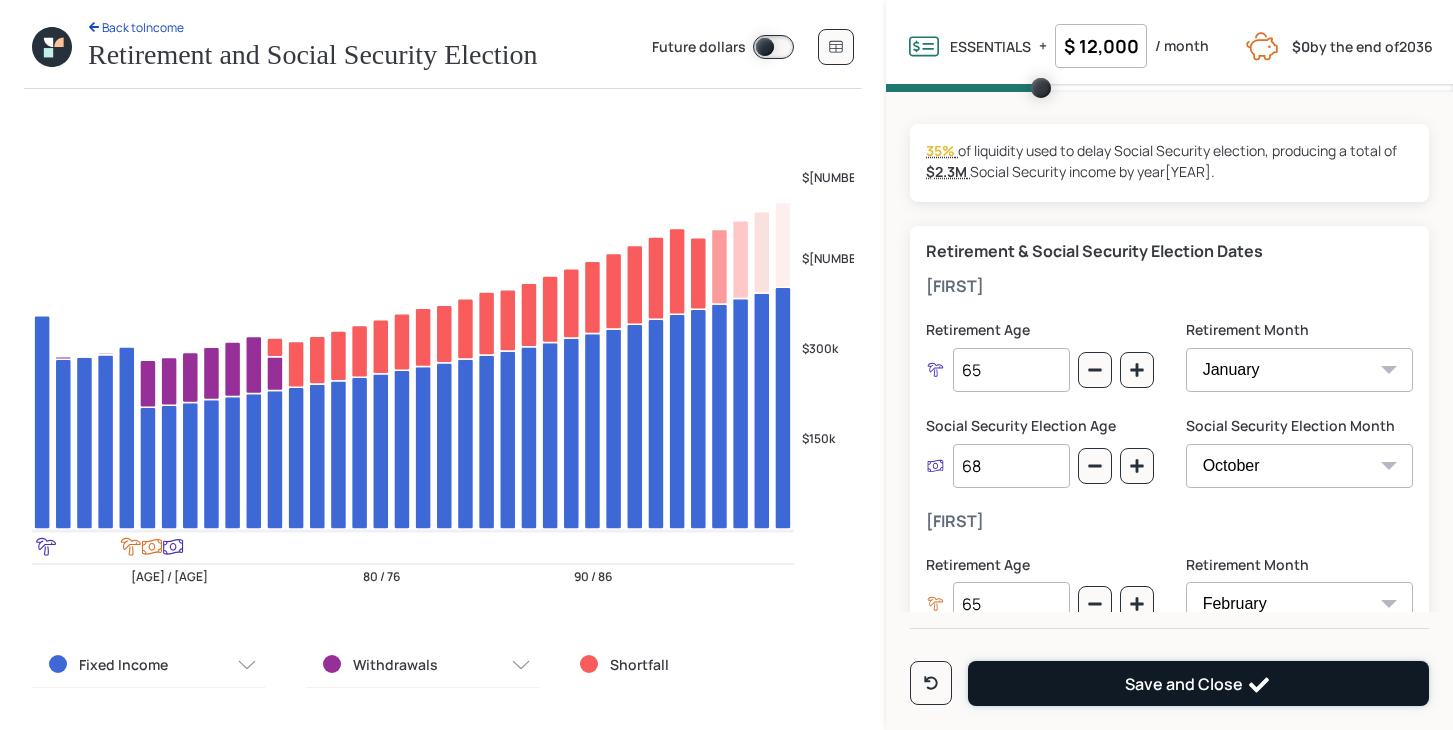 click on "Save and Close" at bounding box center [1198, 685] 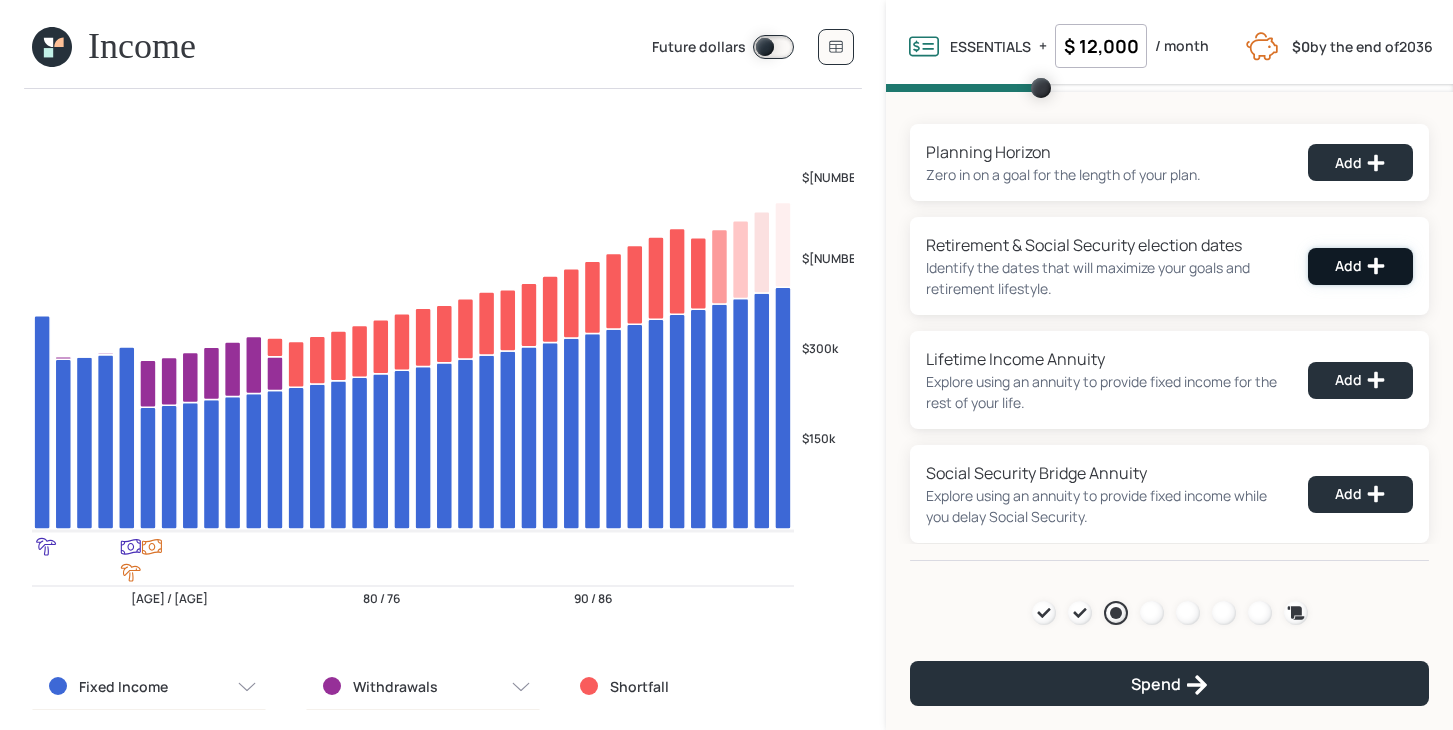 click on "Add" at bounding box center (1360, 162) 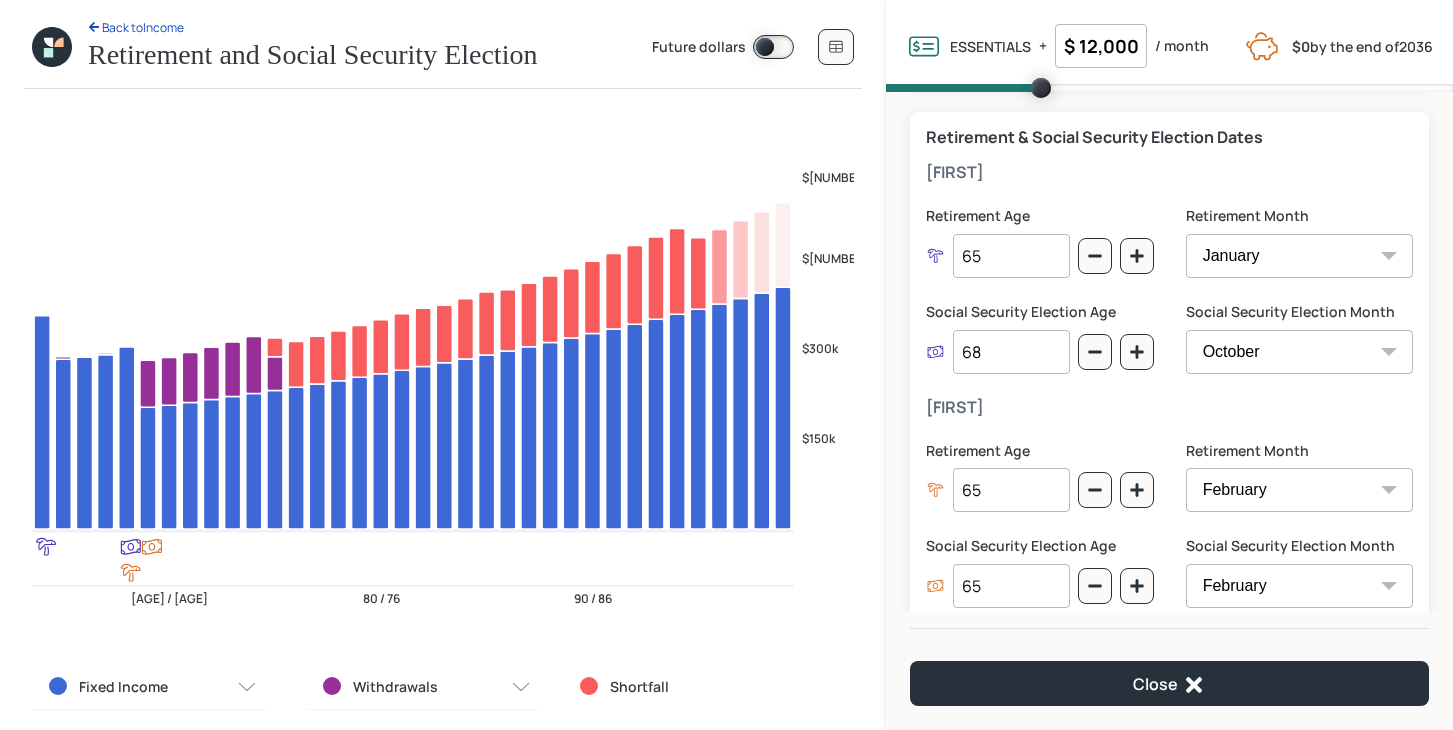 scroll, scrollTop: 115, scrollLeft: 0, axis: vertical 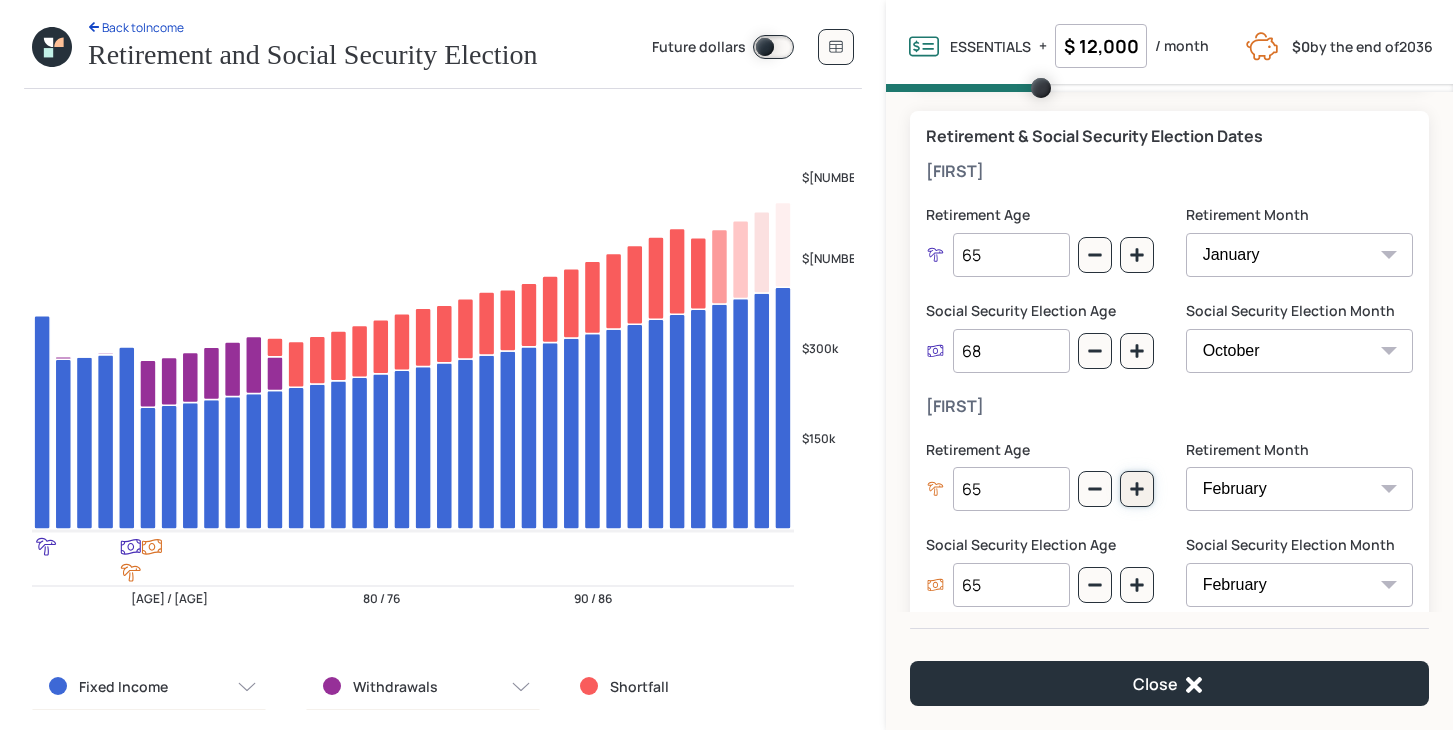 click at bounding box center (1137, 255) 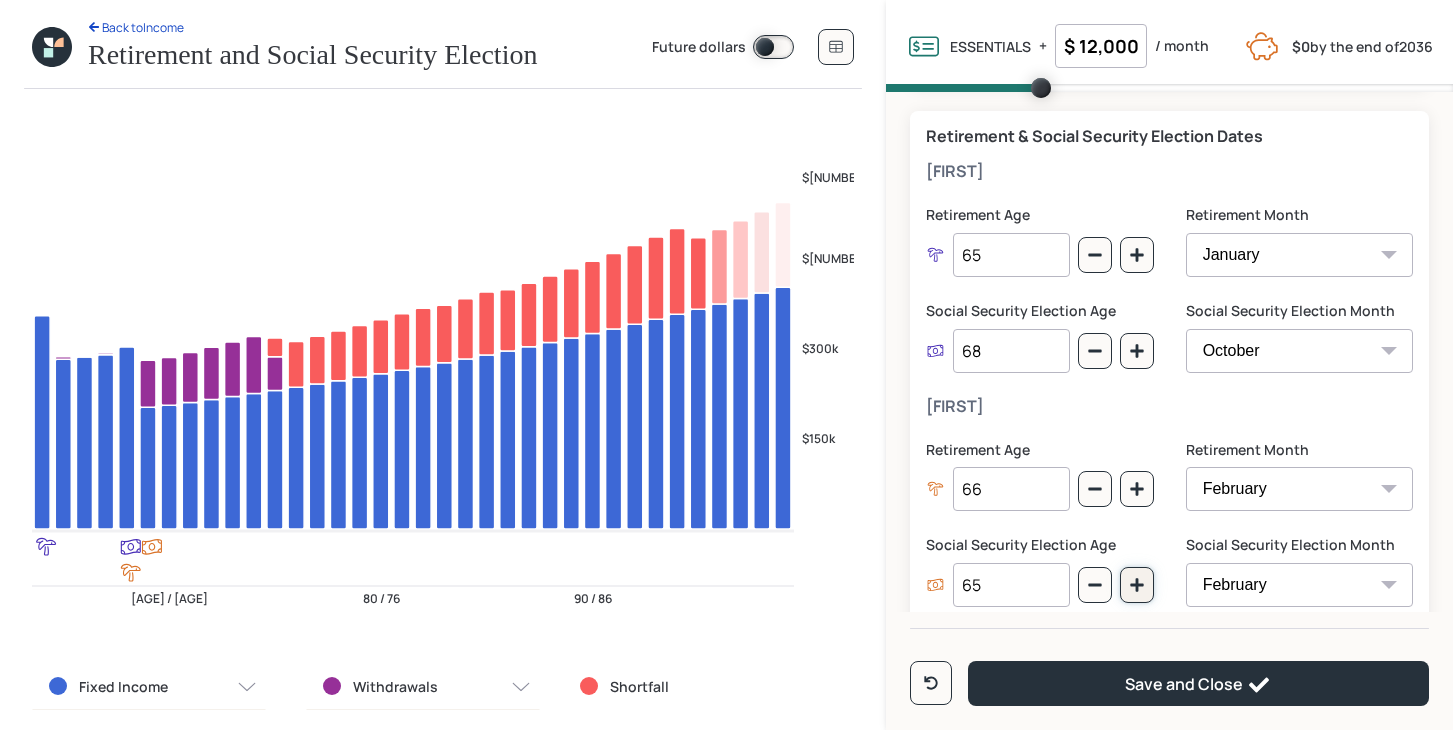 click at bounding box center (1137, 255) 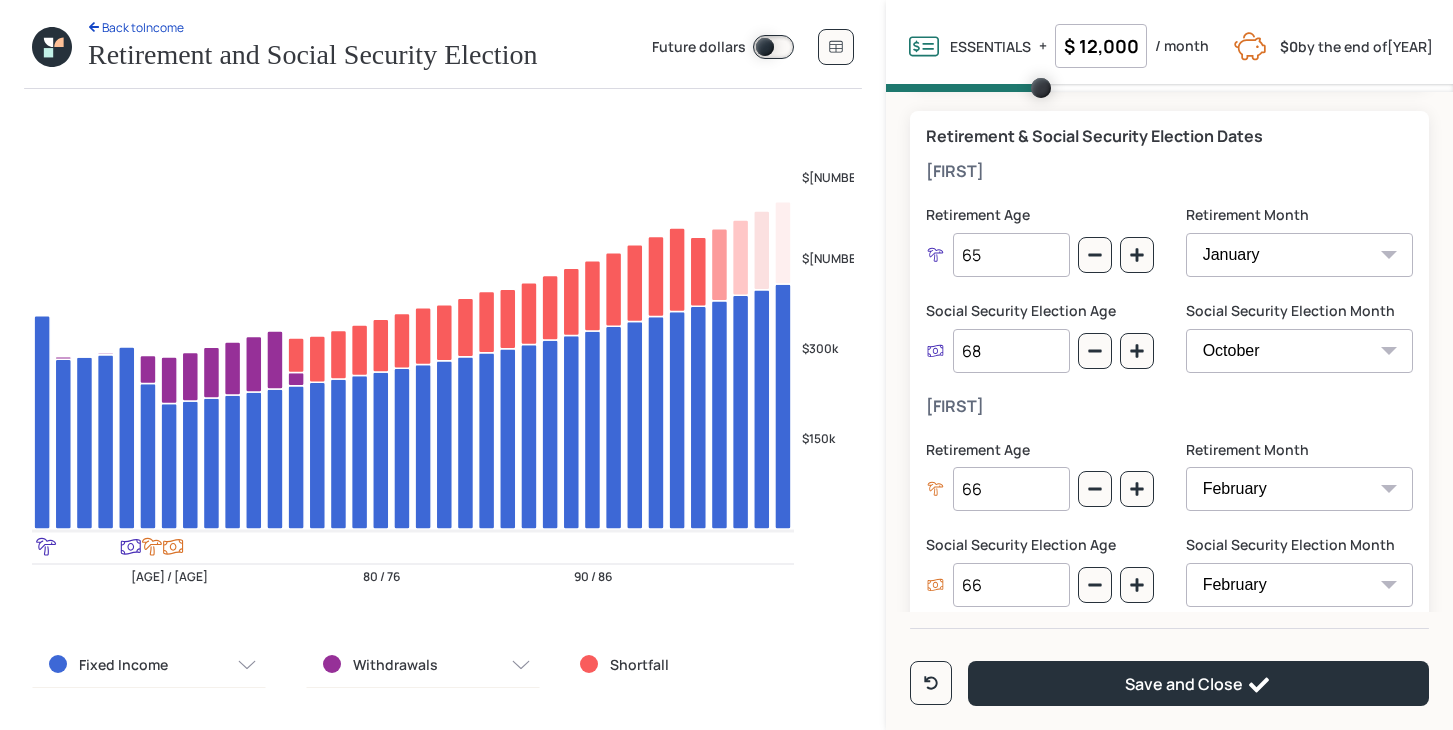 click on "Fixed Income" at bounding box center [149, 665] 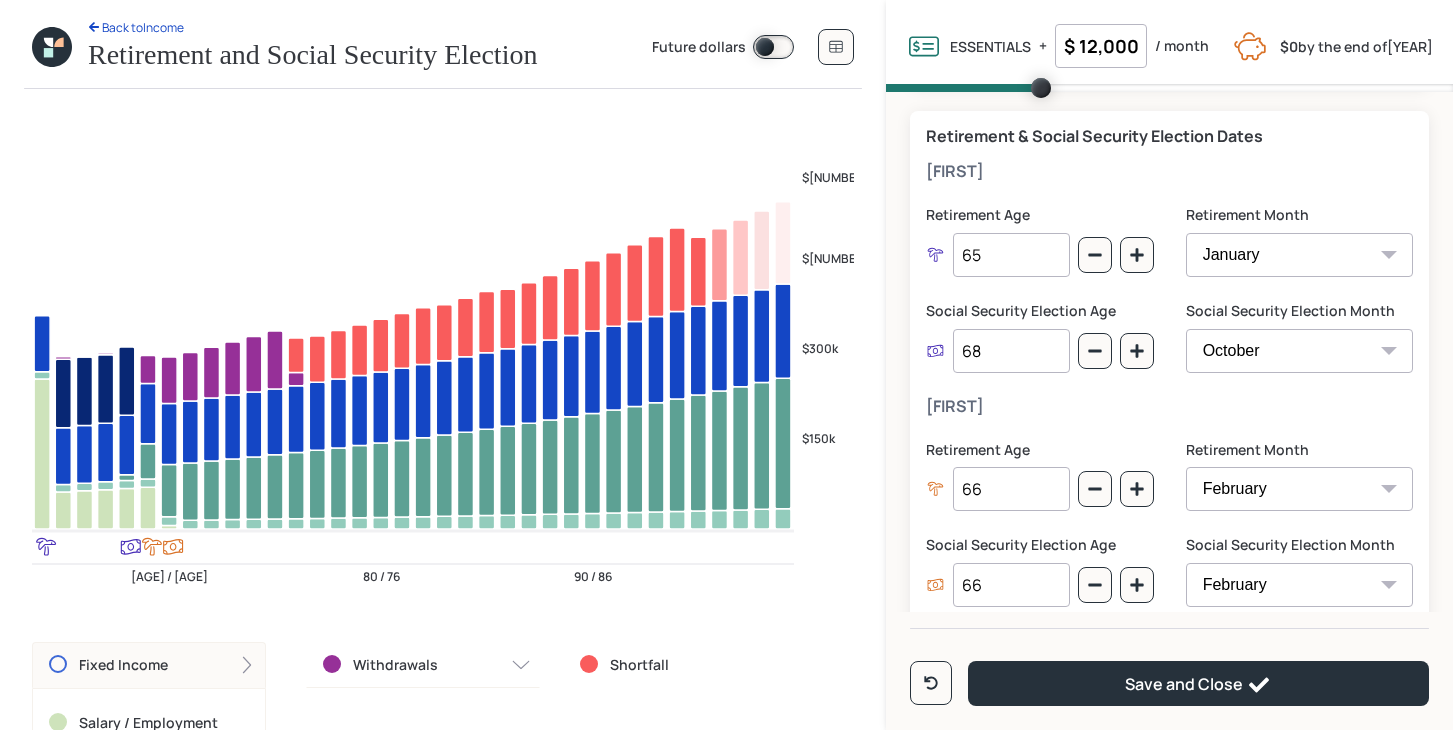 click at bounding box center (247, 665) 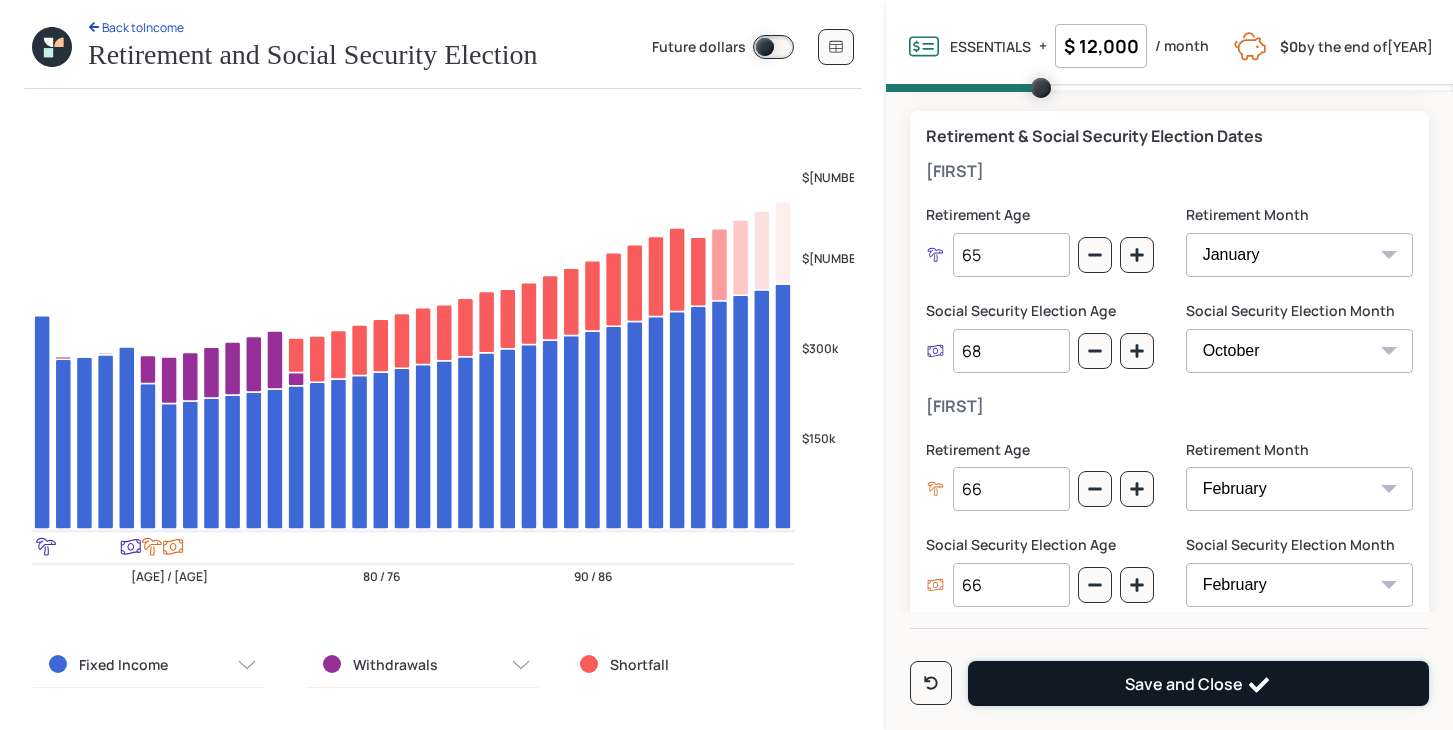 click on "Save and Close" at bounding box center [1198, 683] 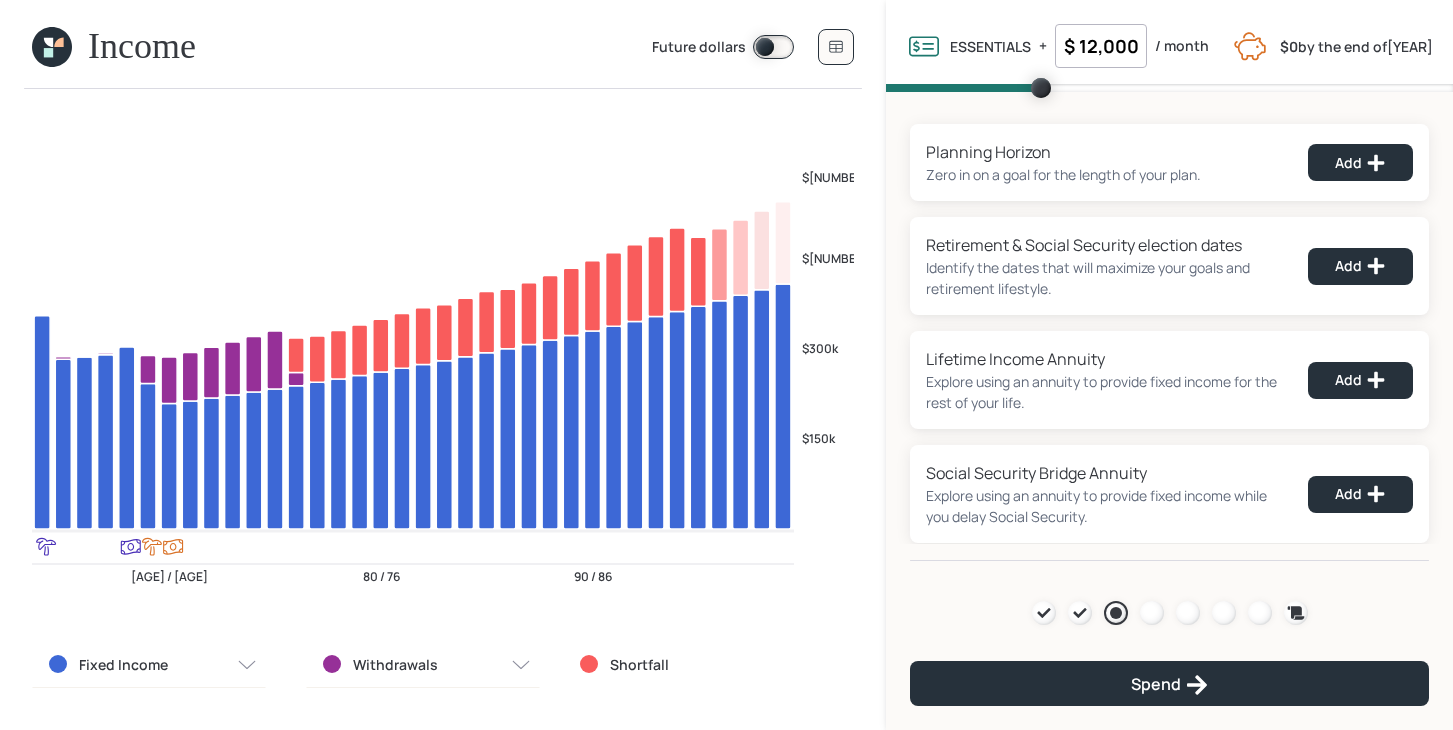 click on "$ 12,000" at bounding box center [1101, 46] 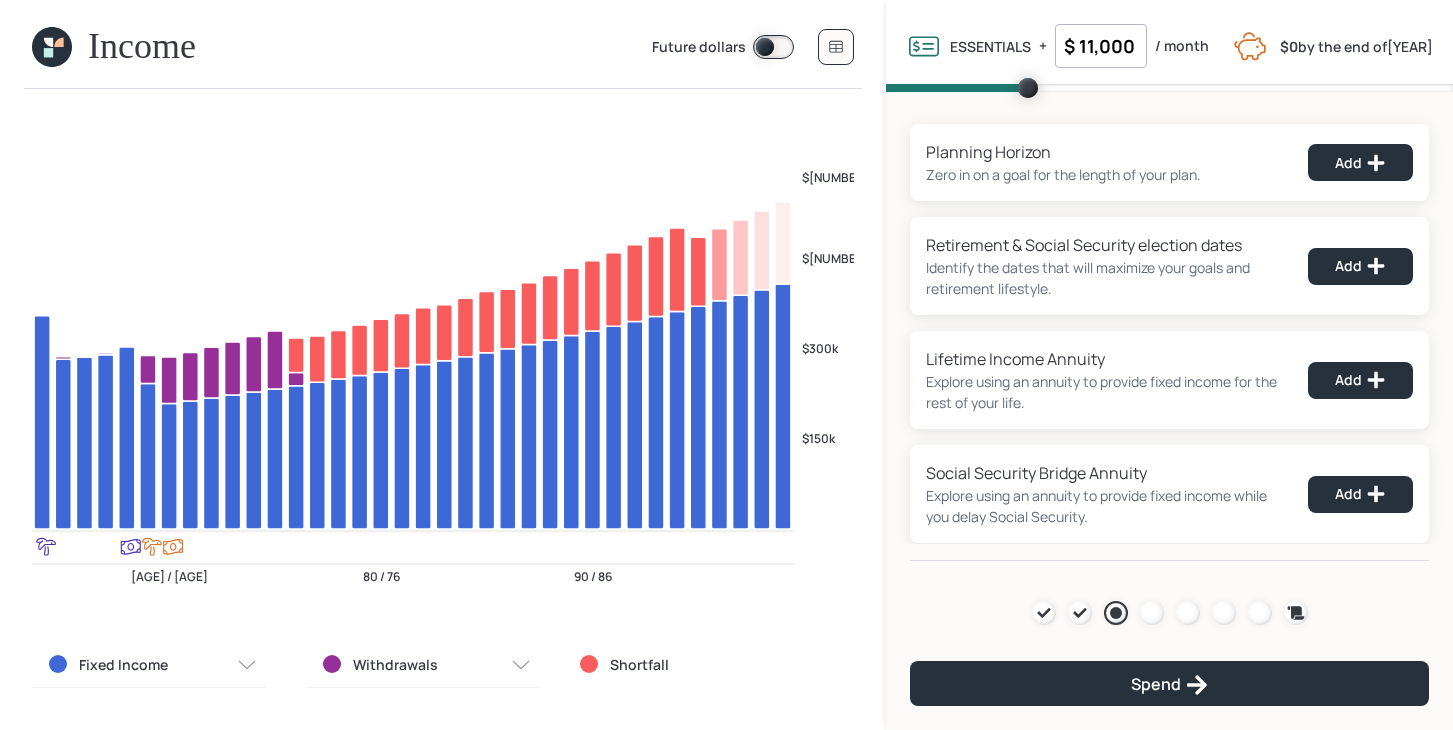 click on "2" at bounding box center [443, 349] 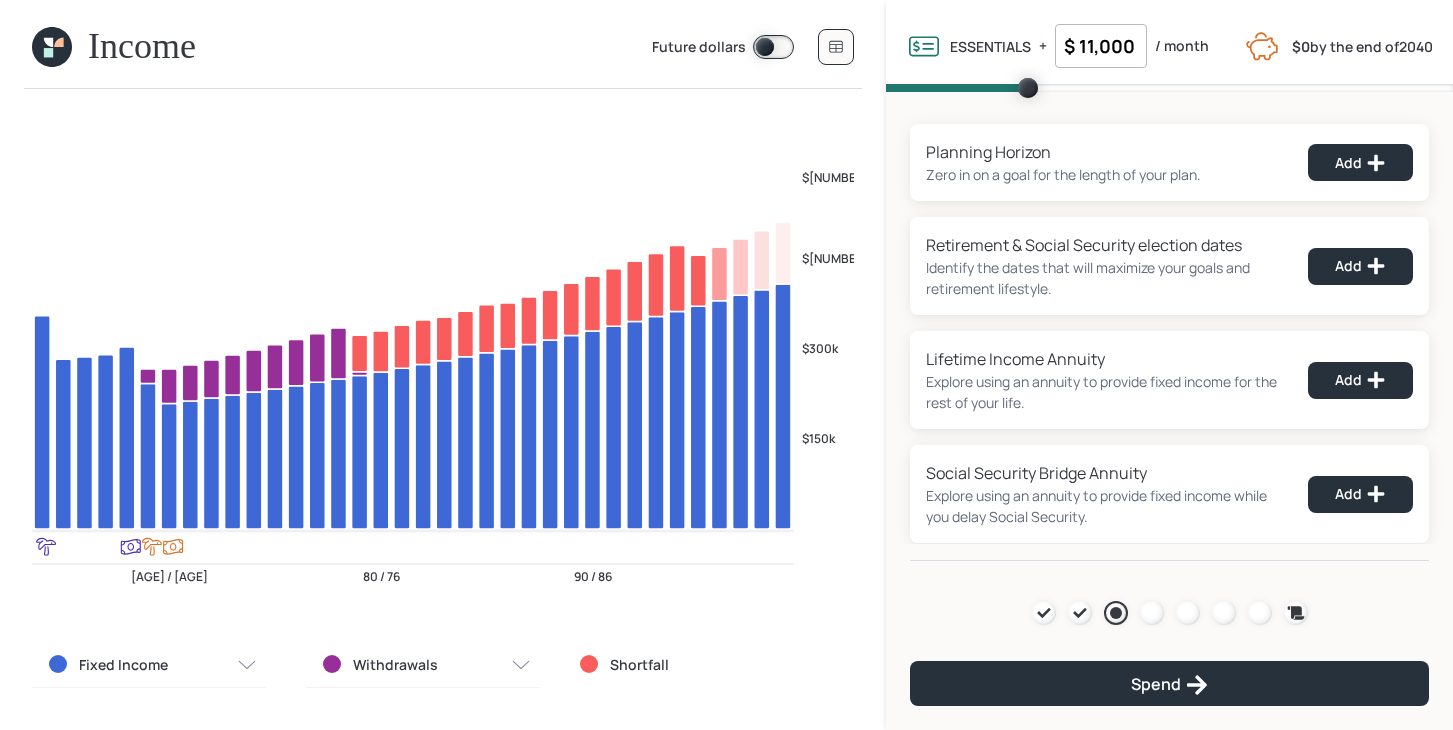 click on "$ 11,000" at bounding box center [1101, 46] 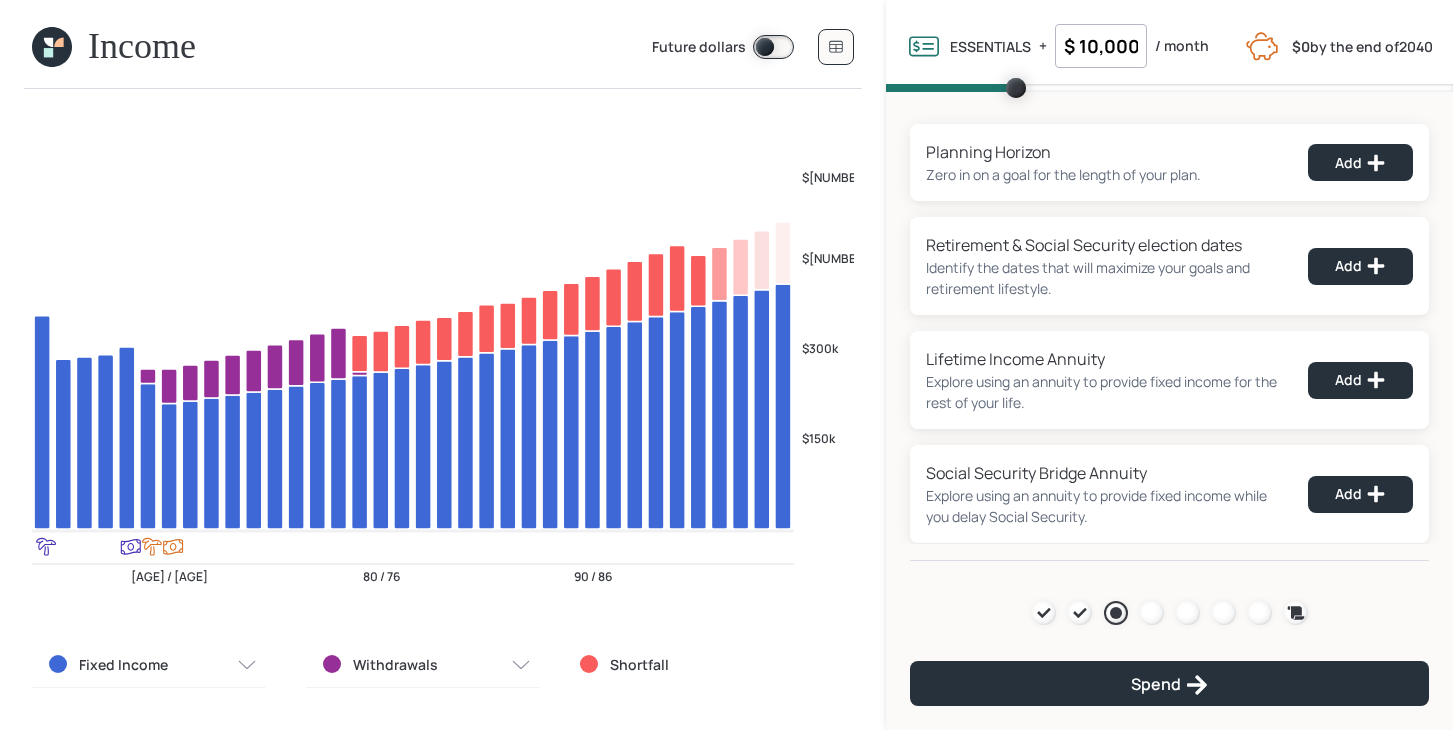 scroll, scrollTop: 0, scrollLeft: 1, axis: horizontal 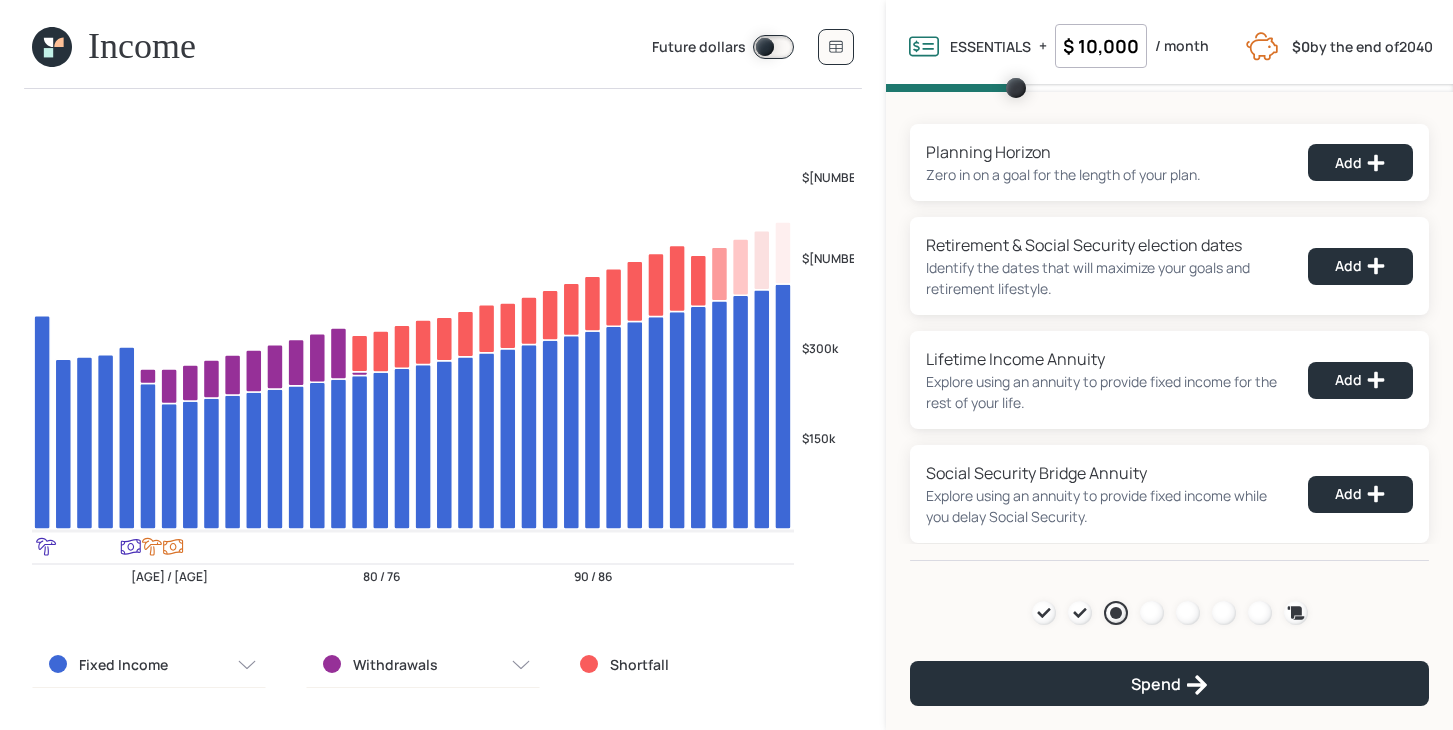 click on "$[NUMBER]k $[NUMBER]k $[NUMBER]k $[NUMBER]k 2 2 [NUMBER] / [NUMBER] [NUMBER] / [NUMBER] [NUMBER] / [NUMBER] Fixed Income Withdrawals Shortfall" at bounding box center (443, 409) 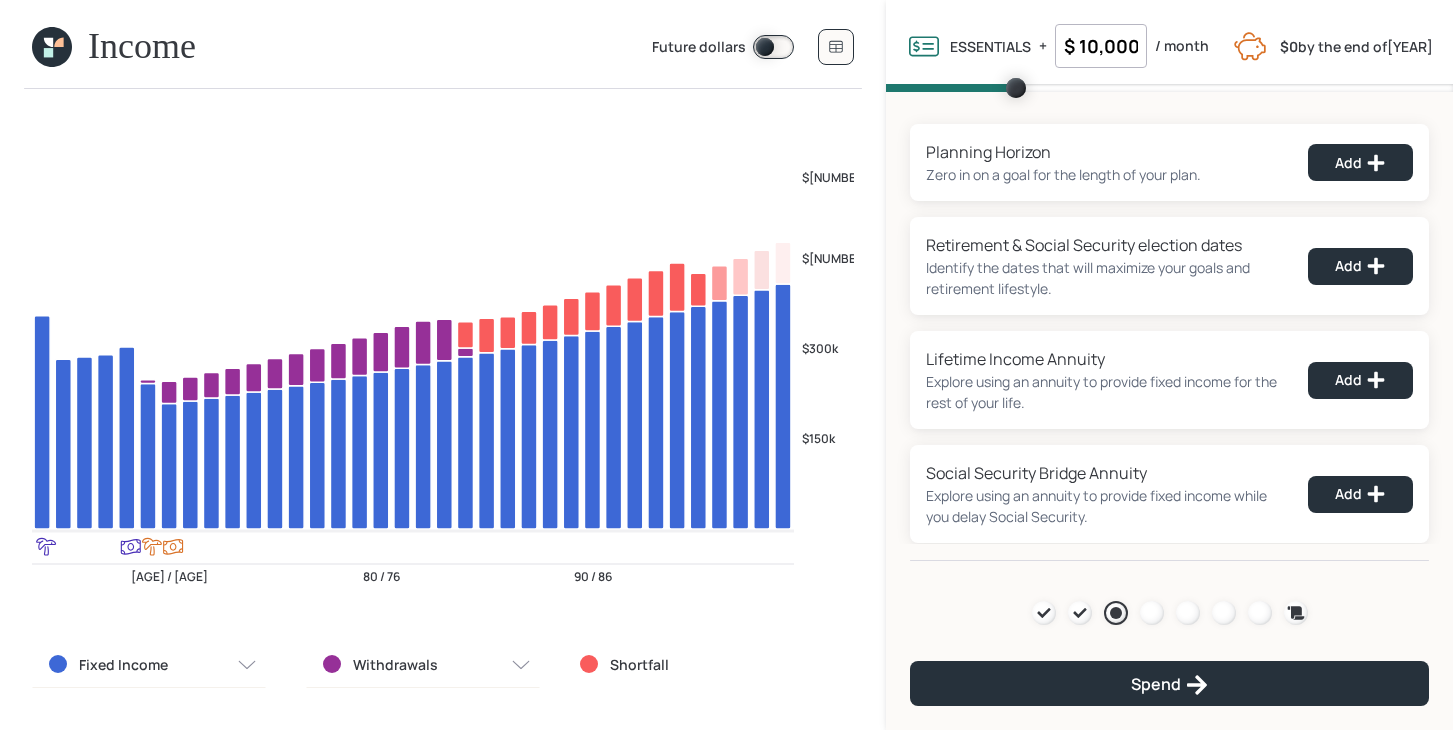 click on "$ 10,000" at bounding box center [1101, 46] 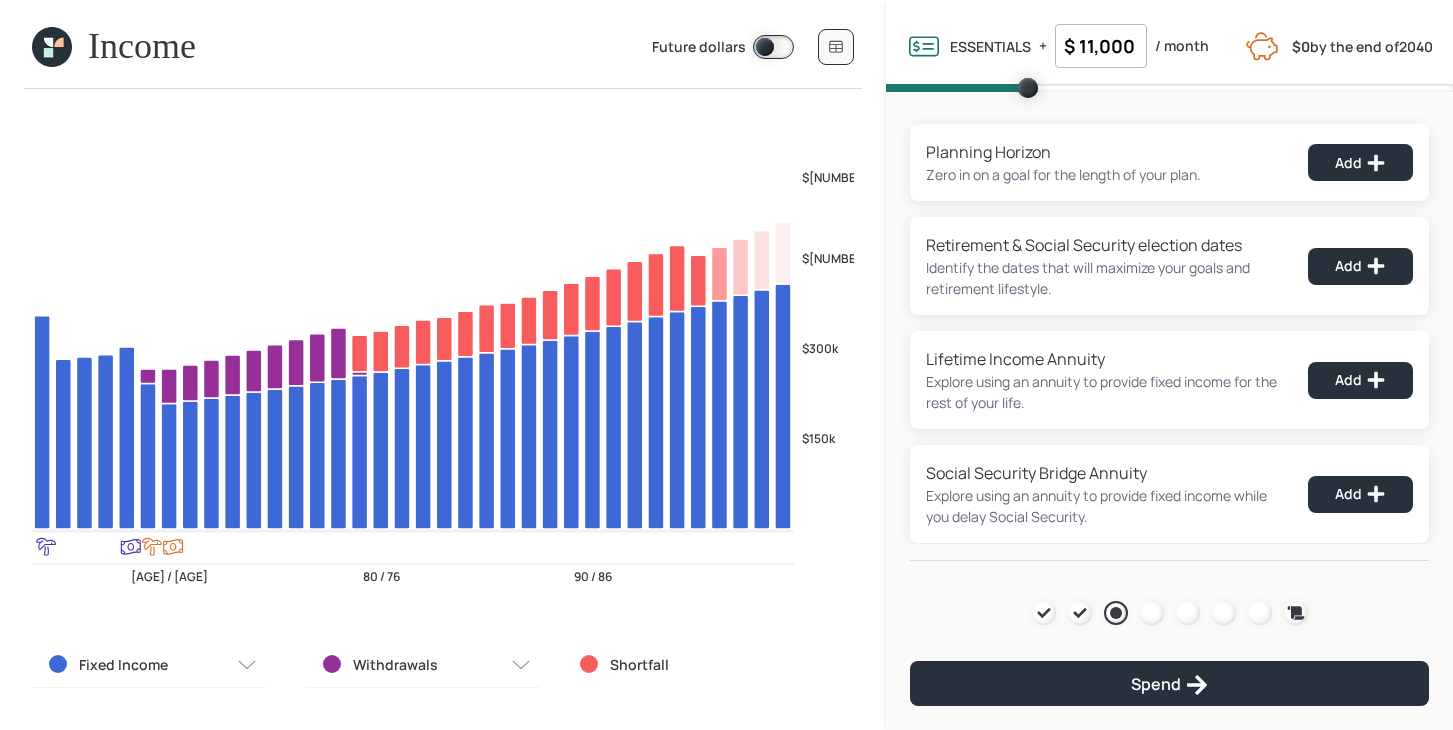 click on "$ 11,000" at bounding box center (1101, 46) 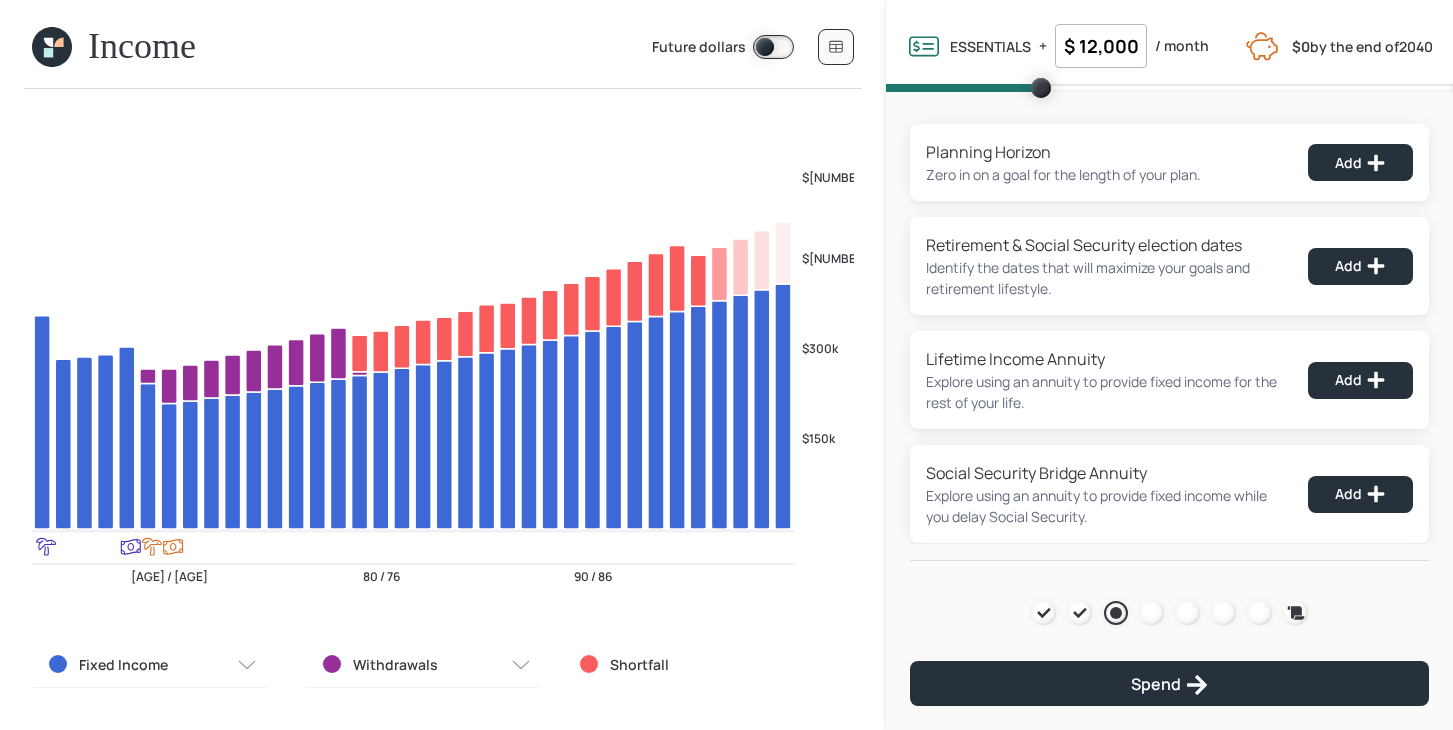 scroll, scrollTop: 0, scrollLeft: 0, axis: both 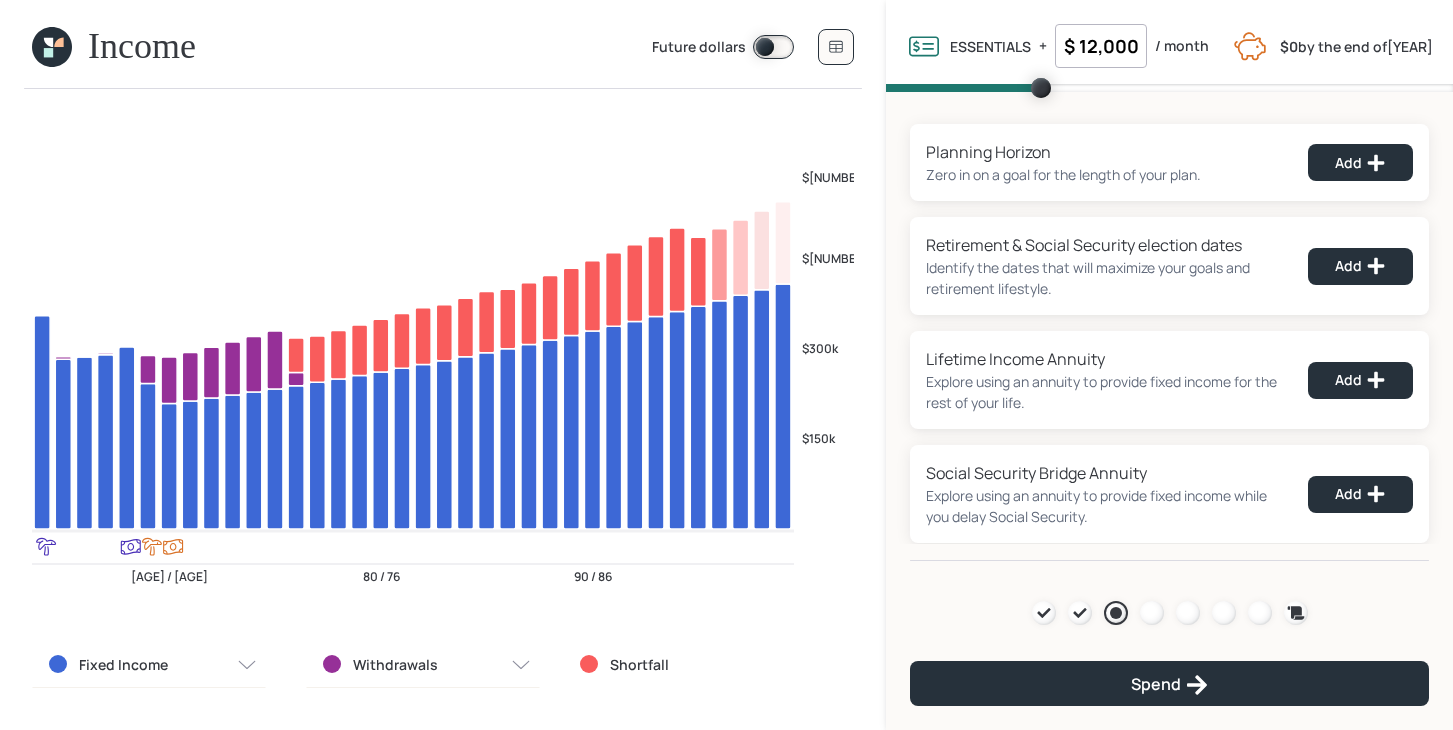 type on "$ 12,000" 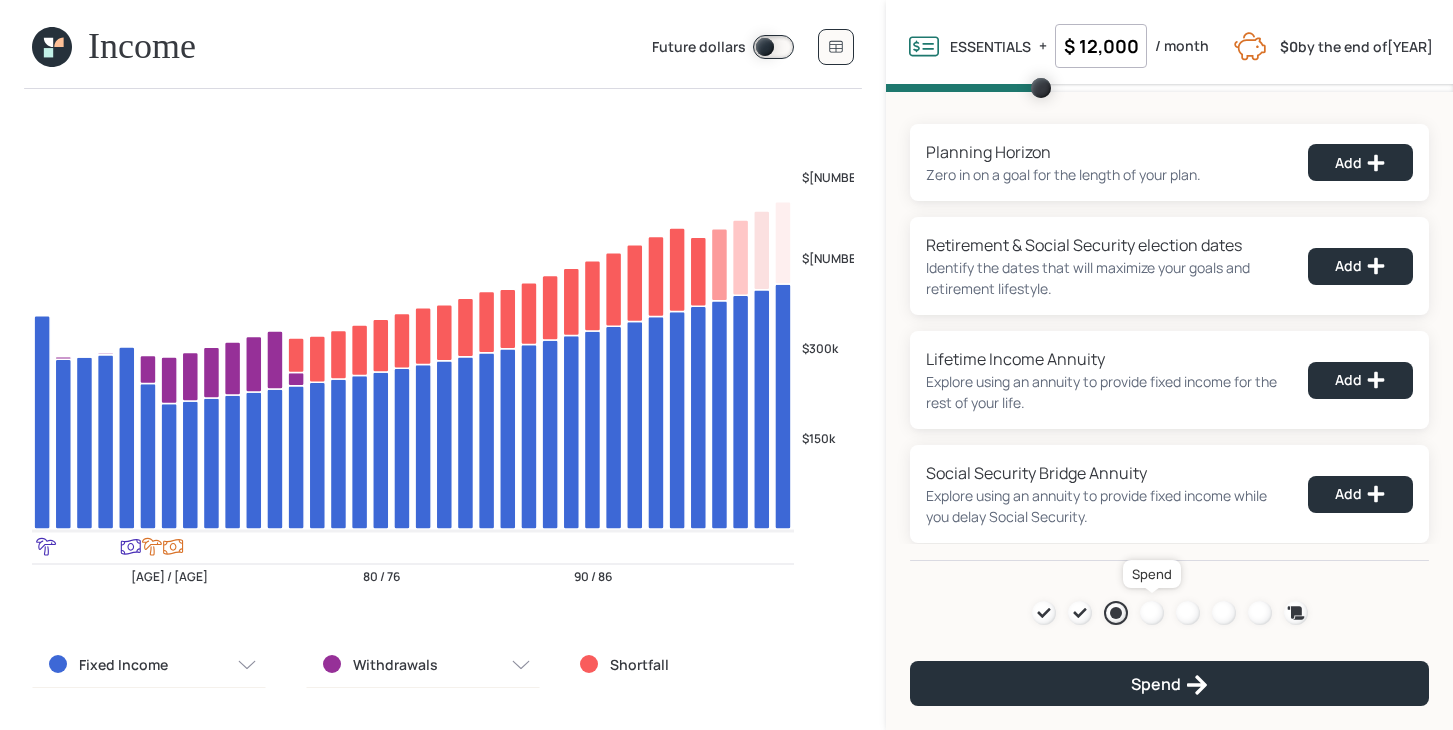 click at bounding box center (1152, 613) 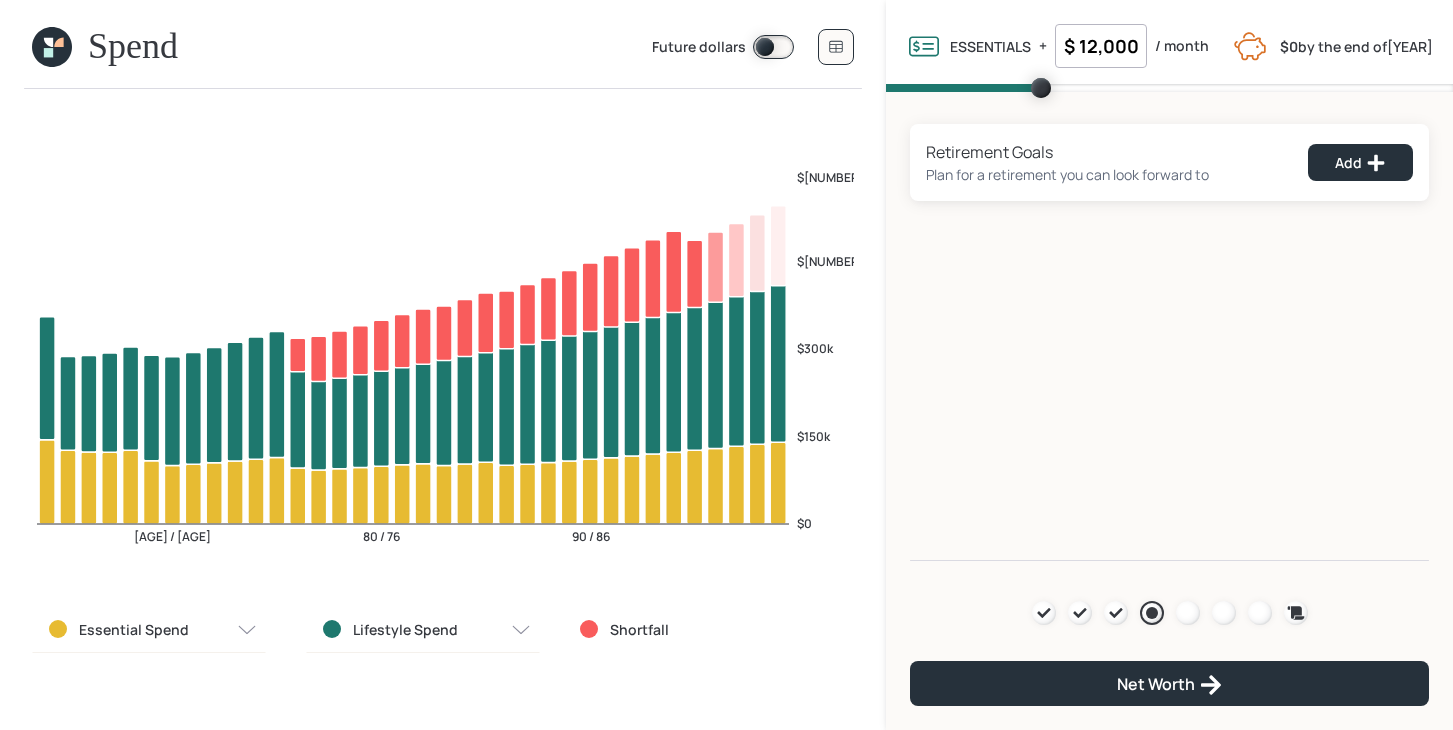 click on "Essential Spend" at bounding box center (149, 630) 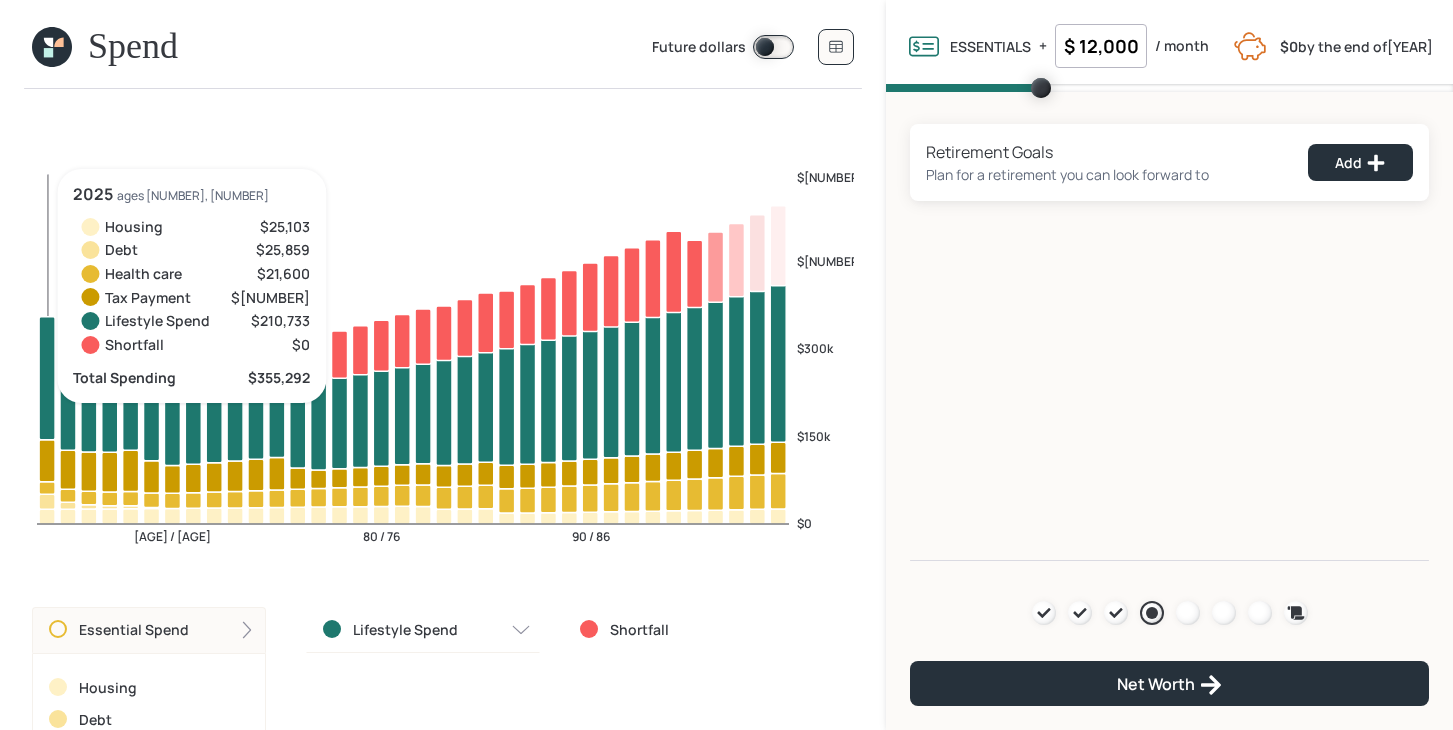 click at bounding box center (47, 516) 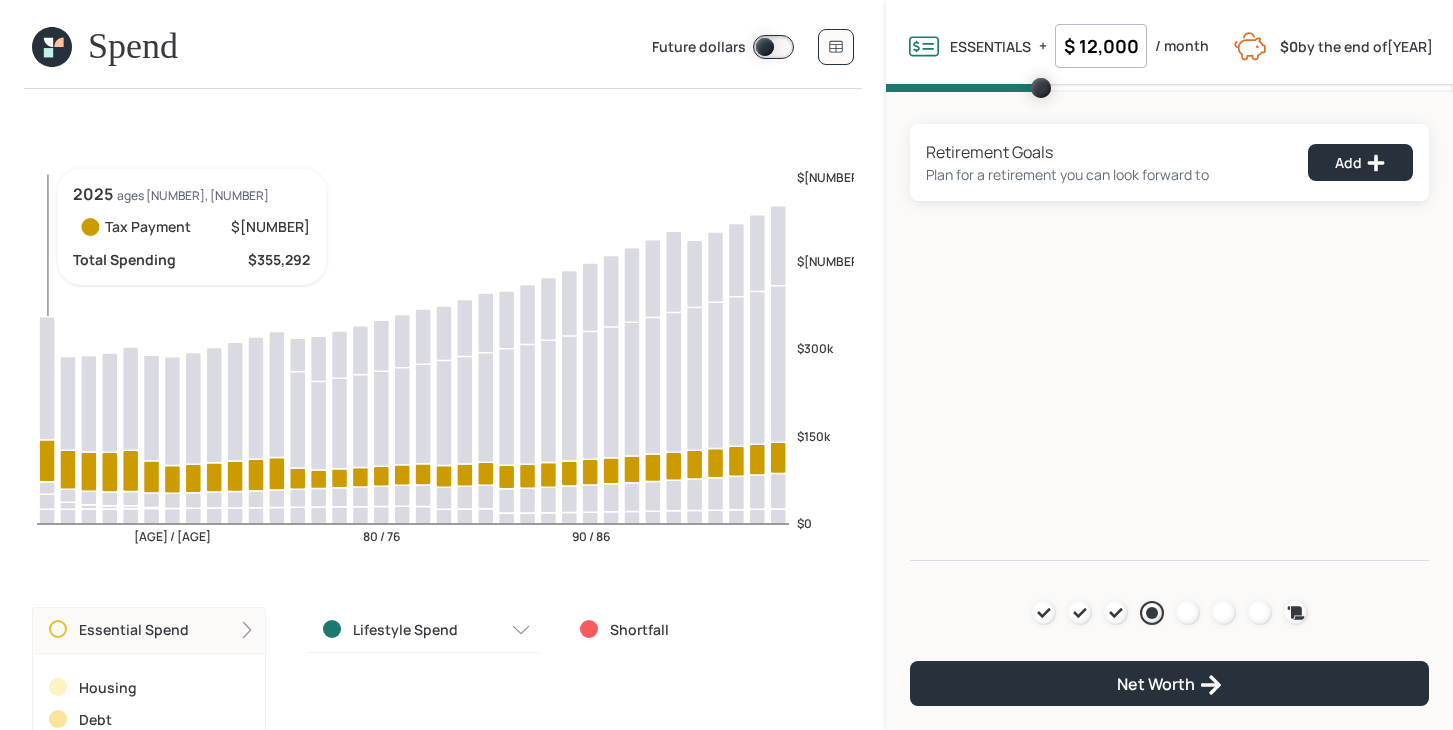 click at bounding box center (47, 516) 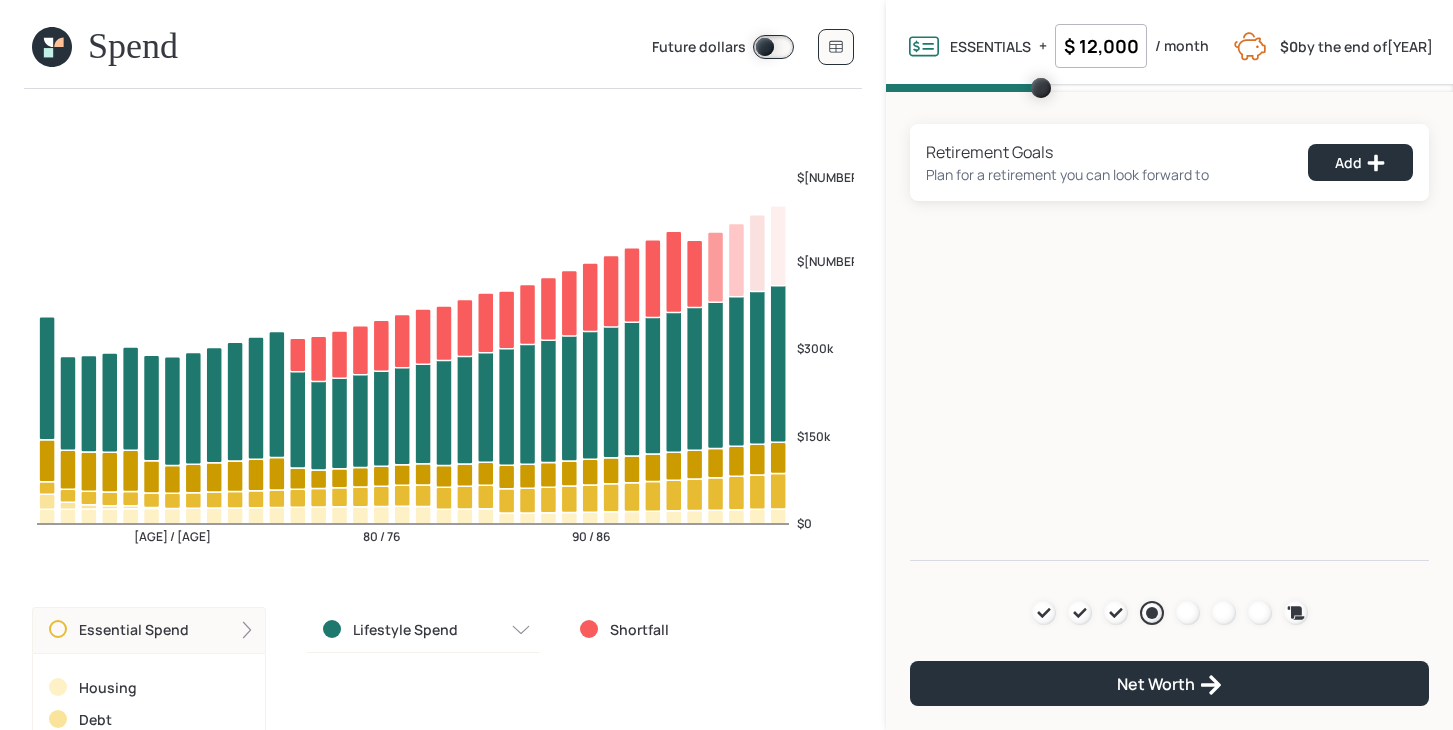 click on "Essential Spend" at bounding box center (149, 630) 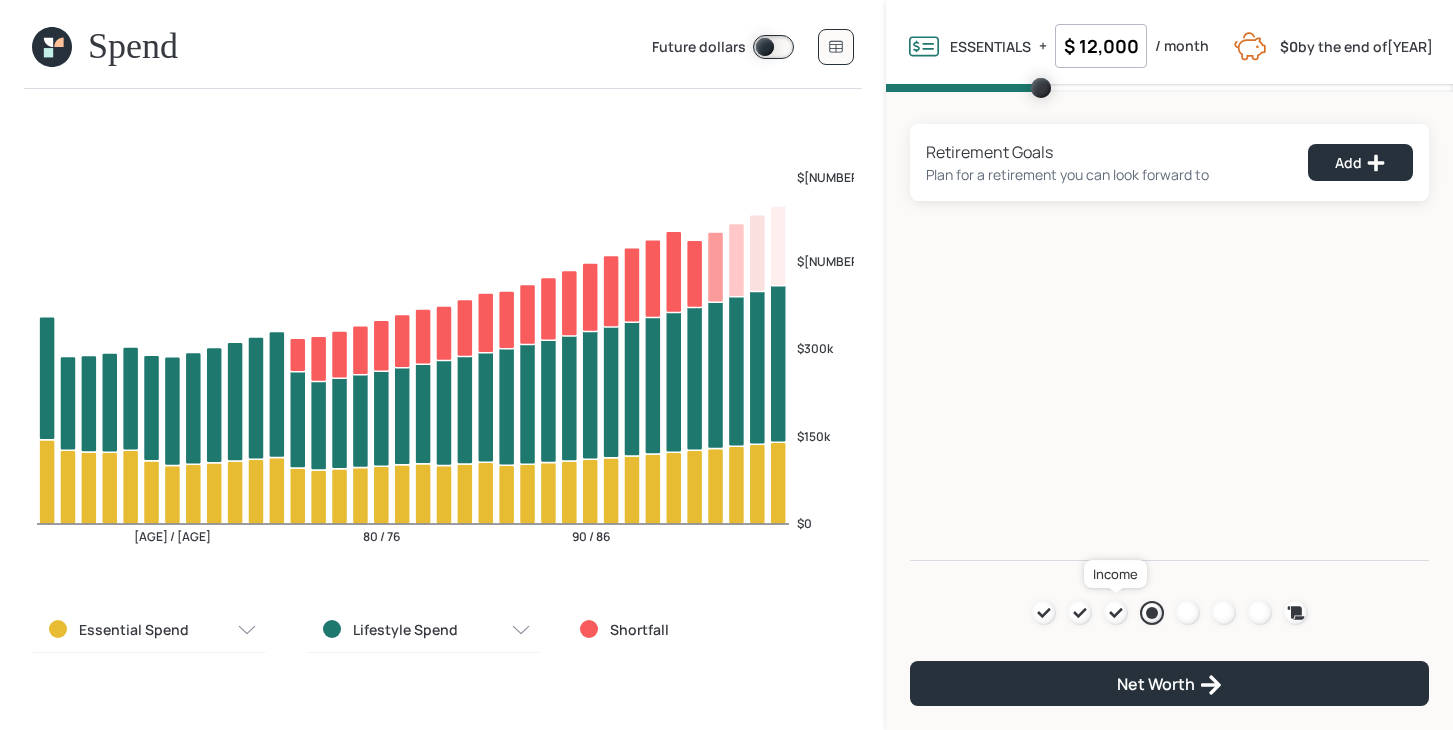 click at bounding box center [1116, 613] 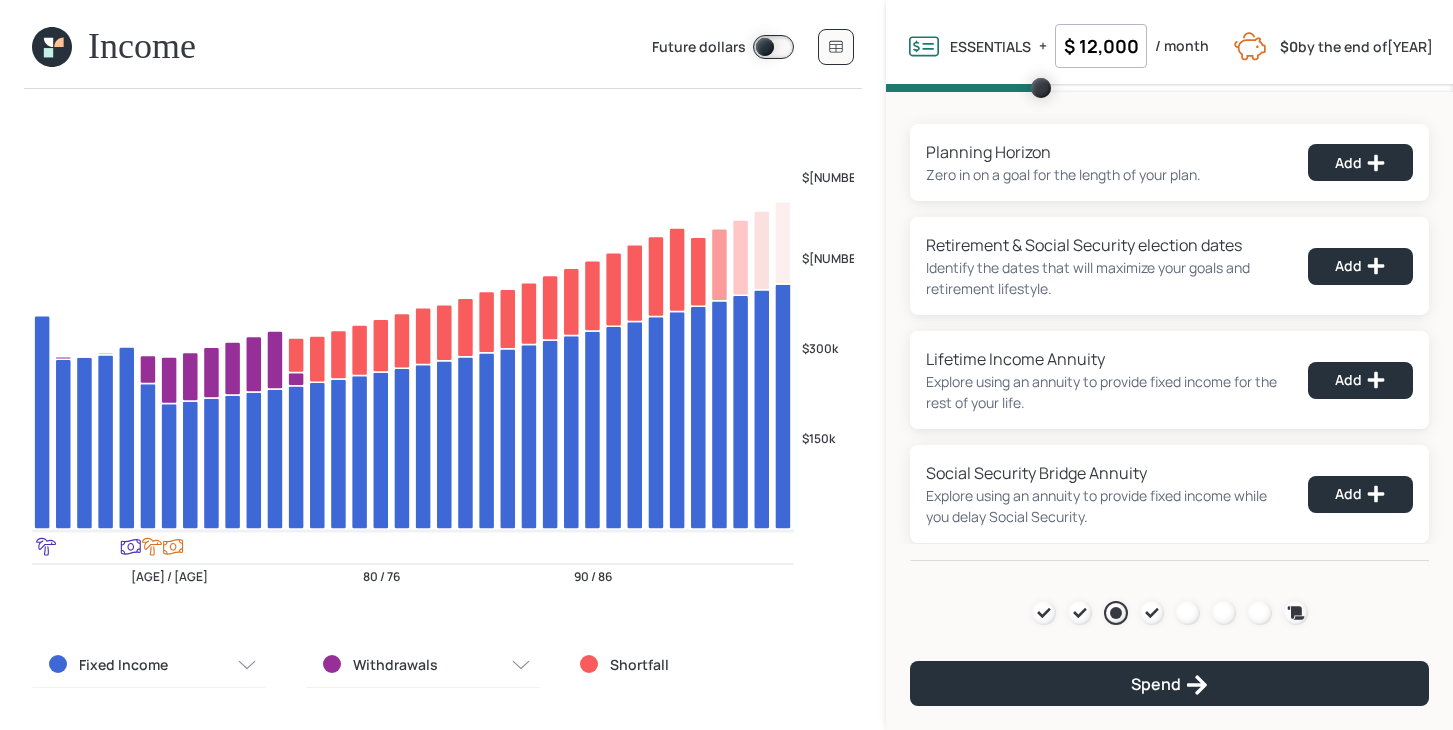 click at bounding box center [52, 47] 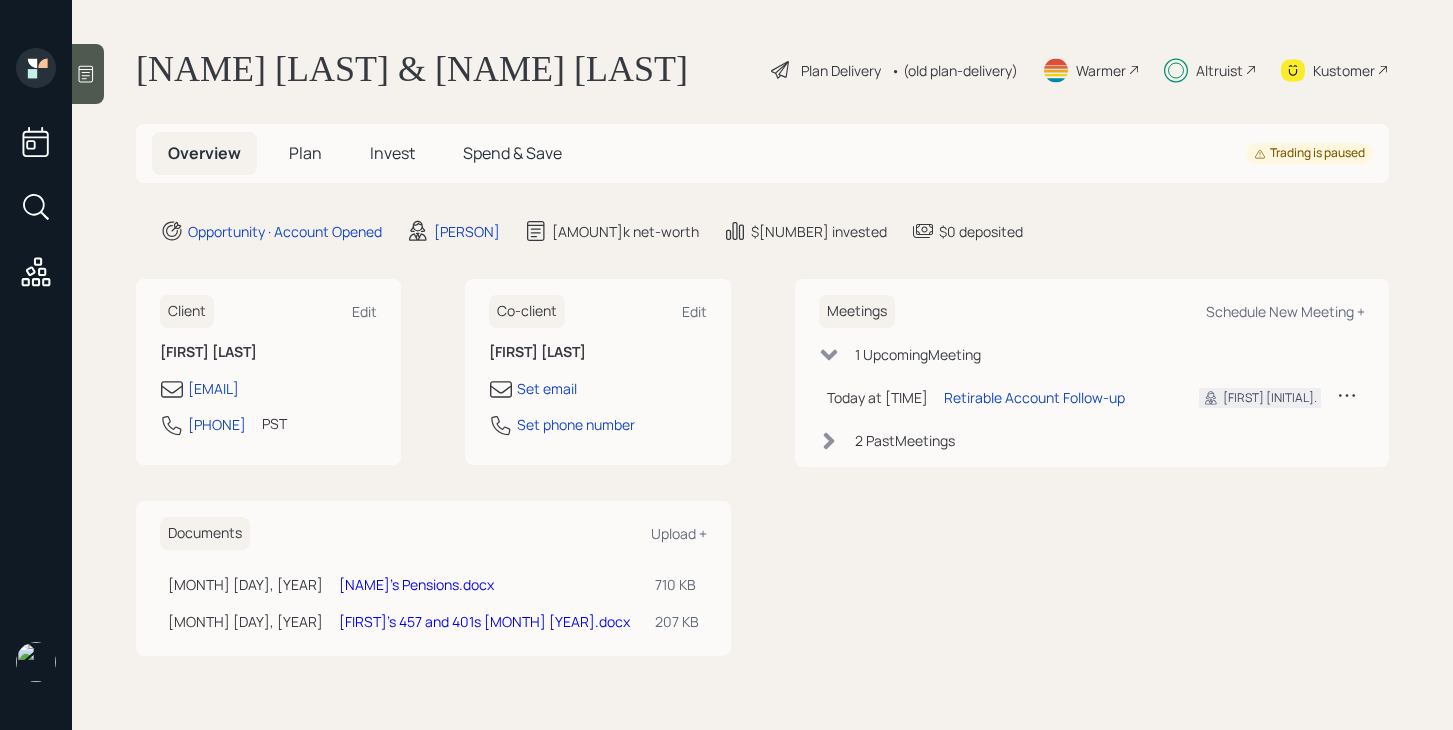 click on "Plan" at bounding box center (305, 153) 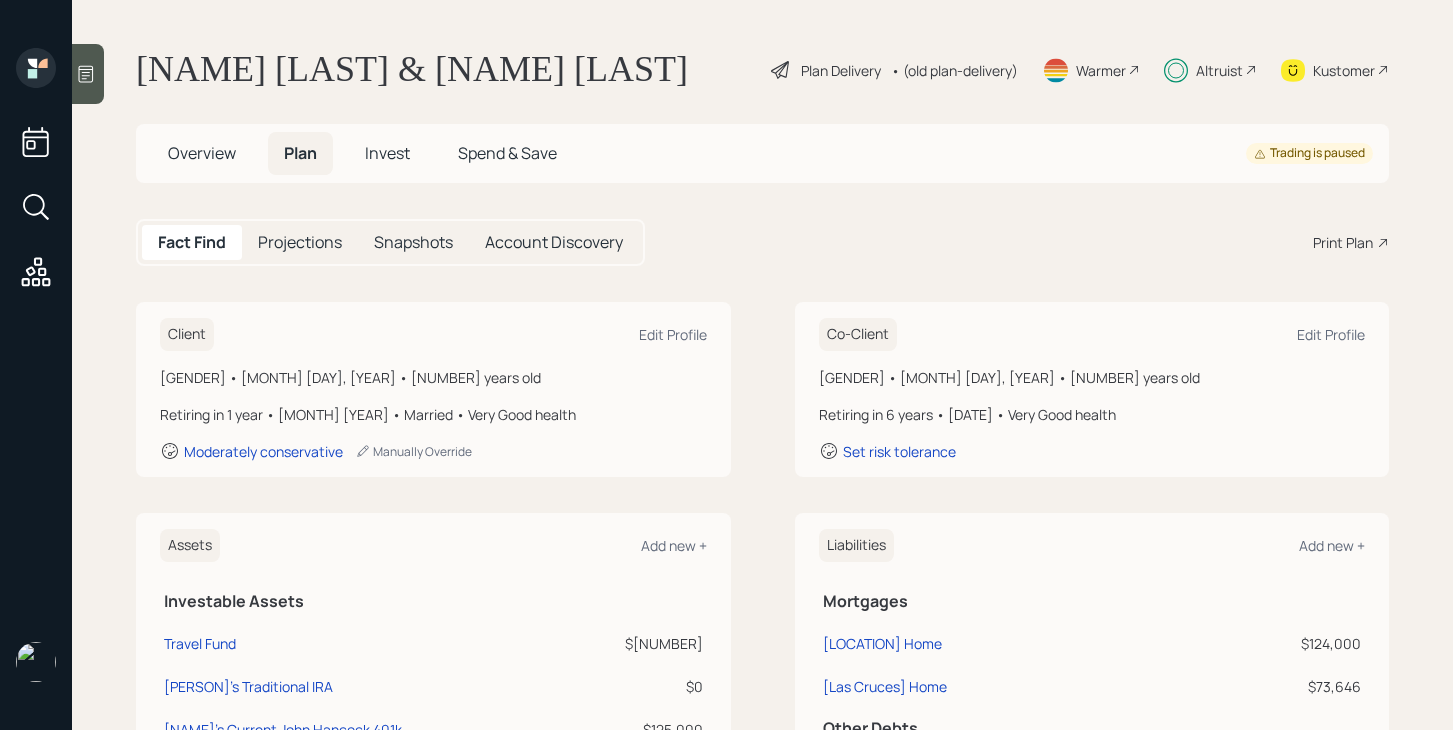 click on "Print Plan" at bounding box center (1343, 242) 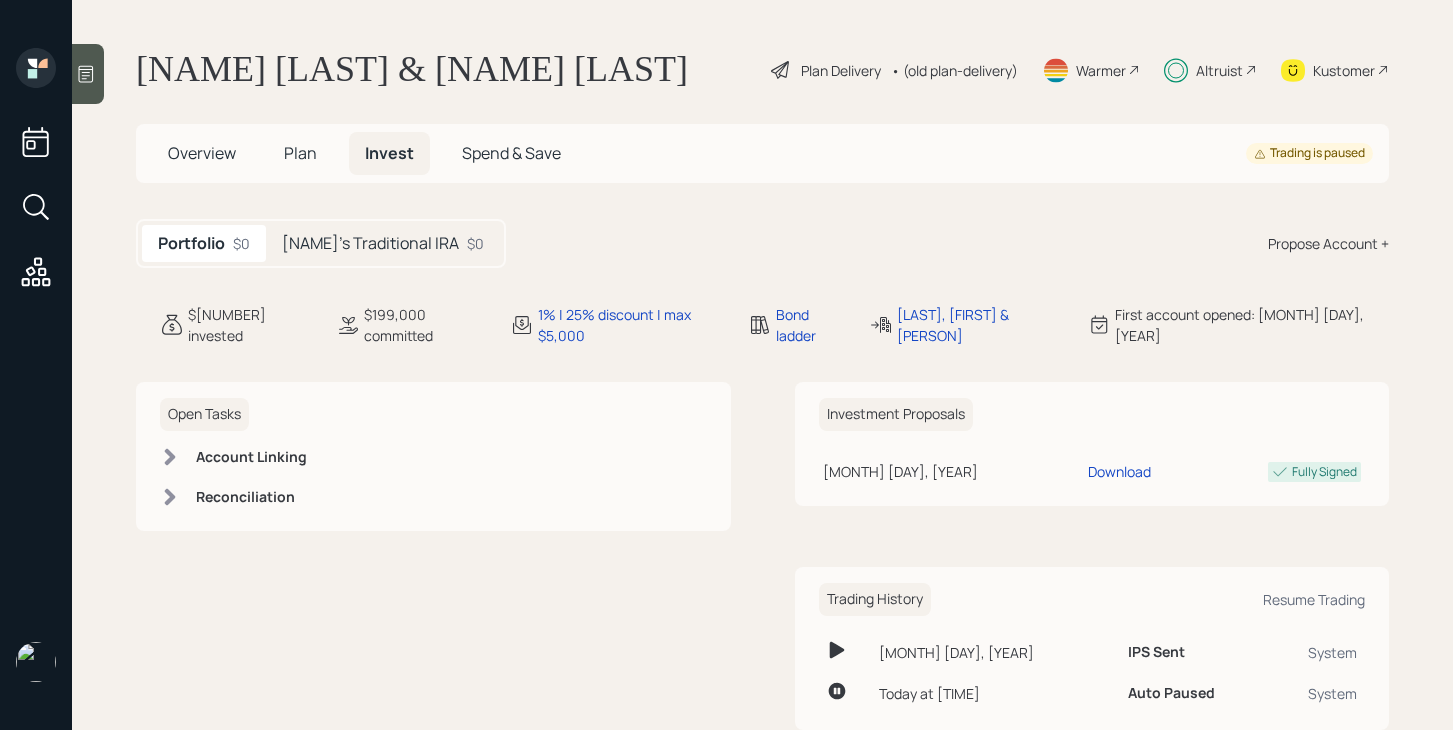 scroll, scrollTop: 30, scrollLeft: 0, axis: vertical 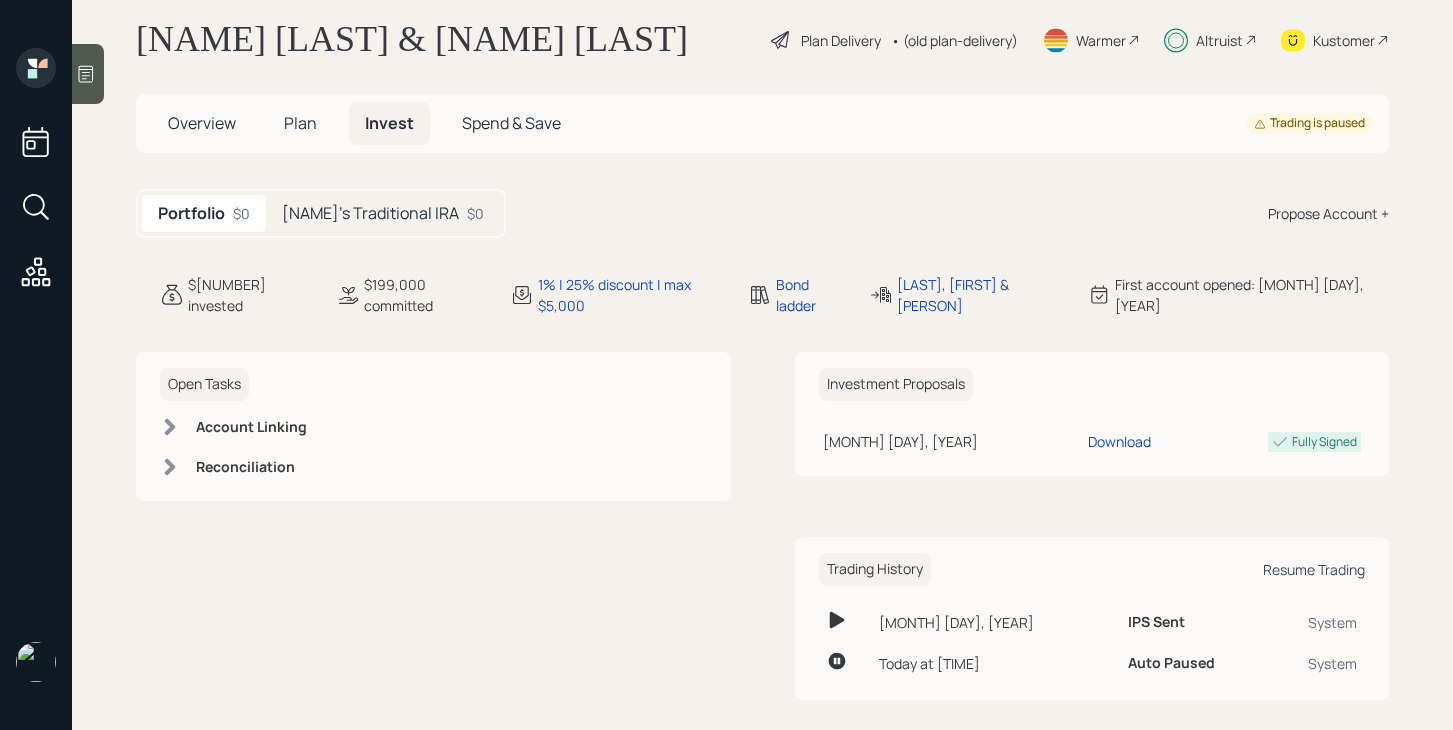 click on "Resume Trading" at bounding box center [1314, 569] 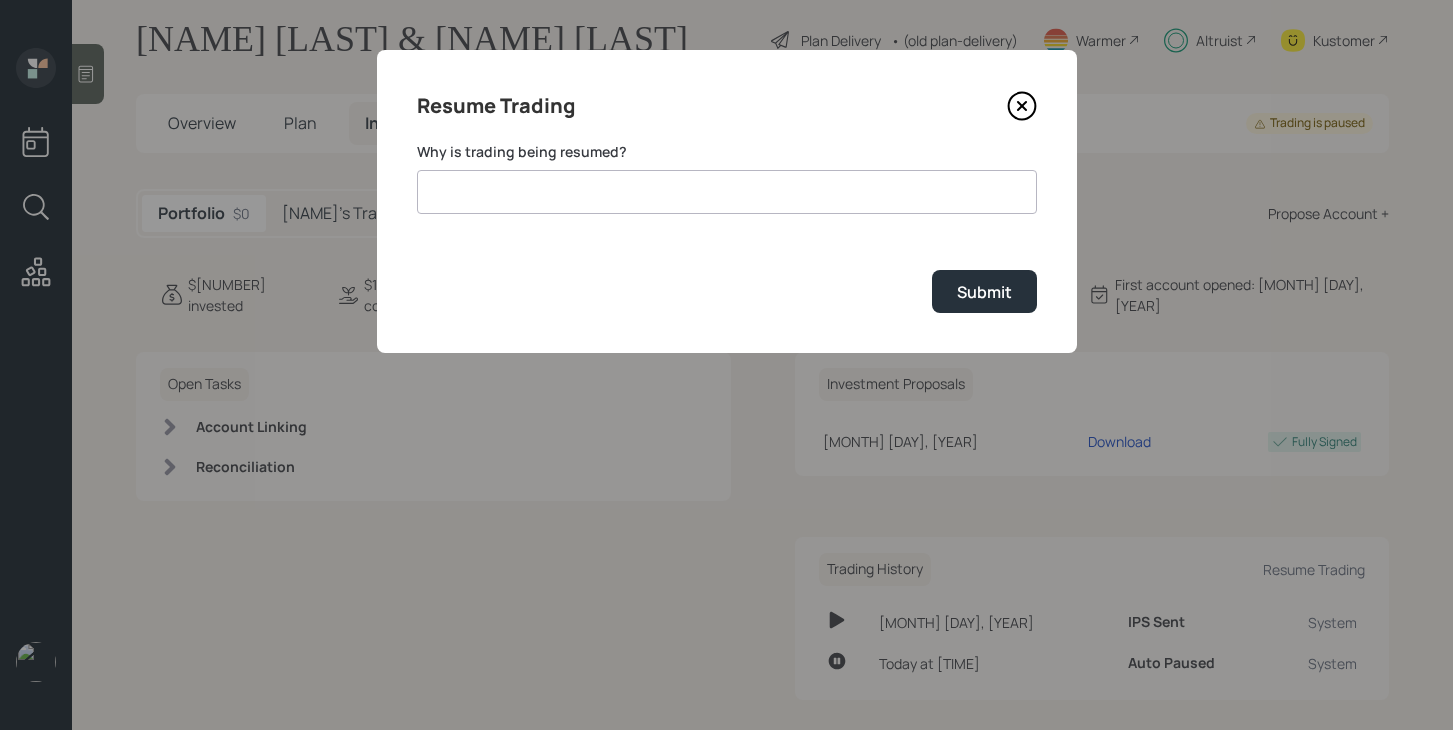 click at bounding box center [727, 192] 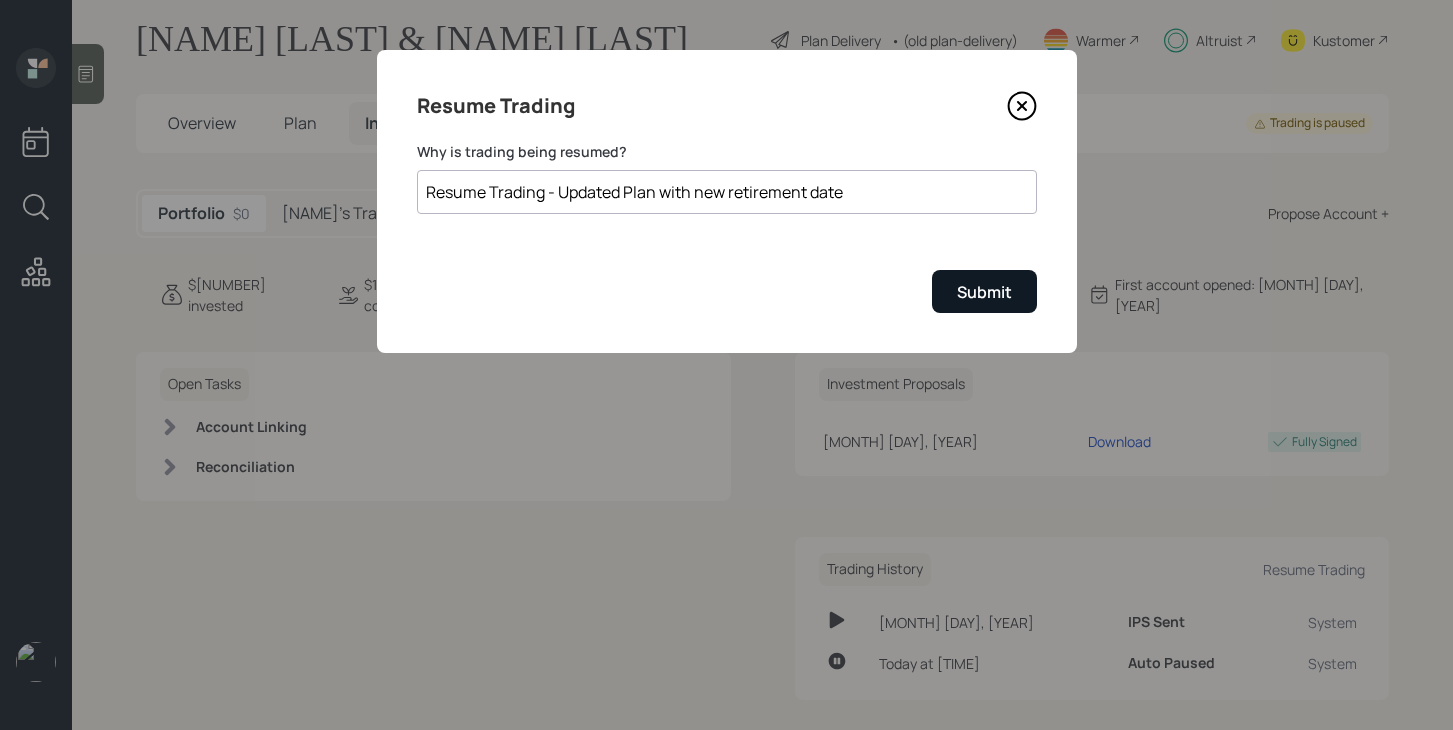 type on "Resume Trading - Updated Plan with new retirement date" 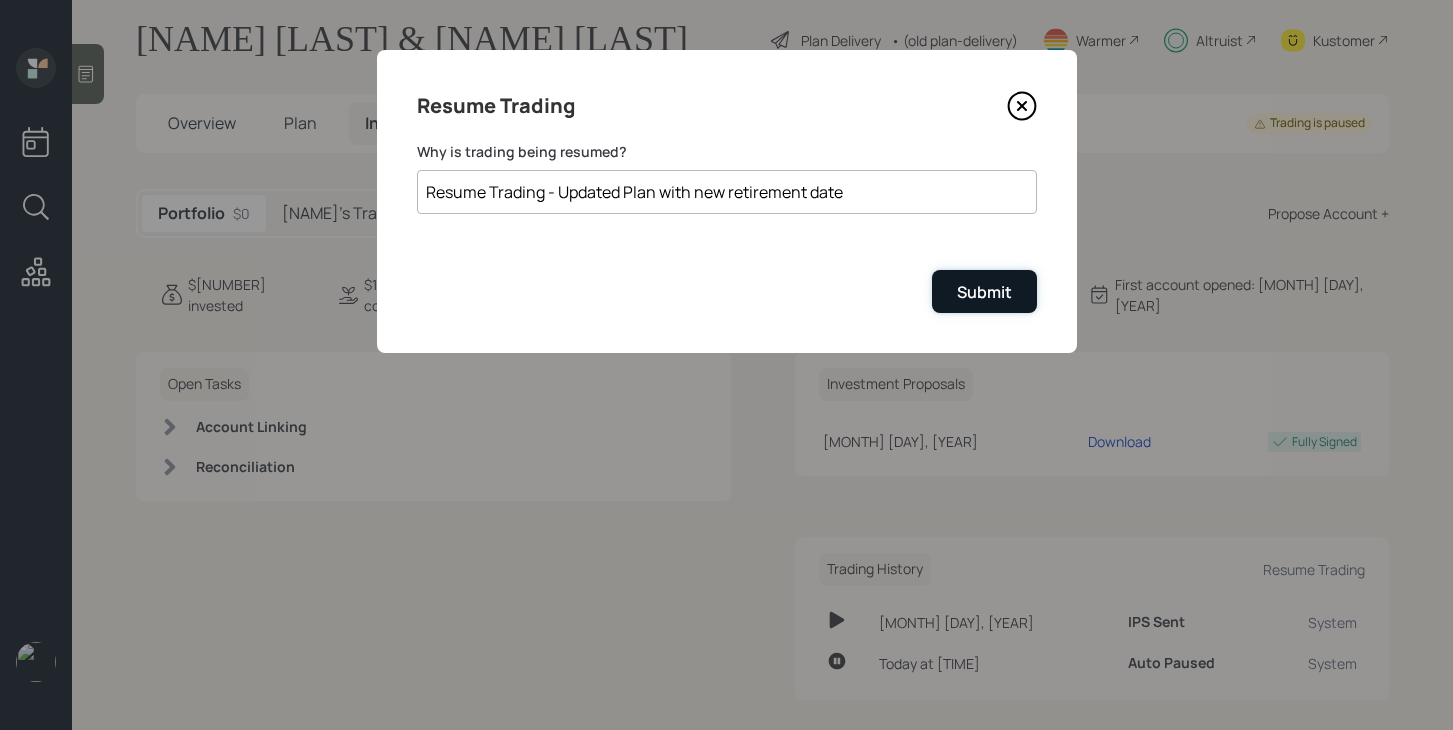 click on "Submit" at bounding box center [984, 291] 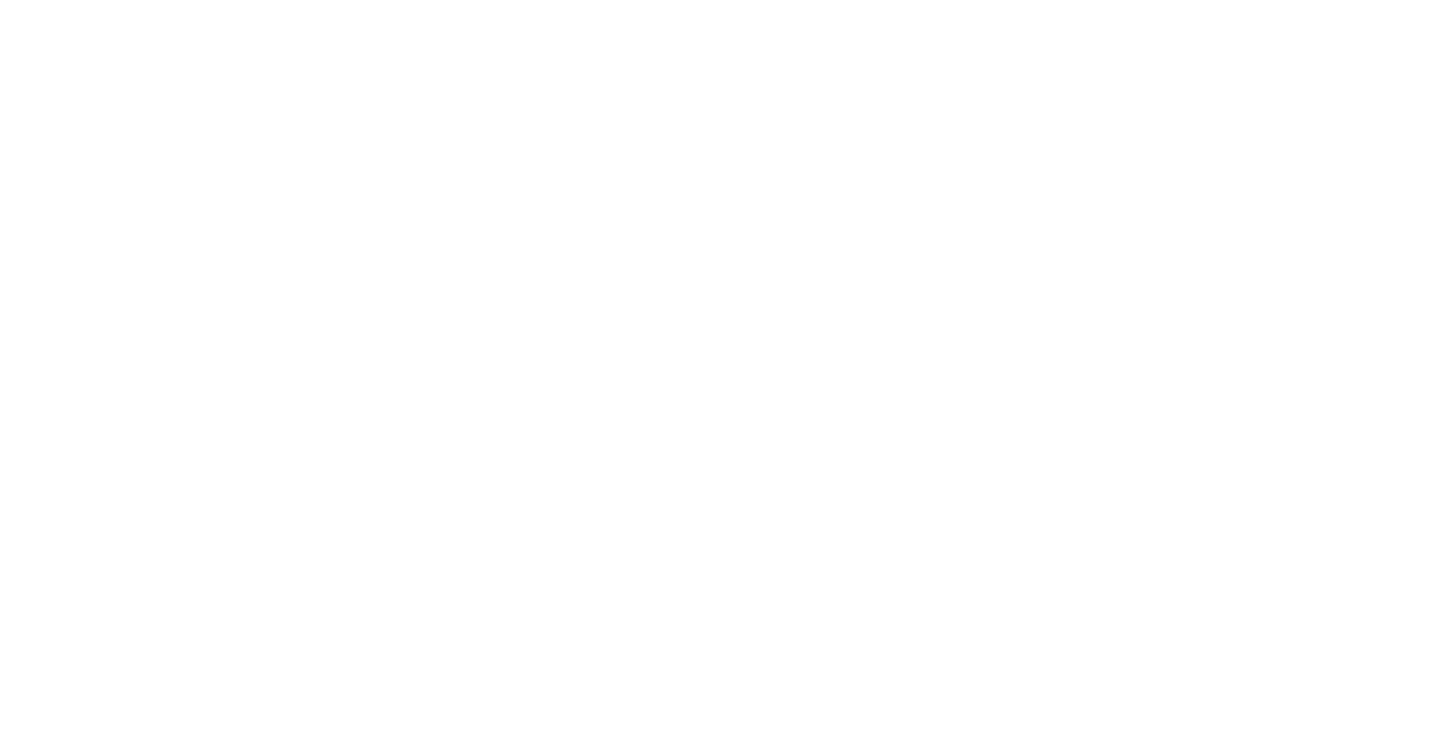 scroll, scrollTop: 0, scrollLeft: 0, axis: both 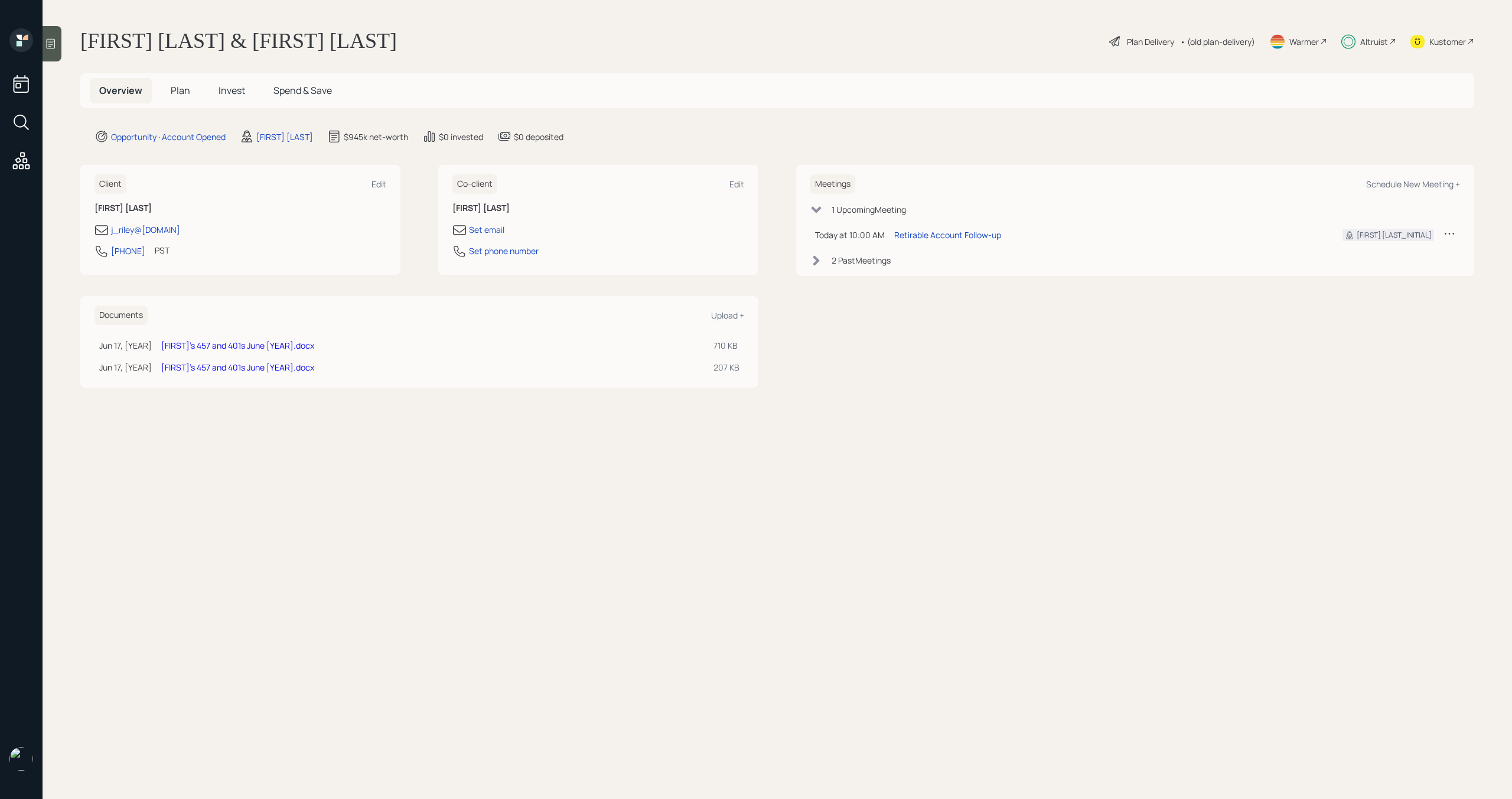 click on "Plan" at bounding box center (180, 90) 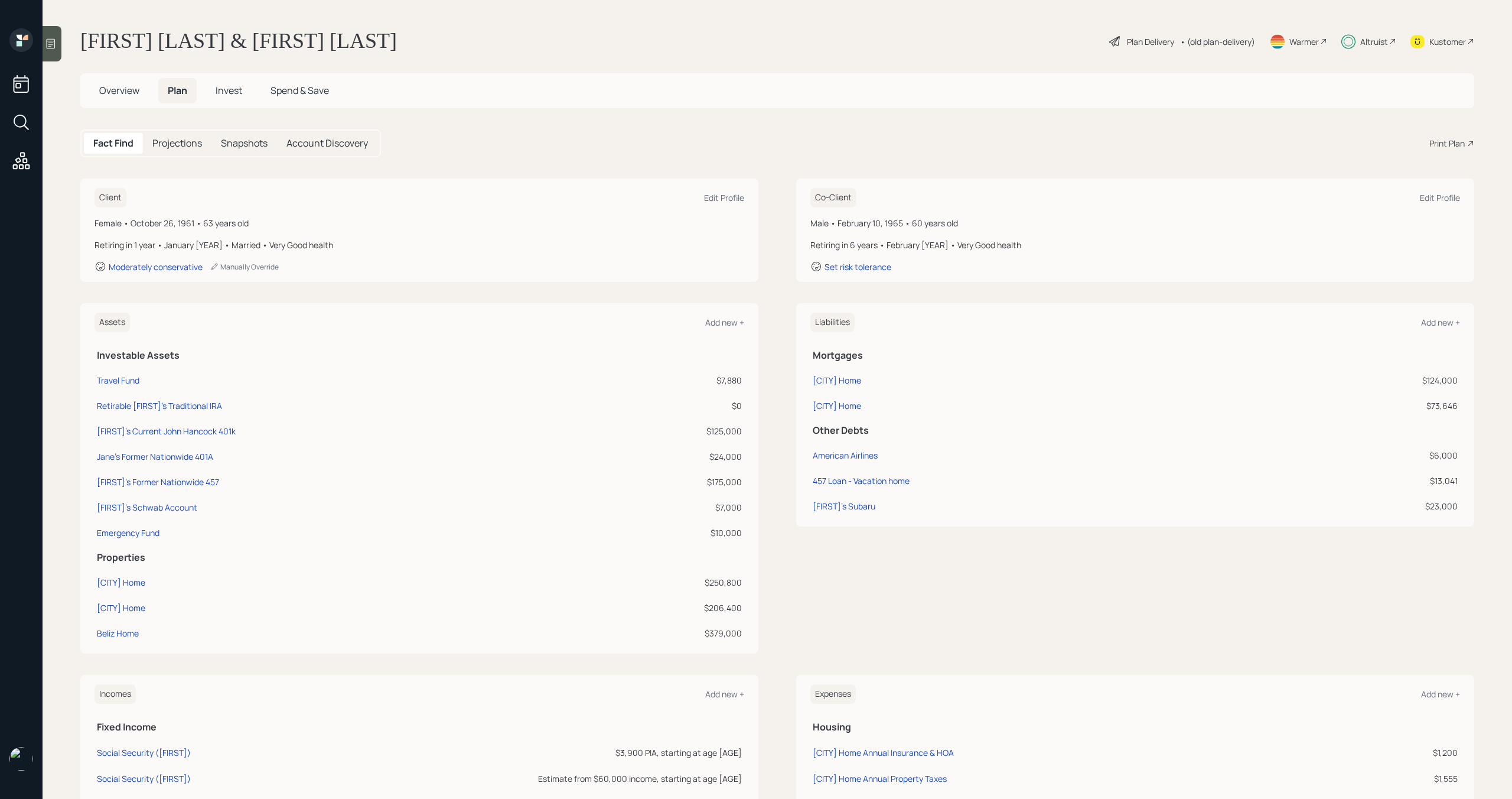 click on "Print Plan" at bounding box center [1447, 143] 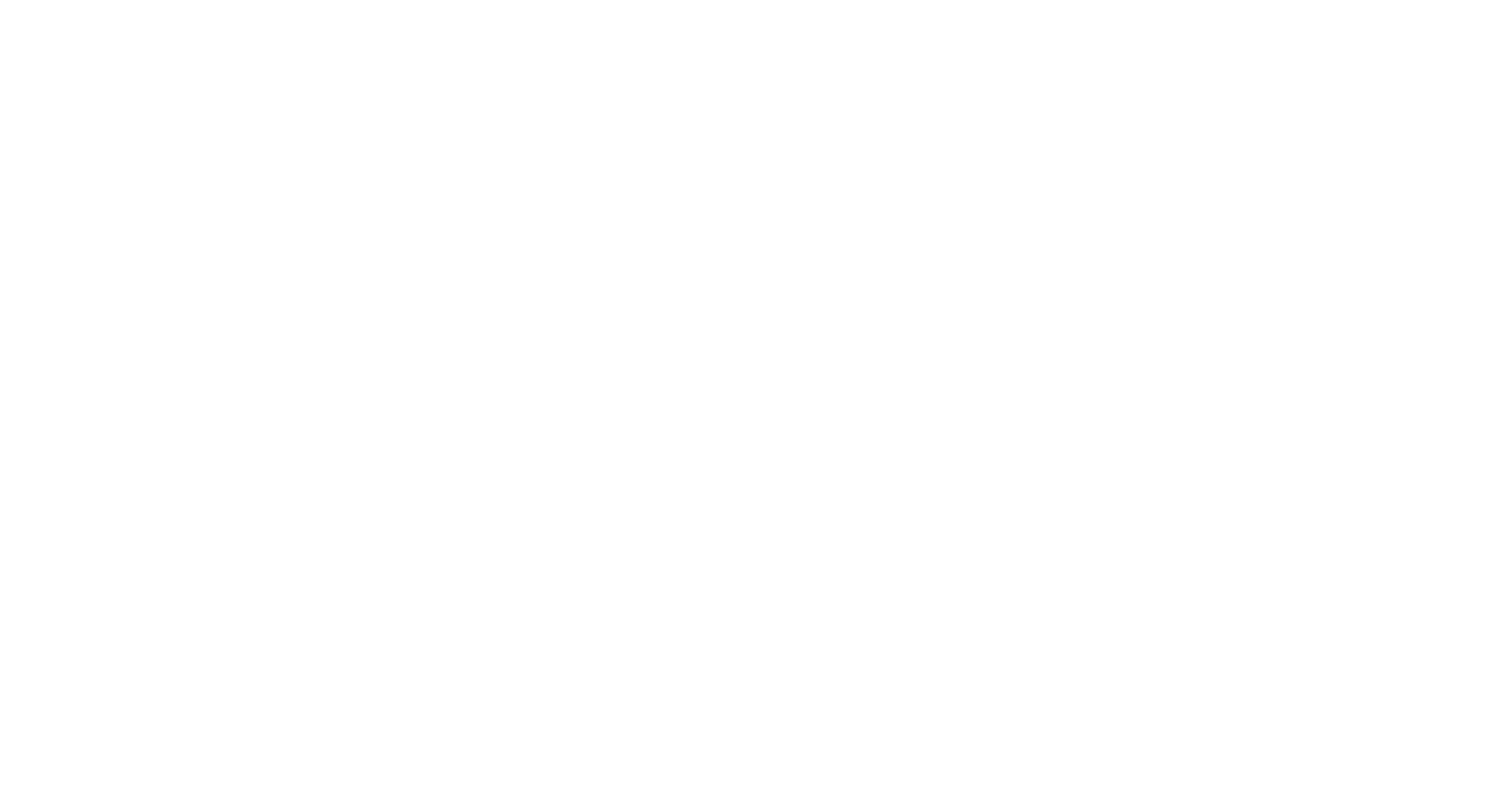 scroll, scrollTop: 0, scrollLeft: 0, axis: both 